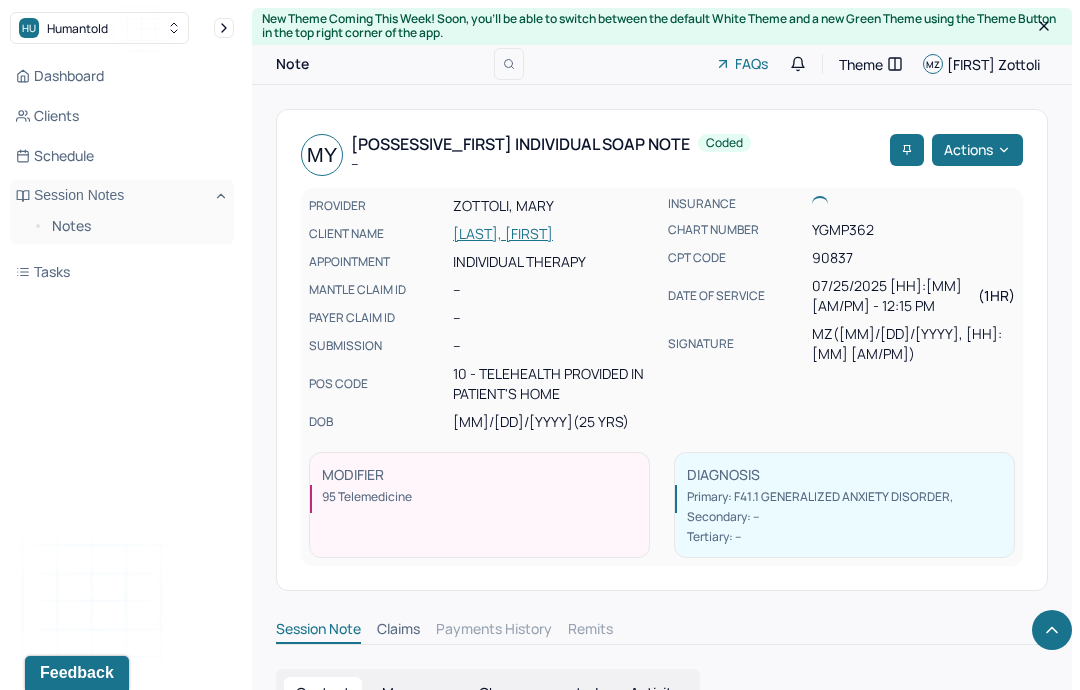 scroll, scrollTop: 2543, scrollLeft: 0, axis: vertical 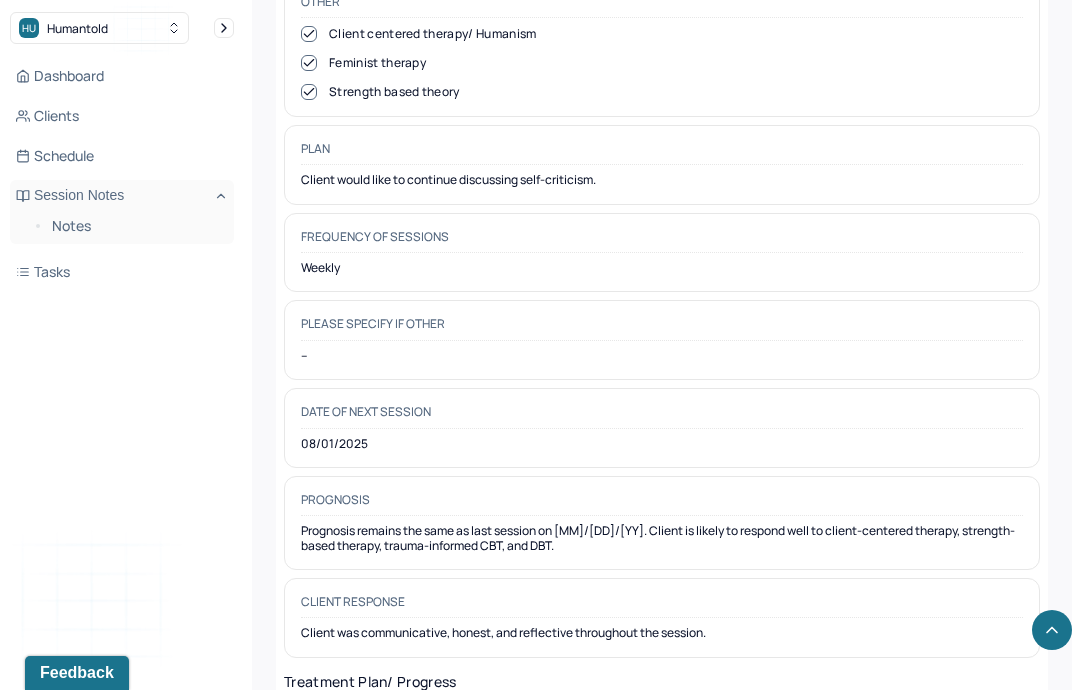 click on "Notes" at bounding box center [135, 226] 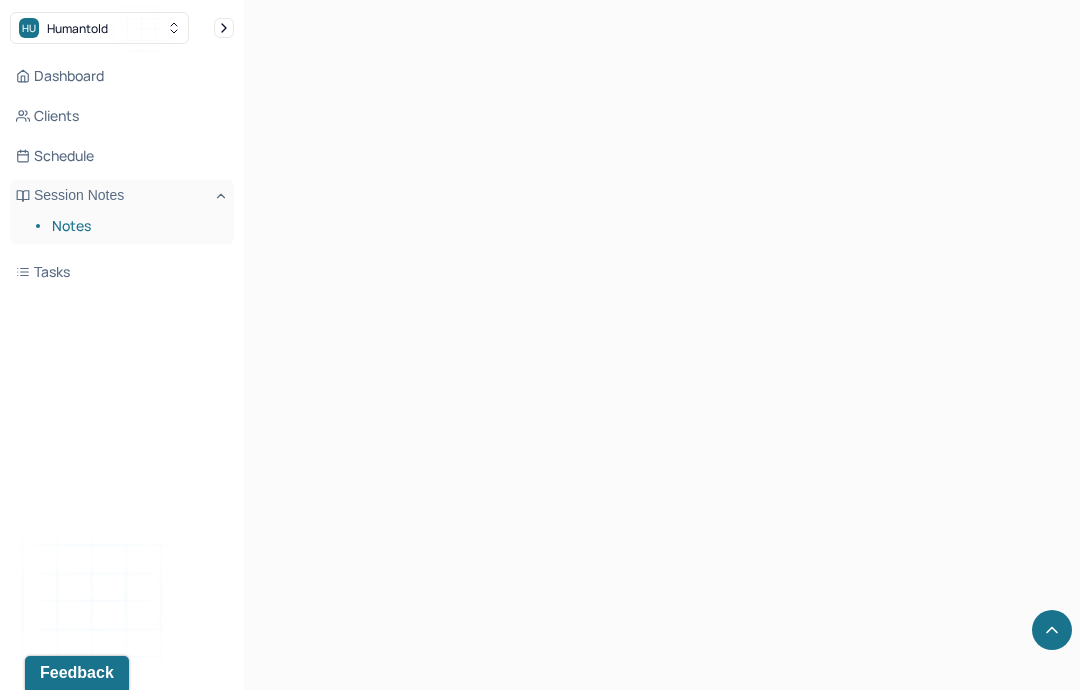 scroll, scrollTop: 0, scrollLeft: 0, axis: both 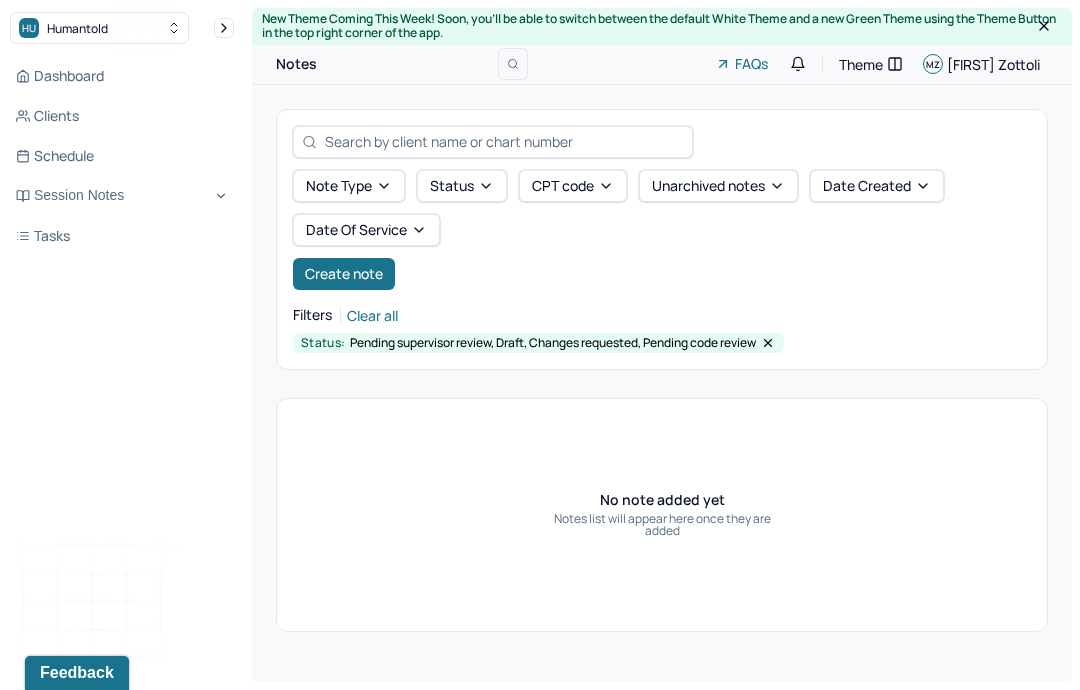 click on "Create note" at bounding box center [344, 274] 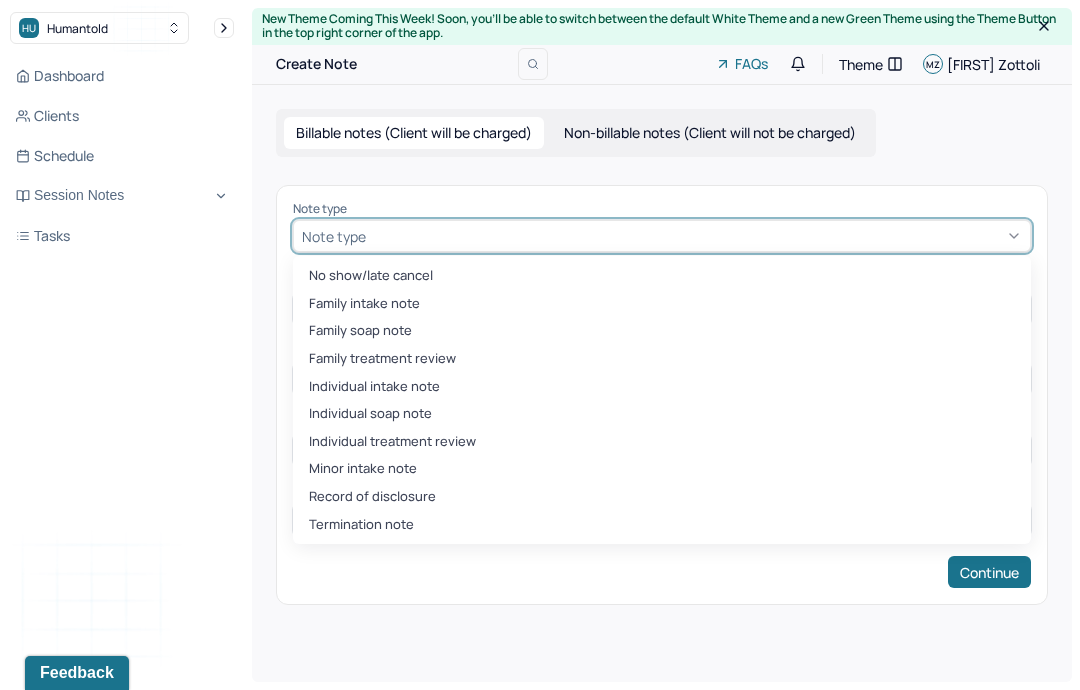 click on "Individual soap note" at bounding box center (662, 414) 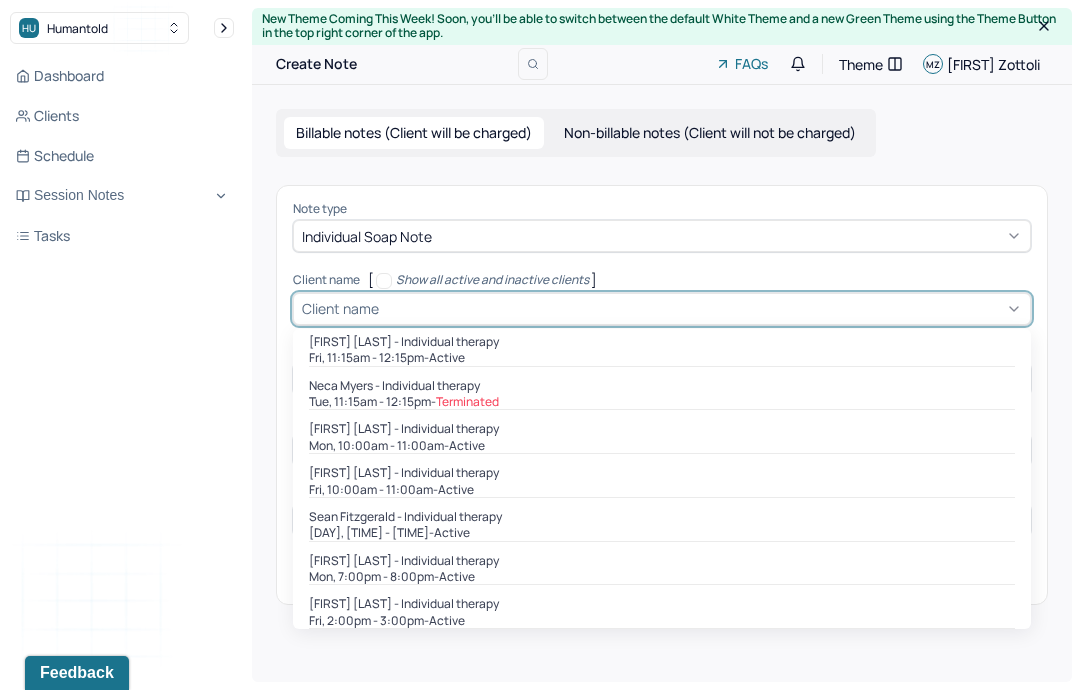 scroll, scrollTop: 443, scrollLeft: 0, axis: vertical 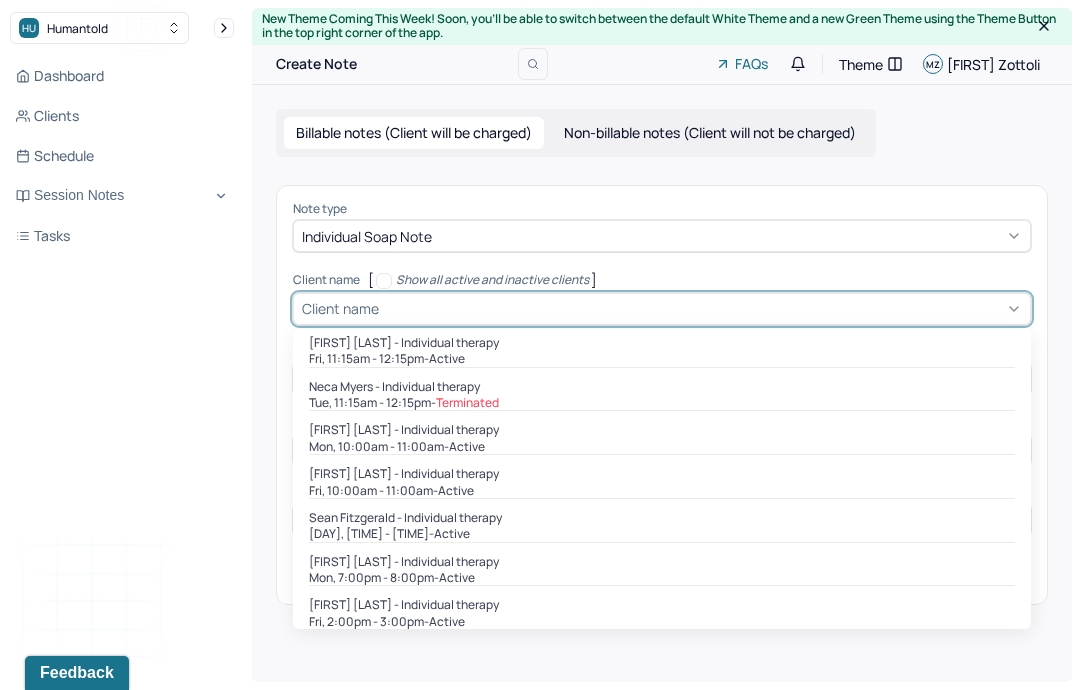 click on "Samantha De Turris - Individual therapy" at bounding box center (404, 474) 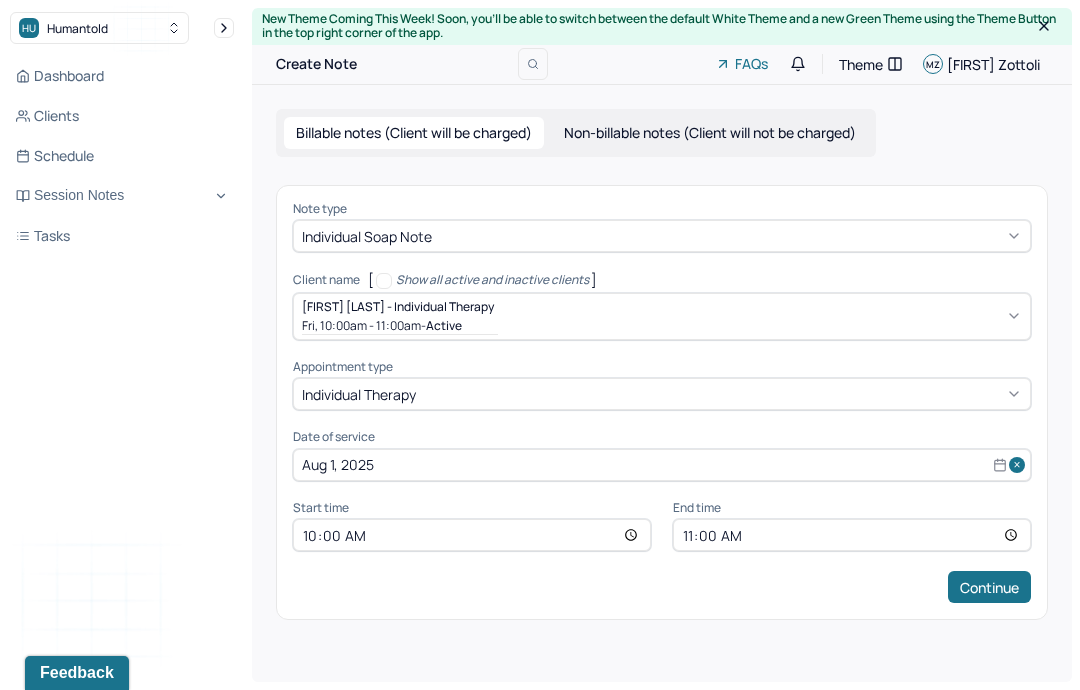 click on "10:00" at bounding box center [472, 535] 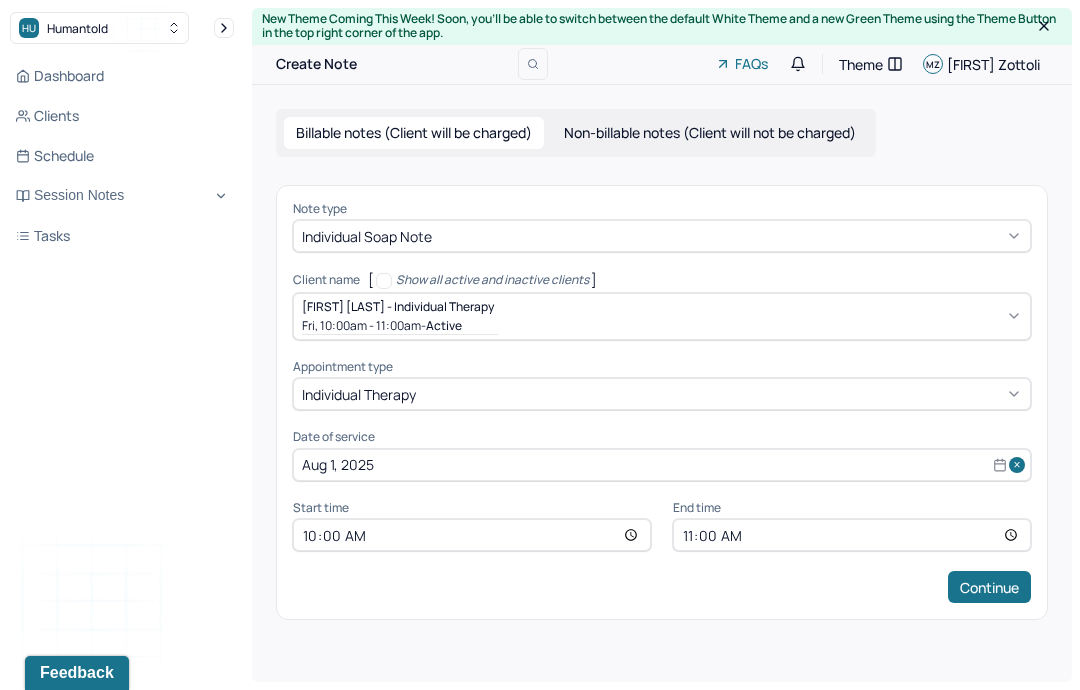 type on "09:00" 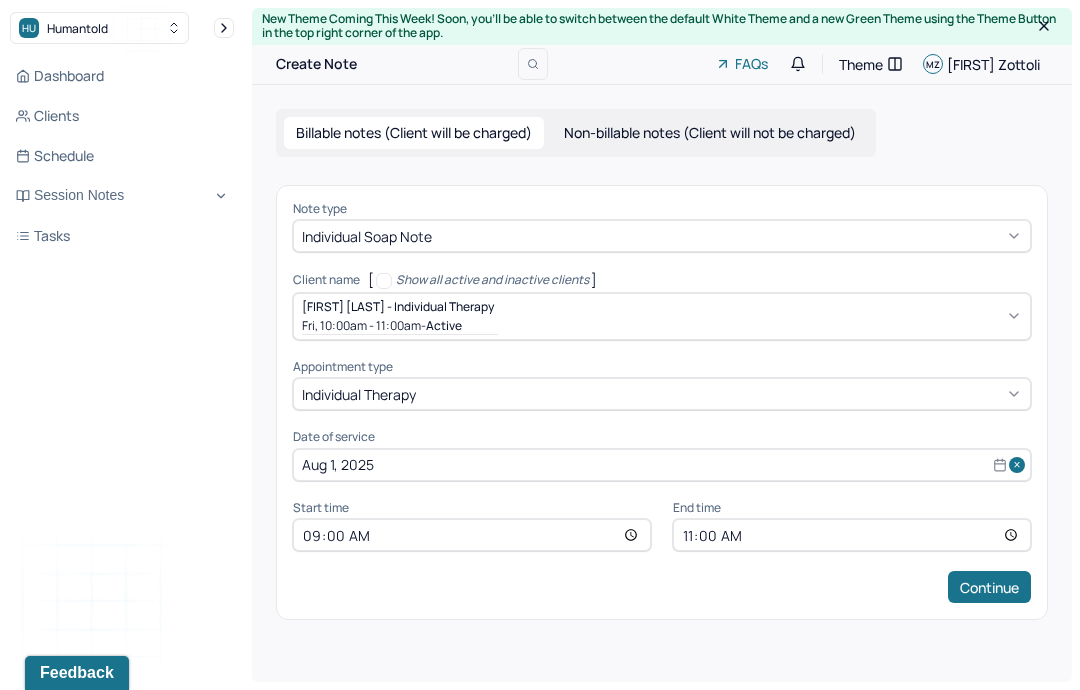click on "11:00" at bounding box center [852, 535] 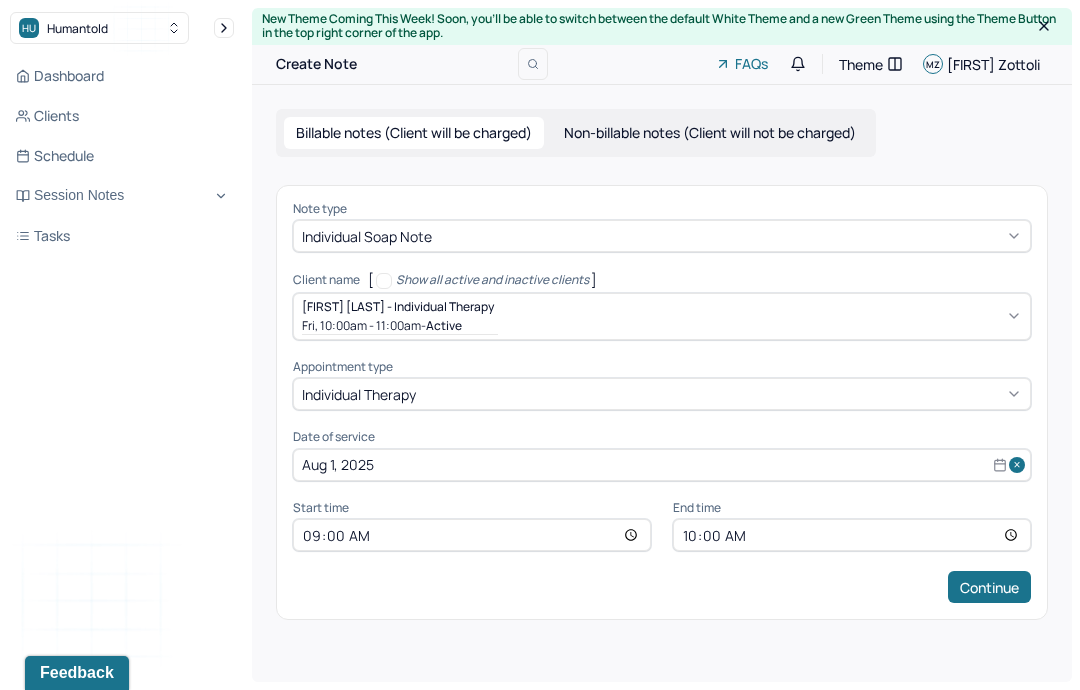click on "Continue" at bounding box center (989, 587) 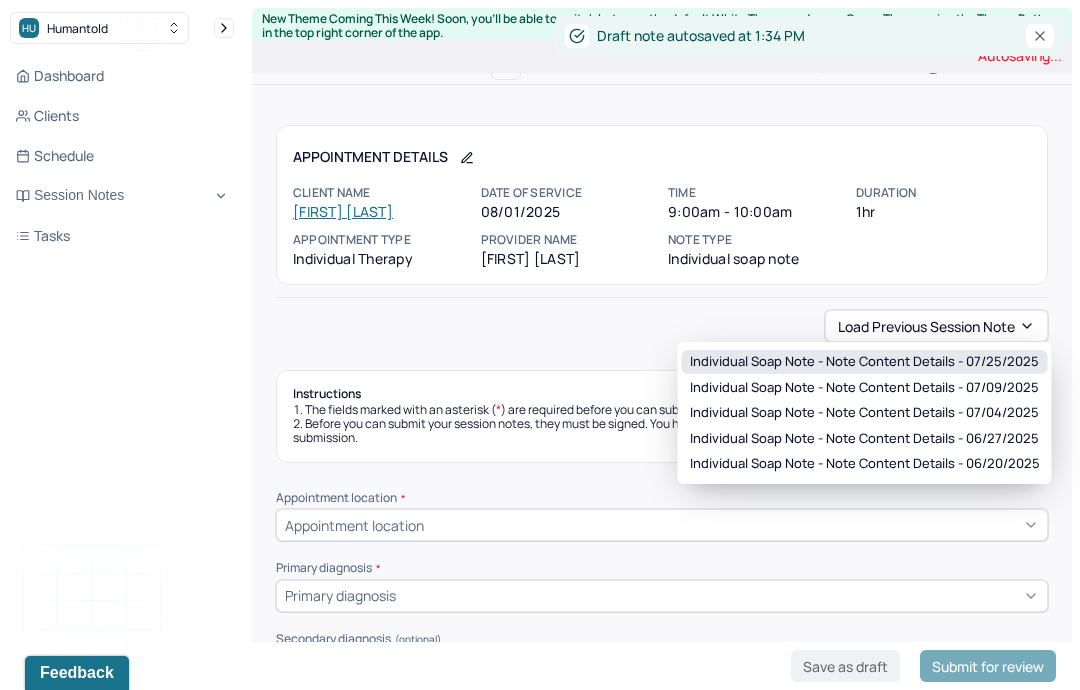 click on "Individual soap note   - Note content Details -   07/25/2025" at bounding box center (864, 362) 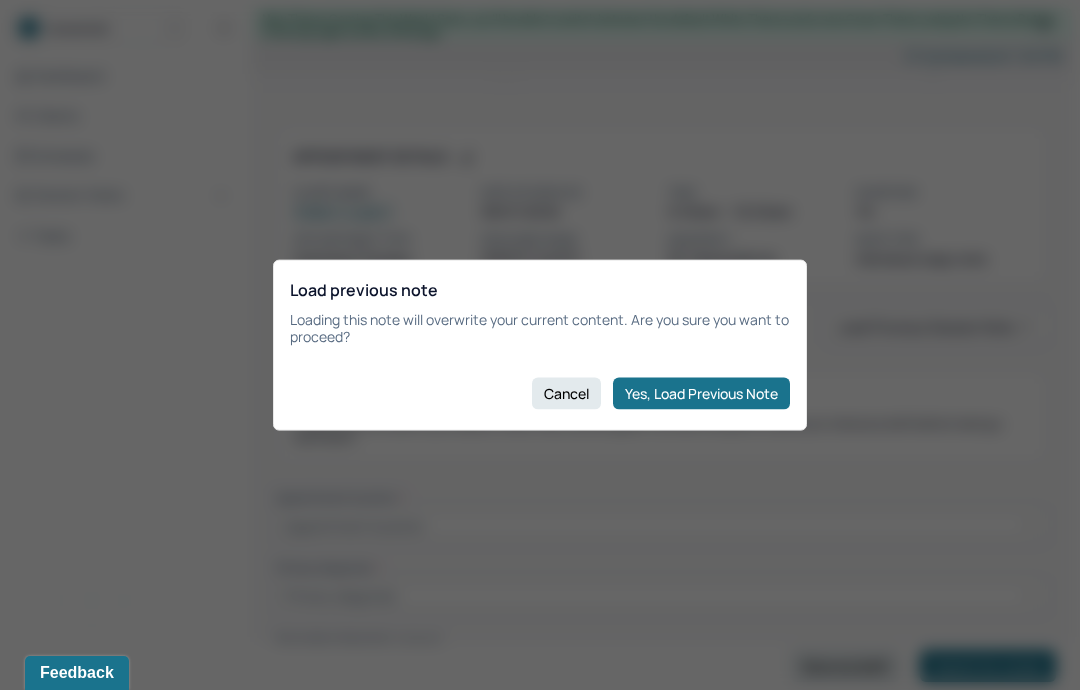 click on "Yes, Load Previous Note" at bounding box center [701, 393] 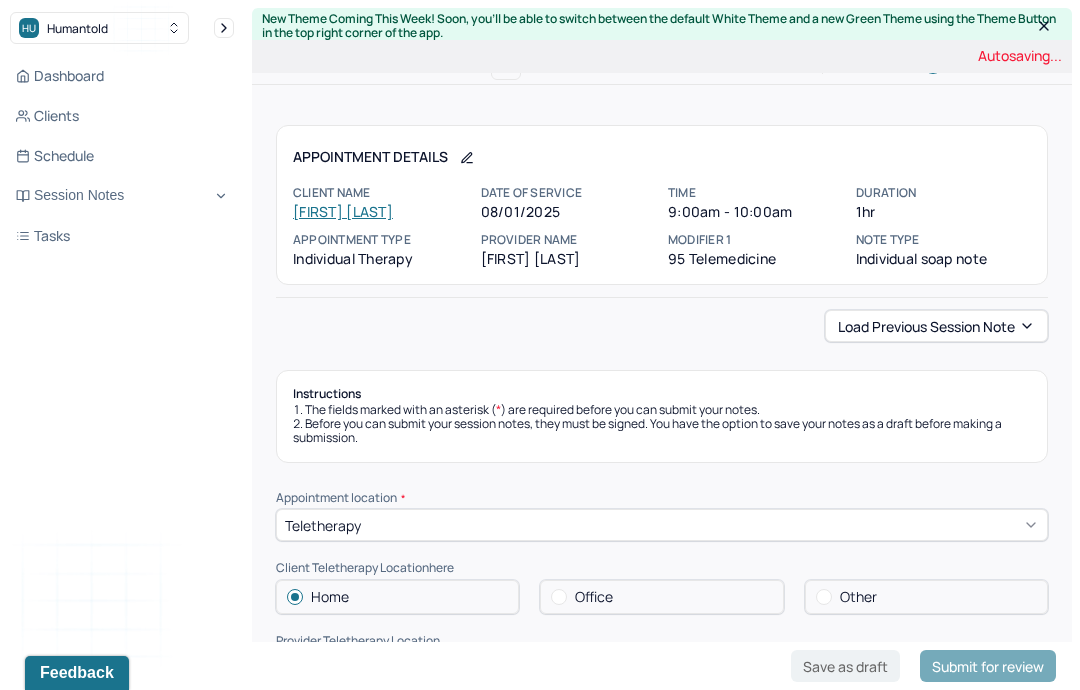 click on "Save as draft" at bounding box center [845, 666] 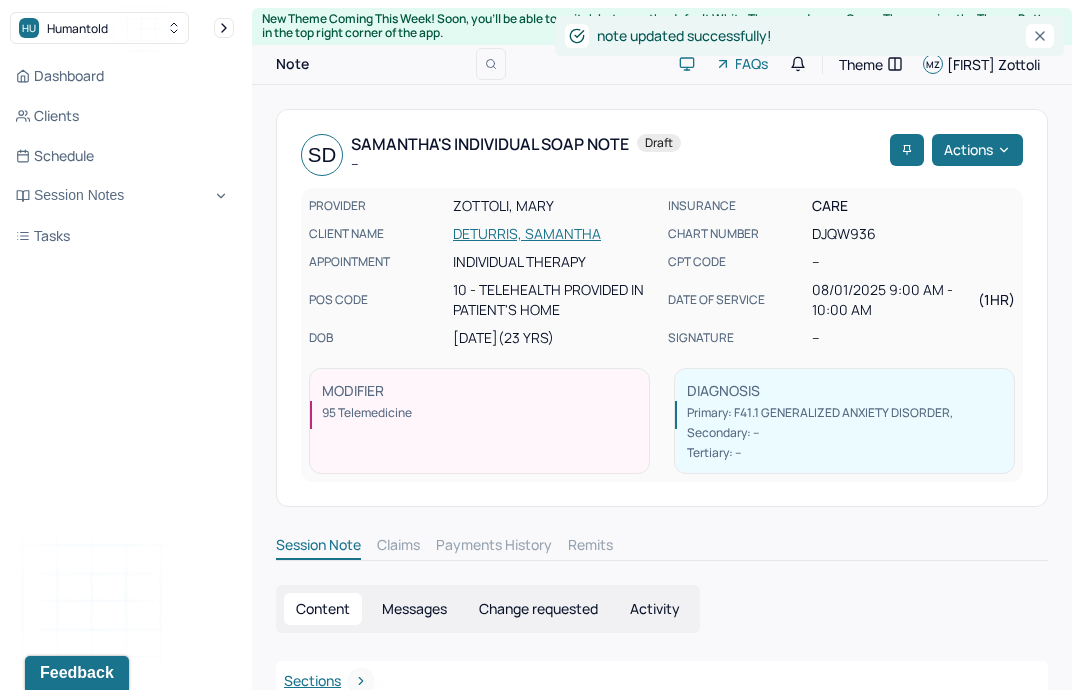 click on "Session Notes" at bounding box center (122, 196) 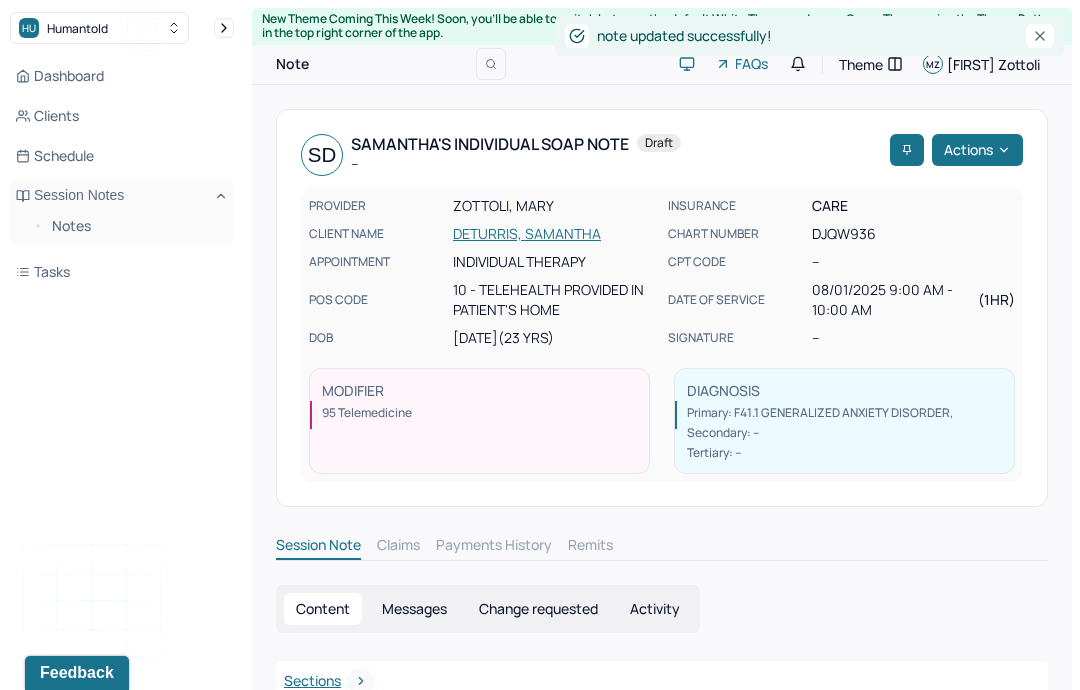 click on "Notes" at bounding box center [135, 226] 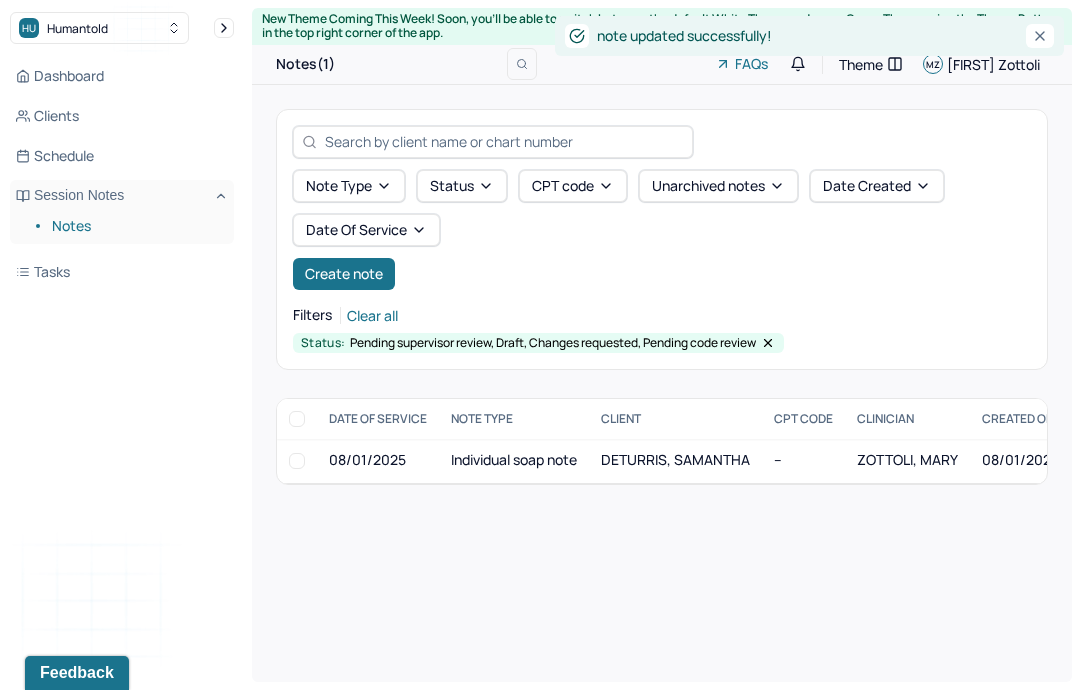 click on "Create note" at bounding box center (344, 274) 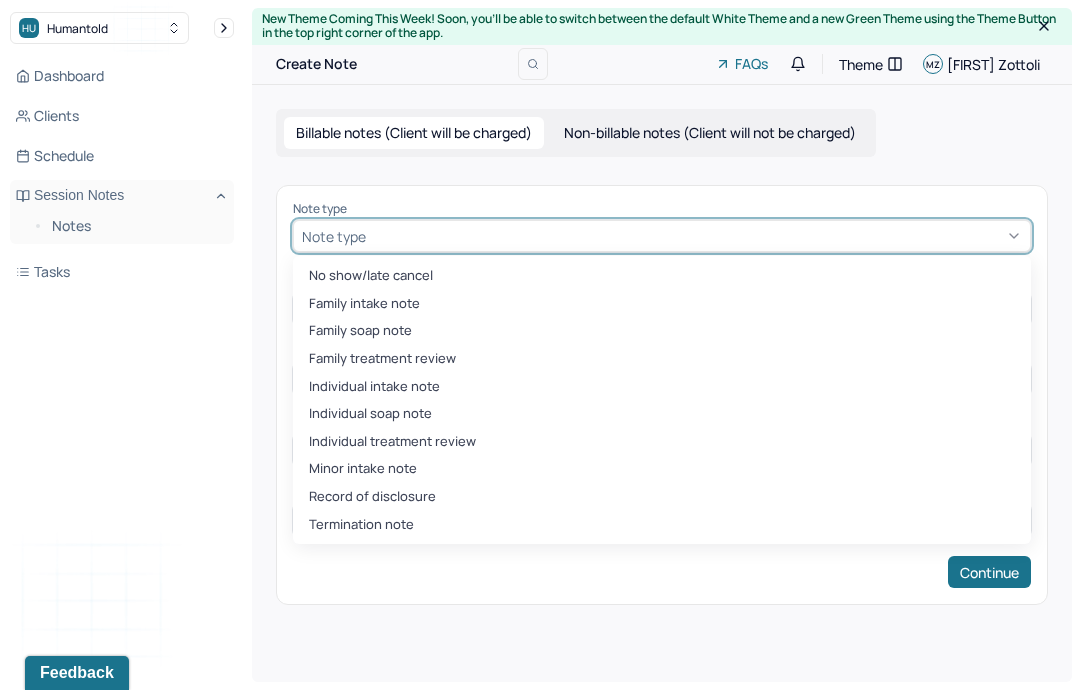 click on "Individual soap note" at bounding box center (662, 414) 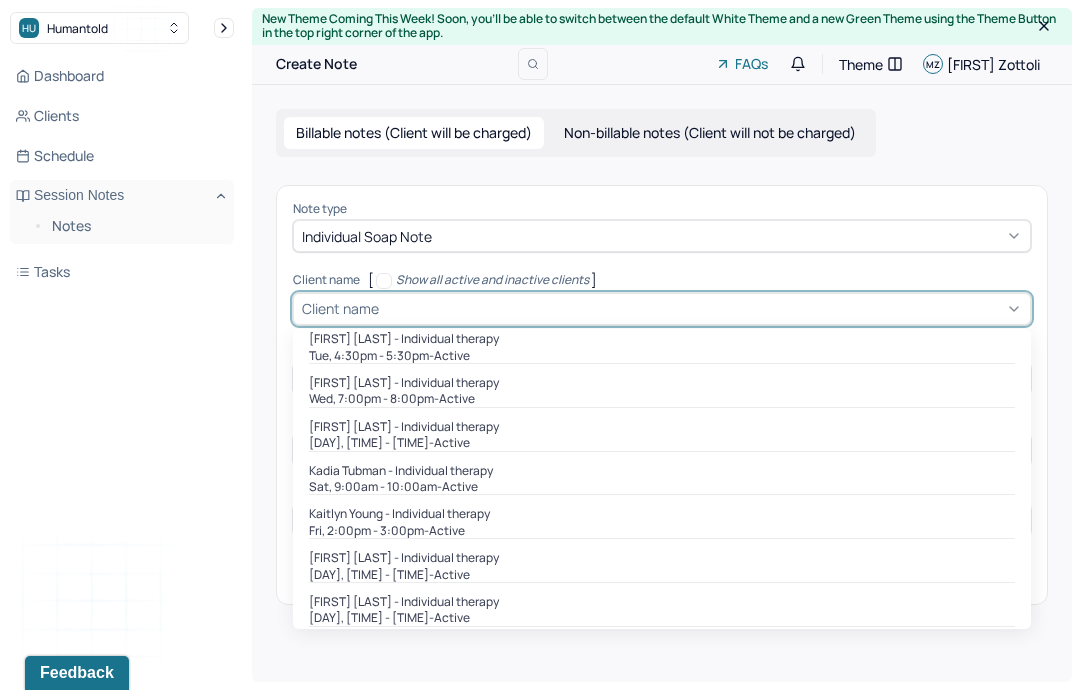 scroll, scrollTop: 168, scrollLeft: 0, axis: vertical 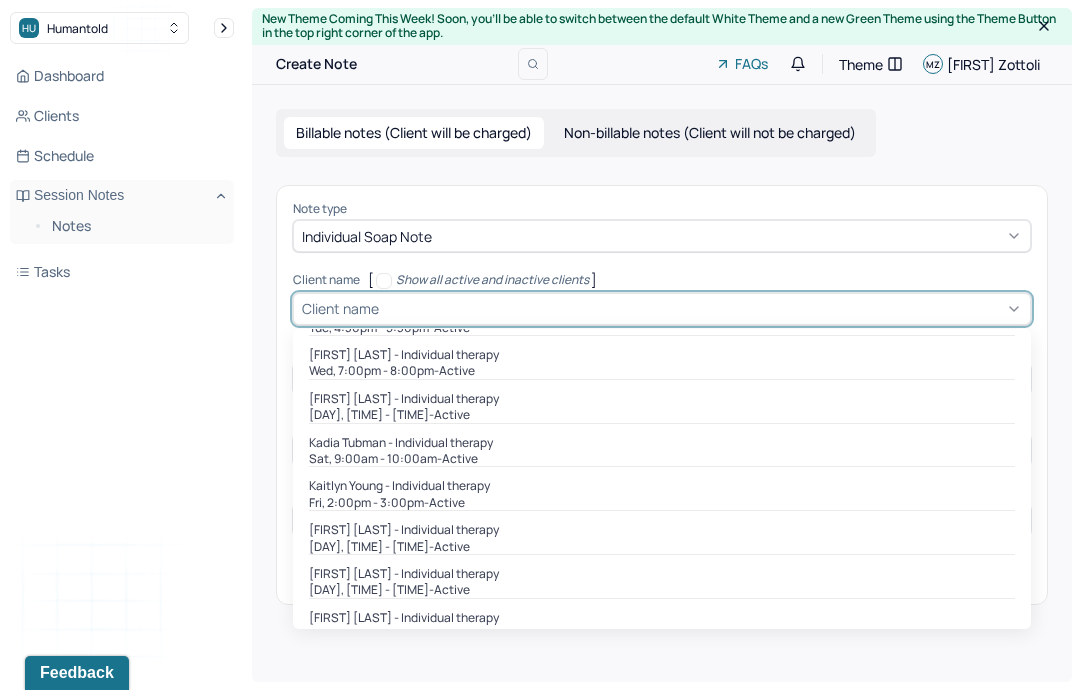 click on "active" at bounding box center (447, 503) 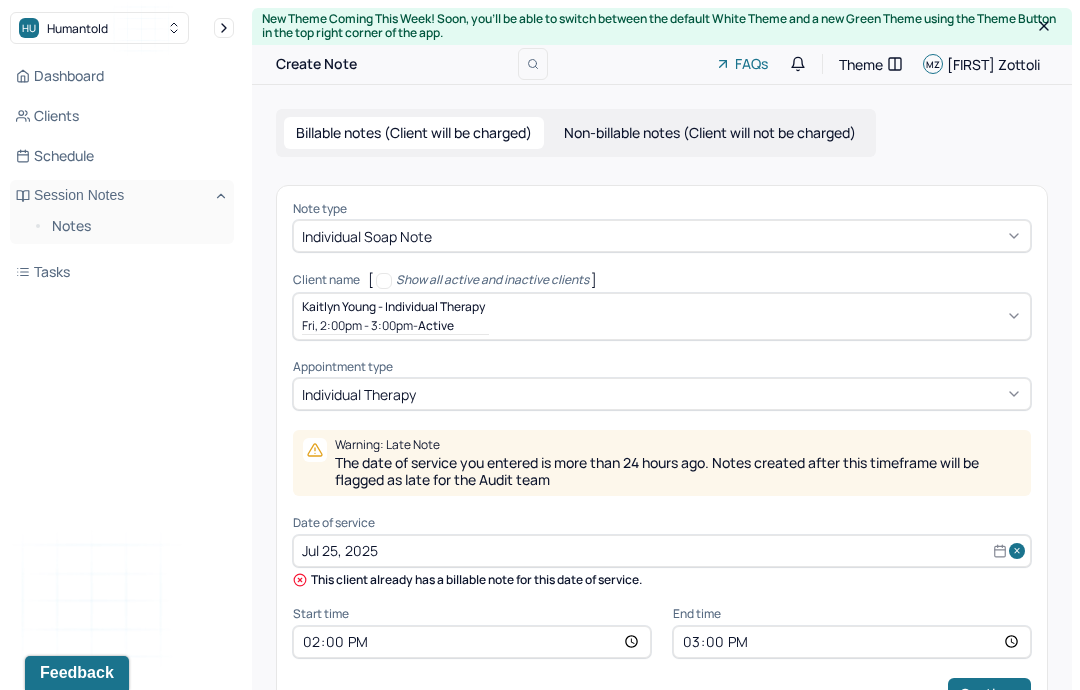 click on "Jul 25, 2025" at bounding box center [662, 551] 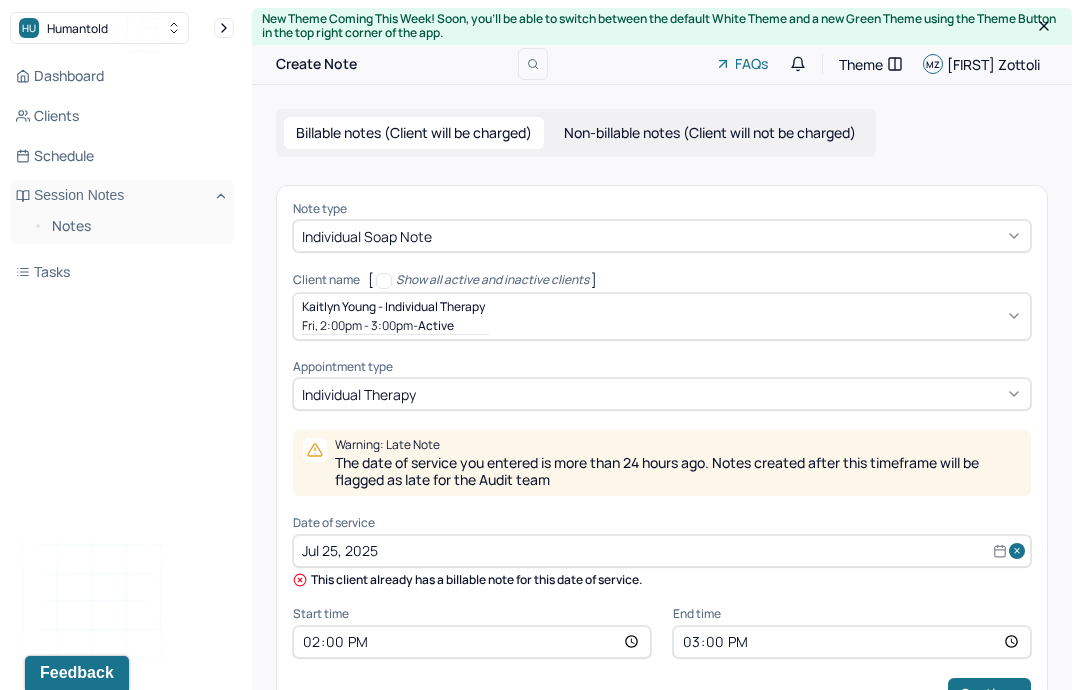 select on "6" 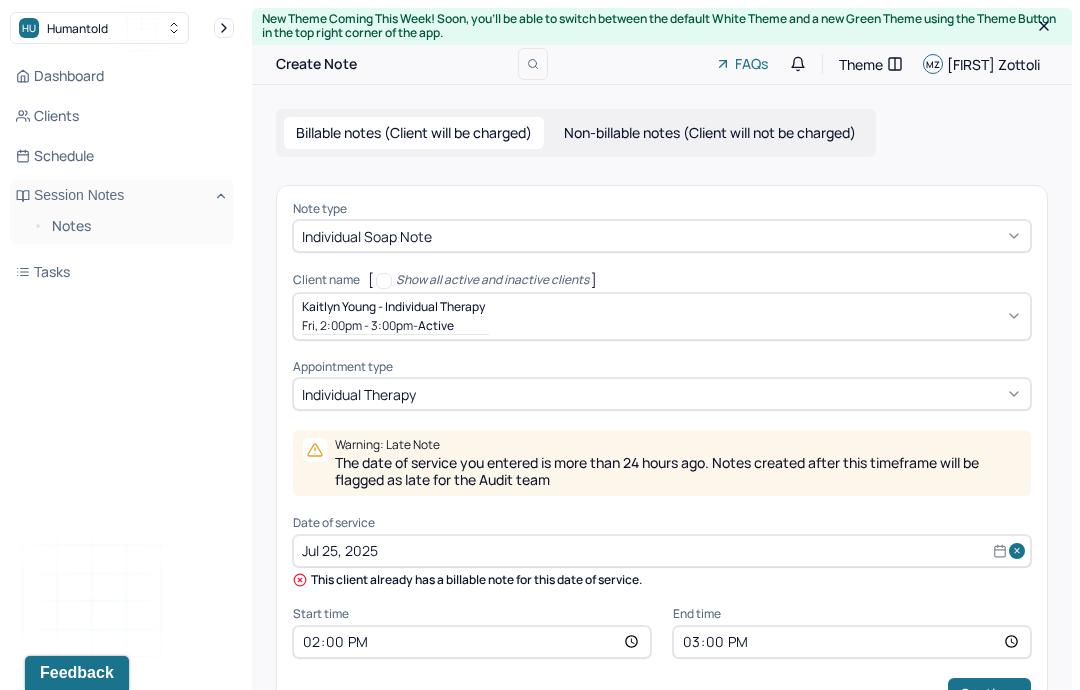 select on "2025" 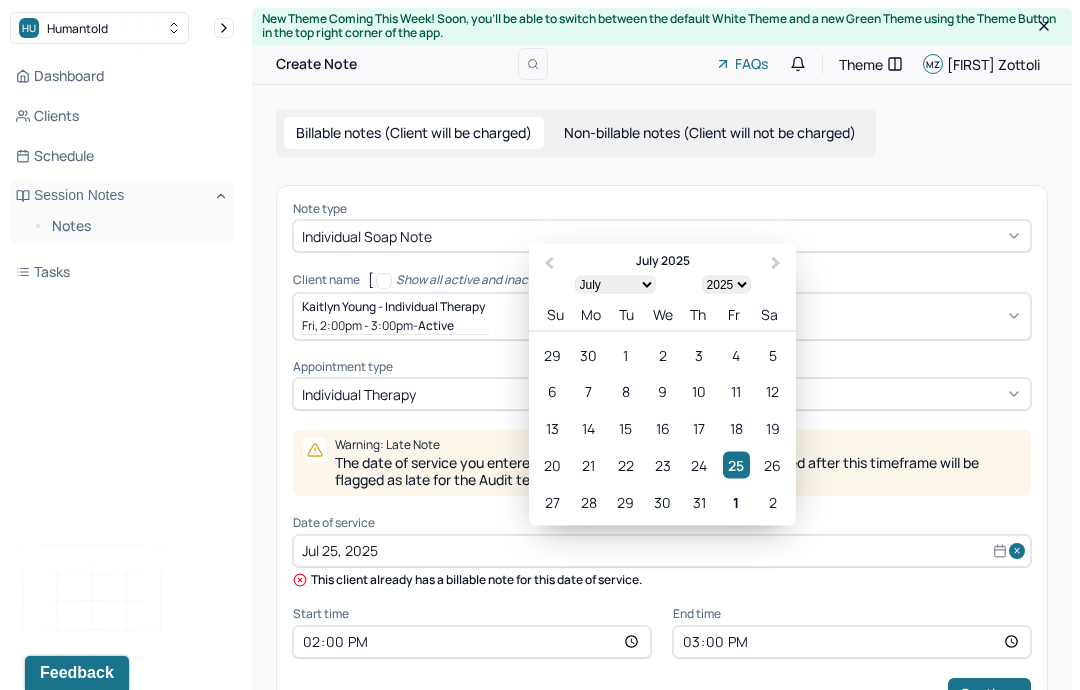 click on "1" at bounding box center [736, 501] 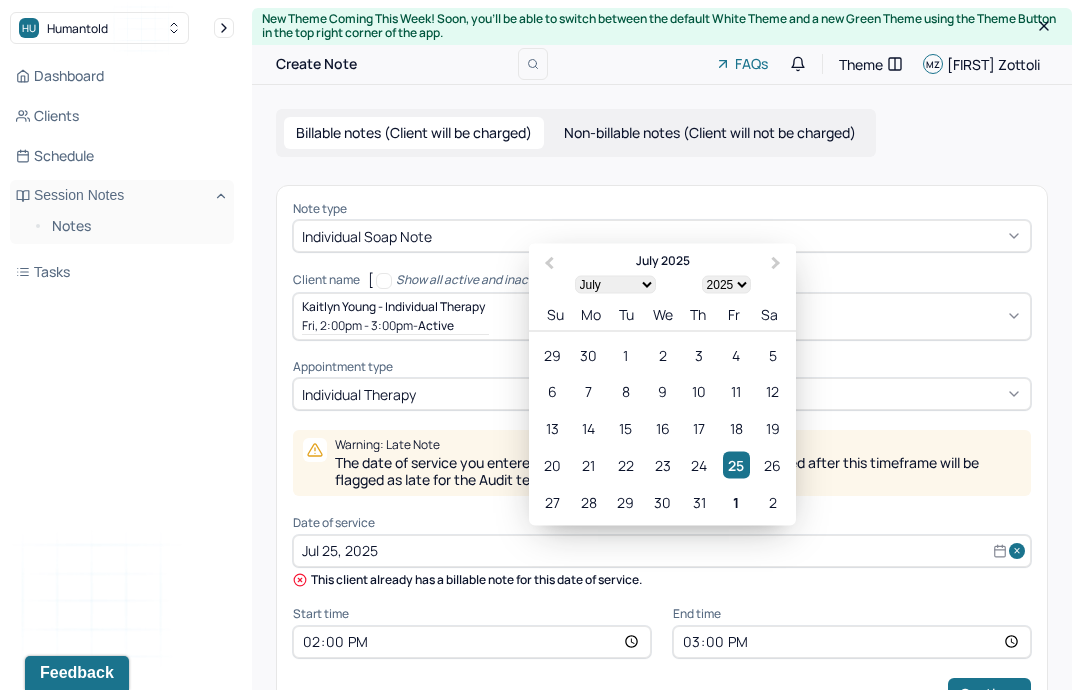 type on "Aug 1, 2025" 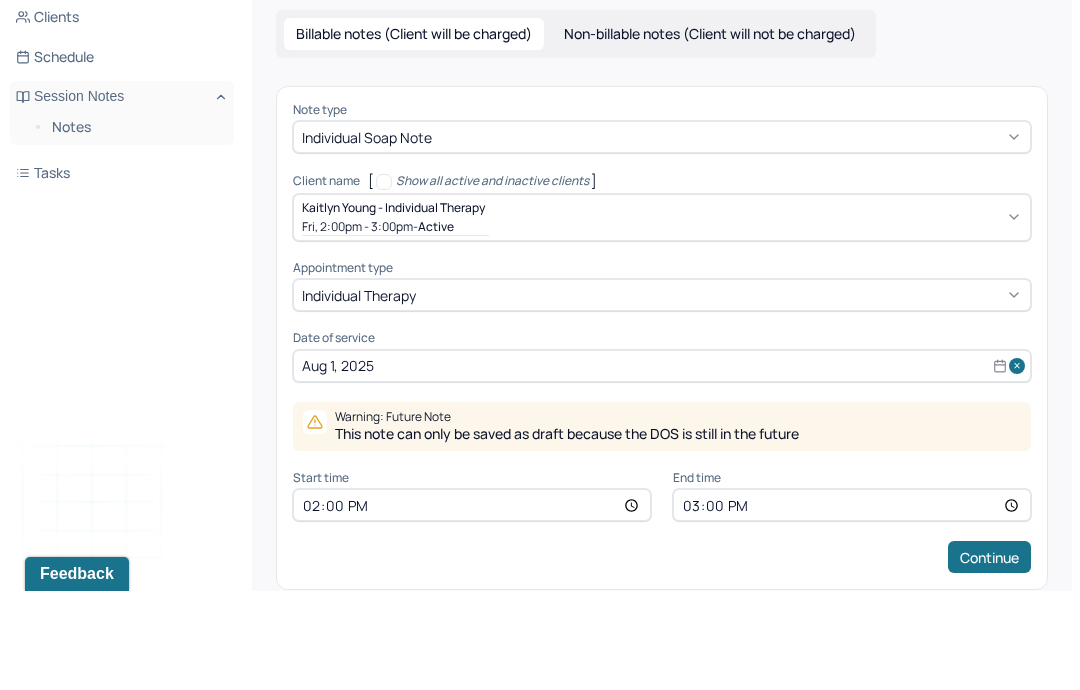 scroll, scrollTop: 2, scrollLeft: 0, axis: vertical 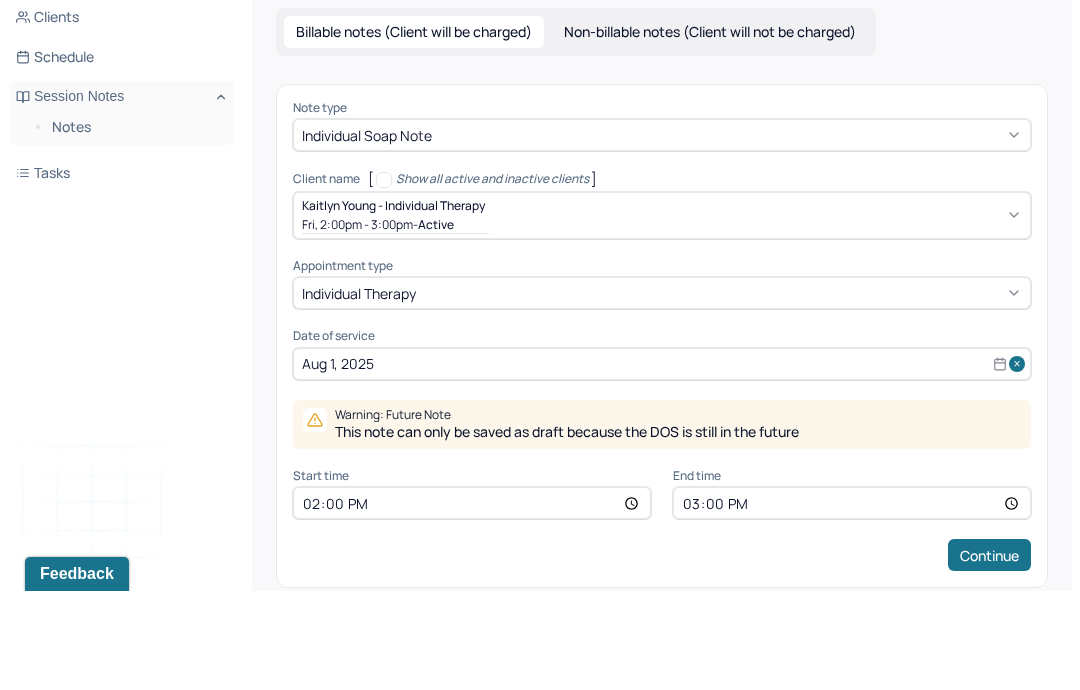 click on "14:00" at bounding box center (472, 602) 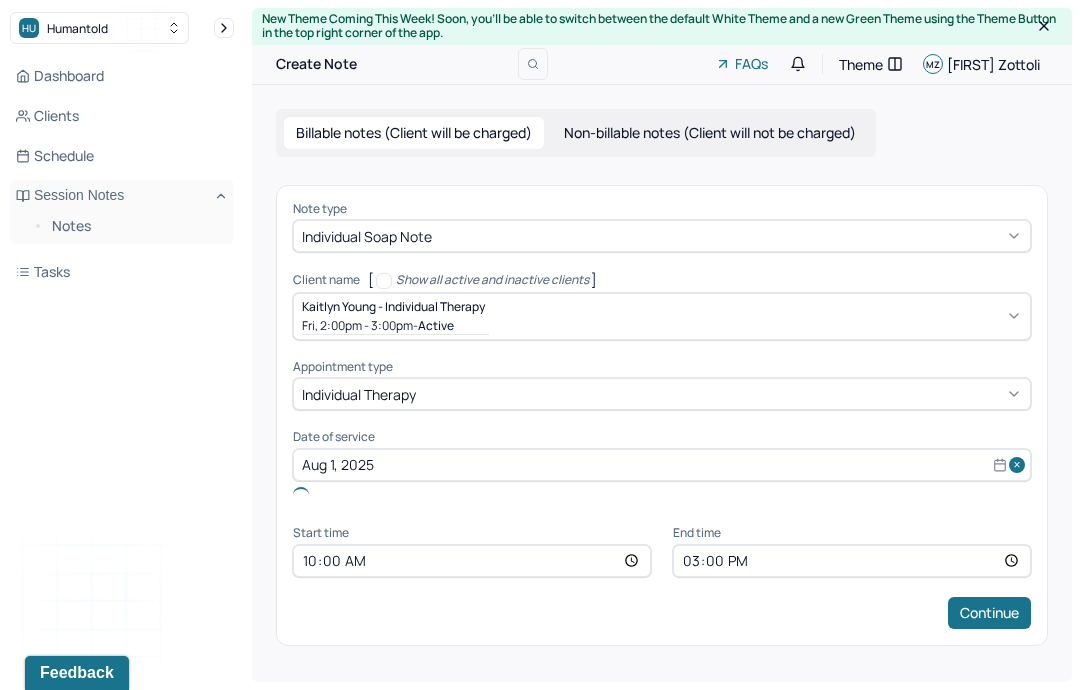 scroll, scrollTop: 0, scrollLeft: 0, axis: both 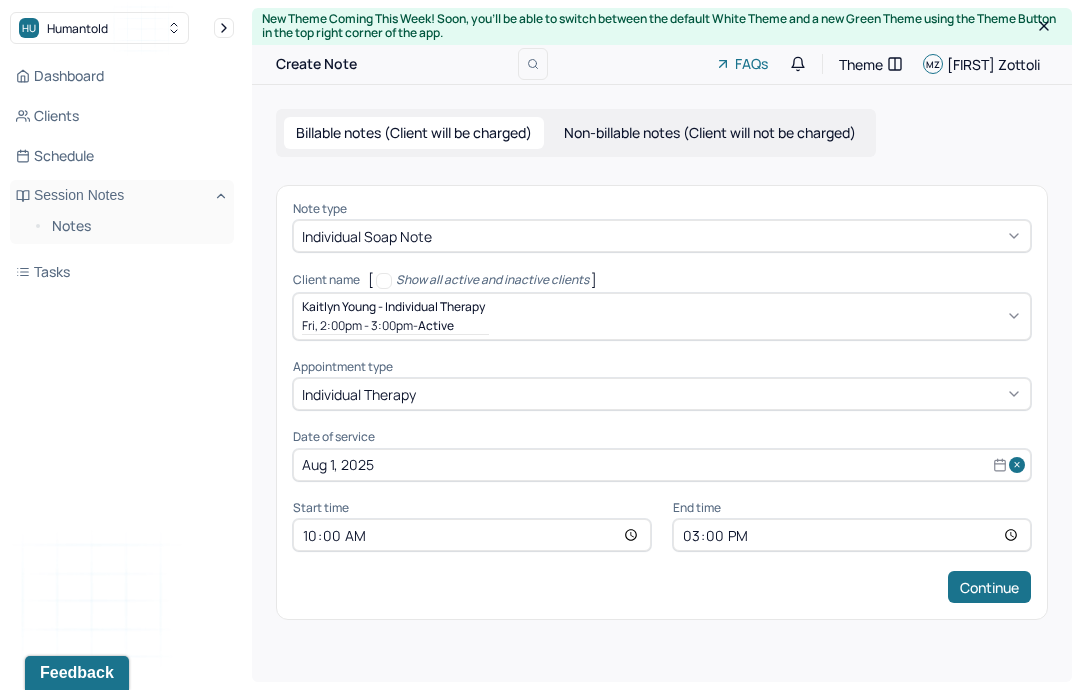 type on "10:05" 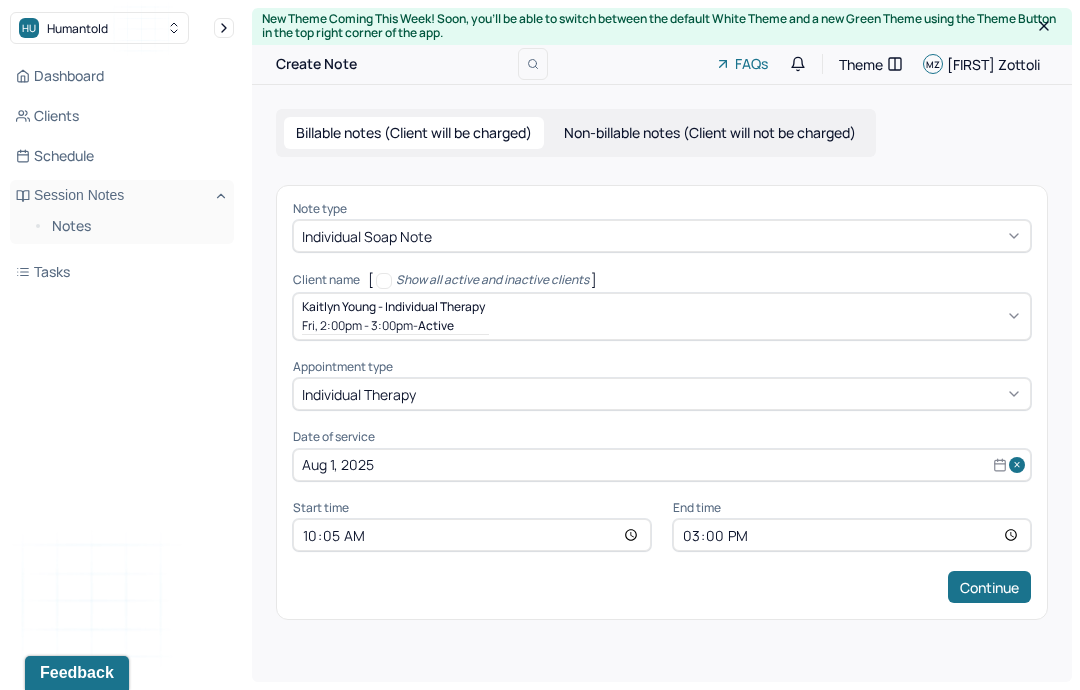 click on "15:00" at bounding box center [852, 535] 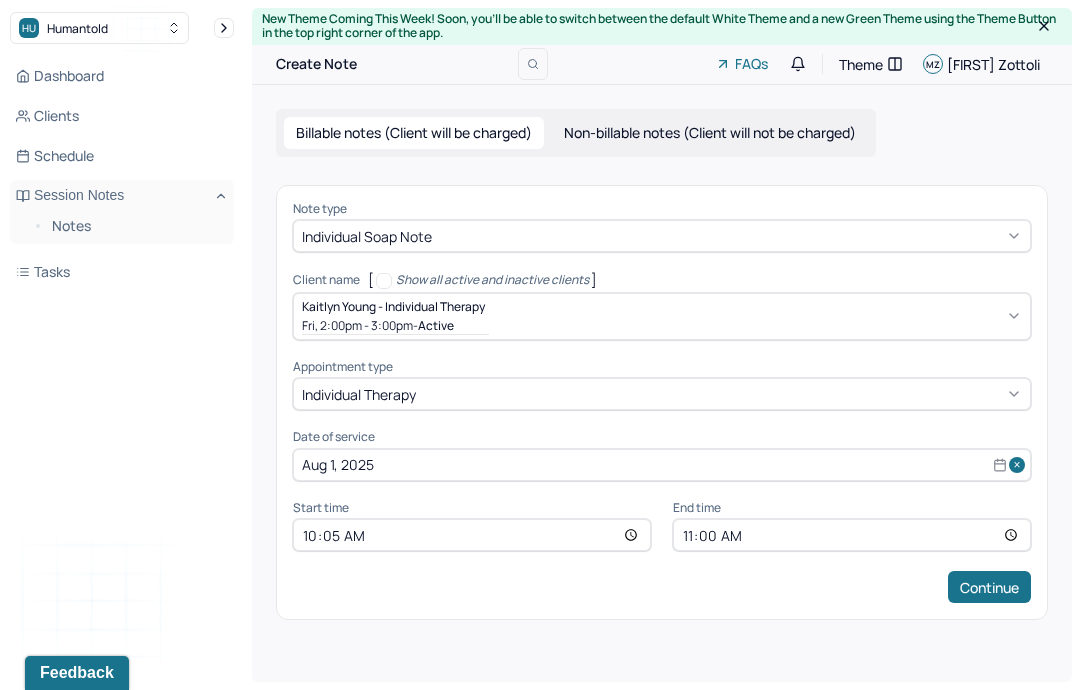 type on "11:05" 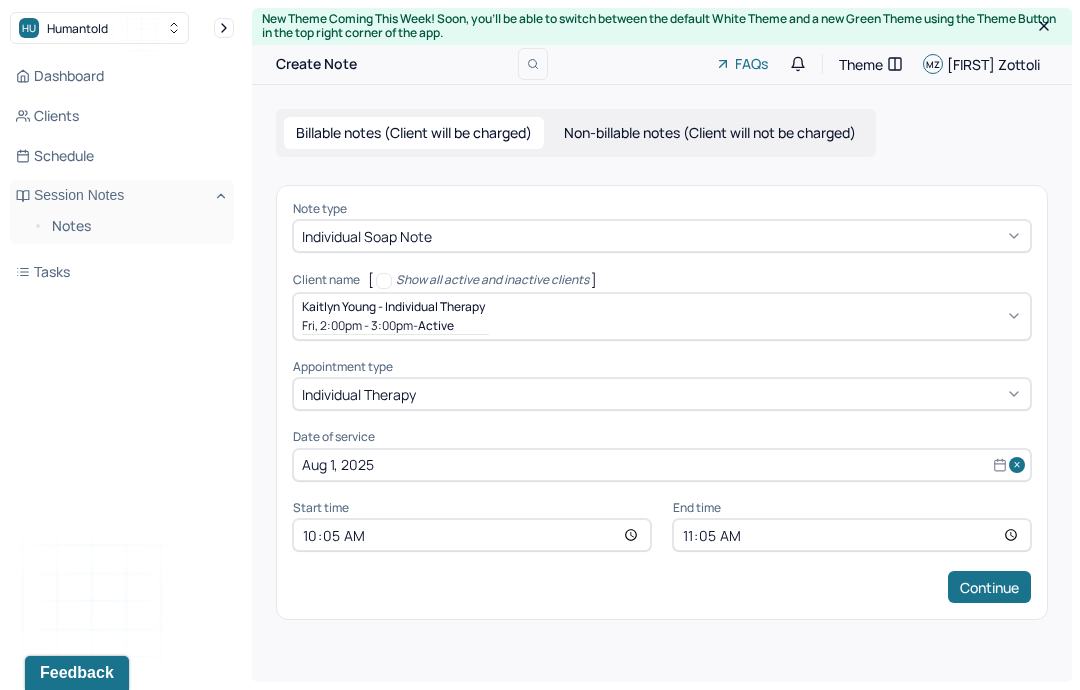 click on "Continue" at bounding box center [989, 587] 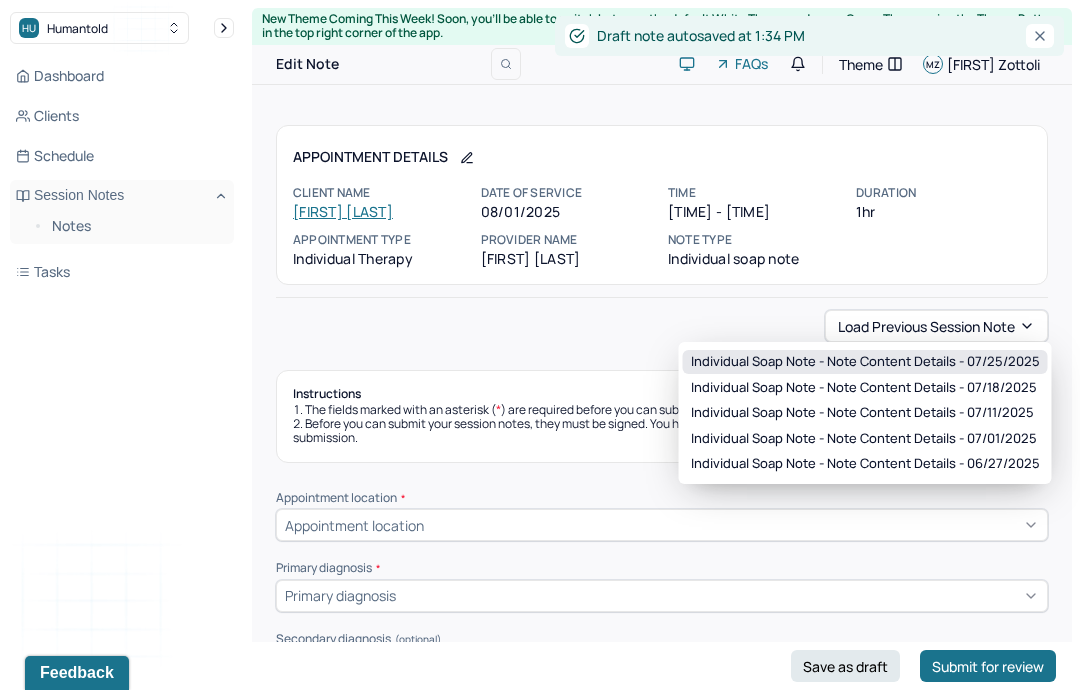 click on "Individual soap note   - Note content Details -   07/25/2025" at bounding box center [865, 362] 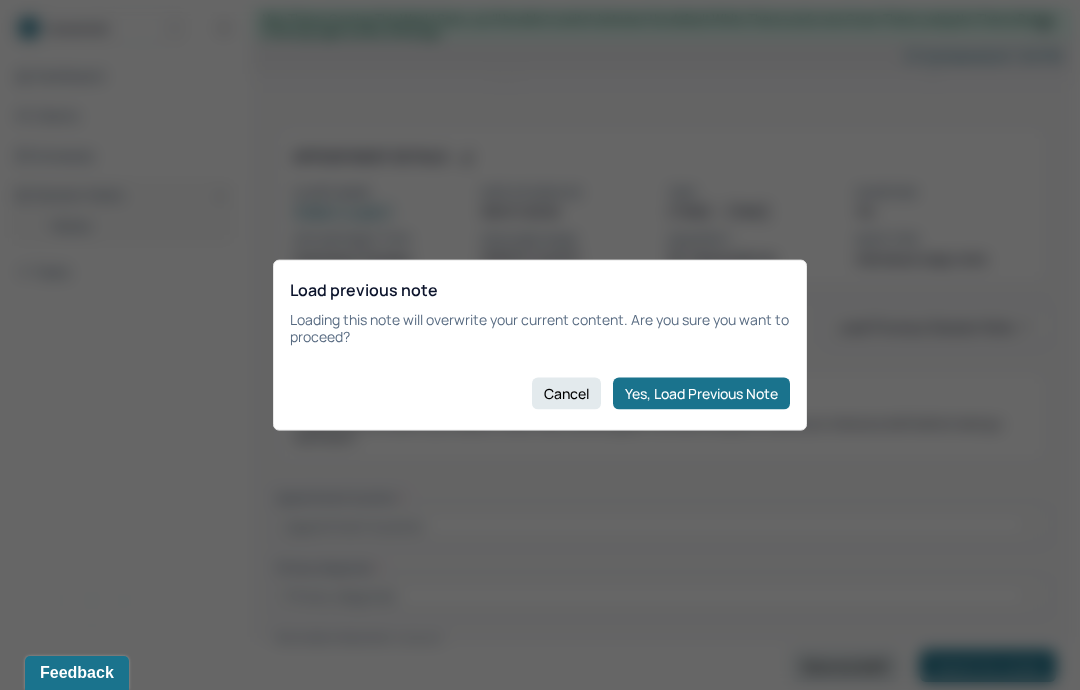 click on "Yes, Load Previous Note" at bounding box center (701, 393) 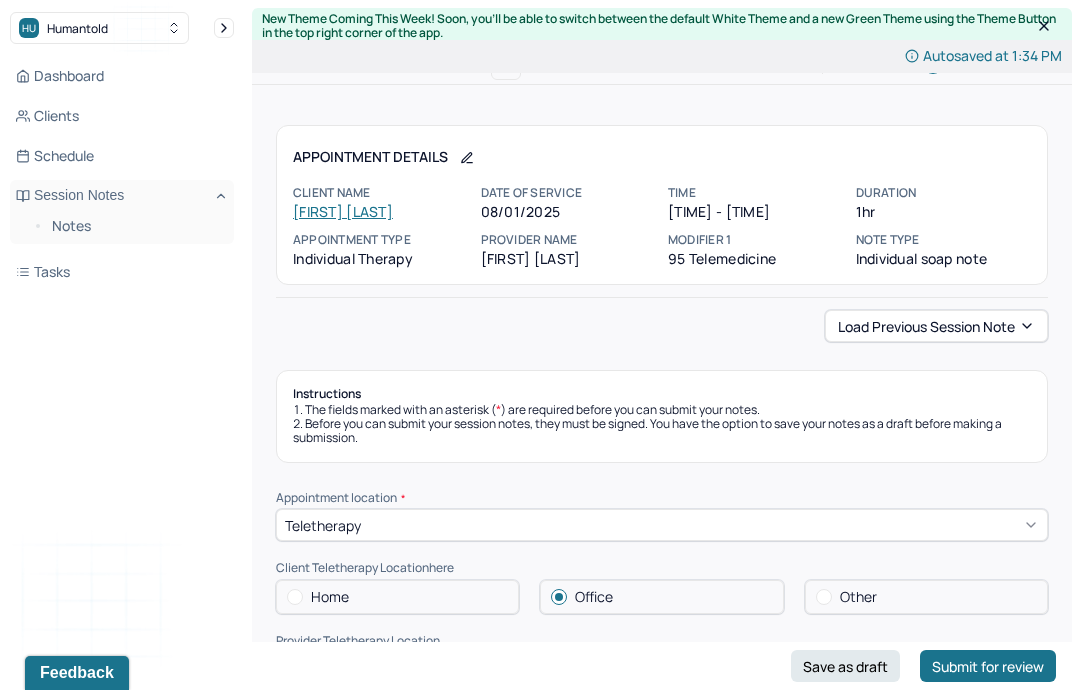 click on "Save as draft" at bounding box center (845, 666) 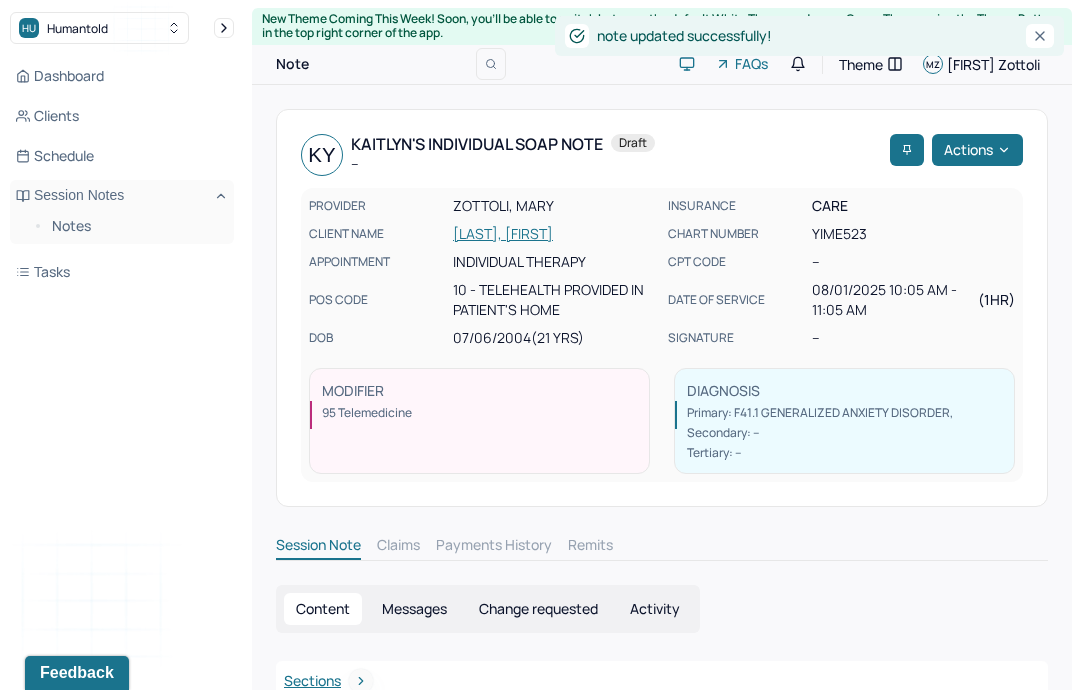 click on "Notes" at bounding box center (135, 226) 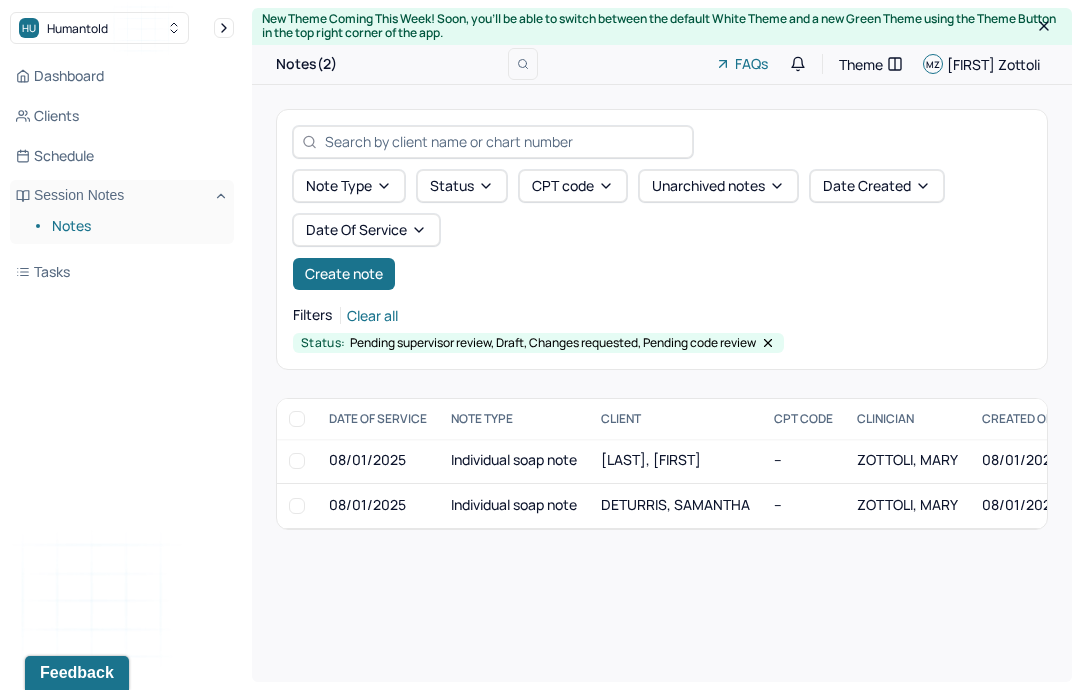 click on "Create note" at bounding box center (344, 274) 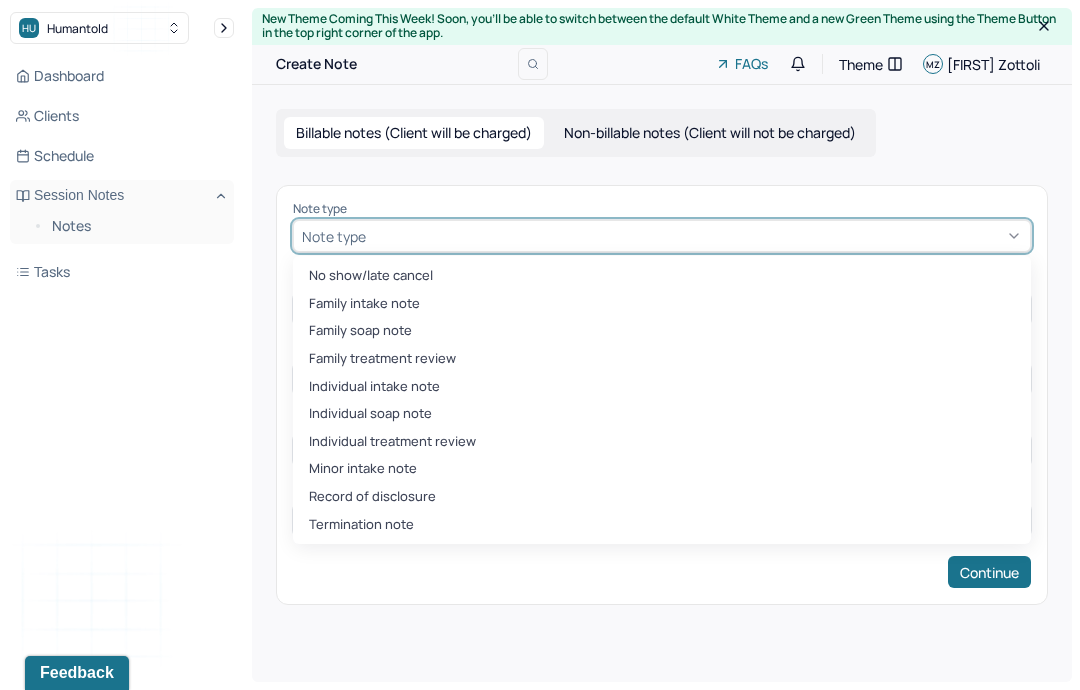 click on "Individual soap note" at bounding box center (662, 414) 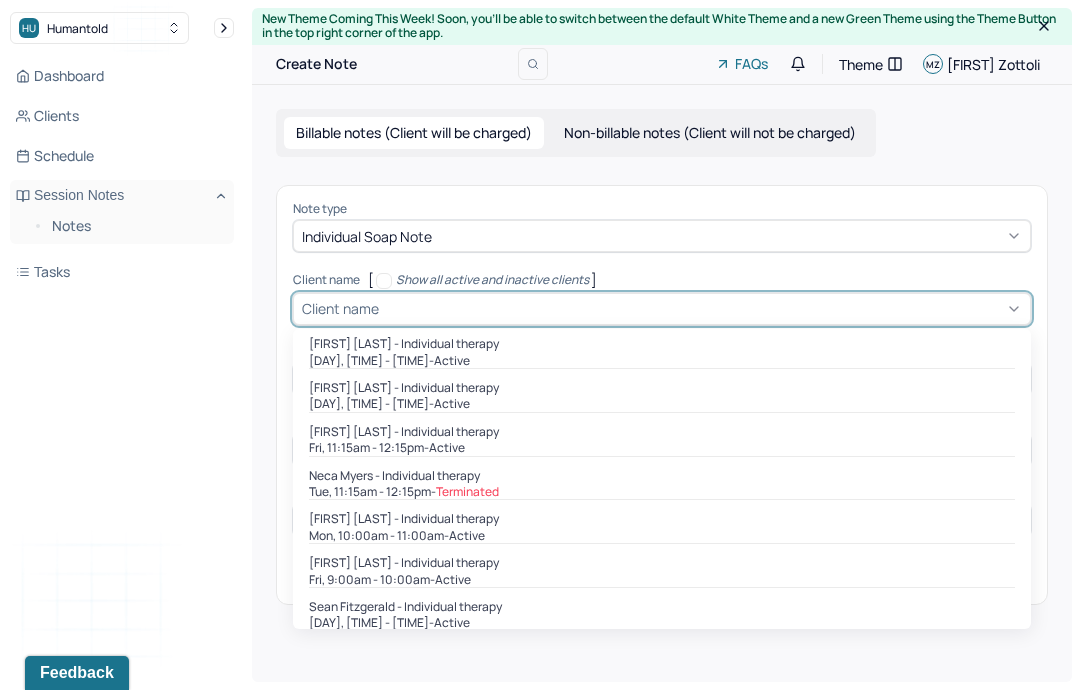 scroll, scrollTop: 353, scrollLeft: 0, axis: vertical 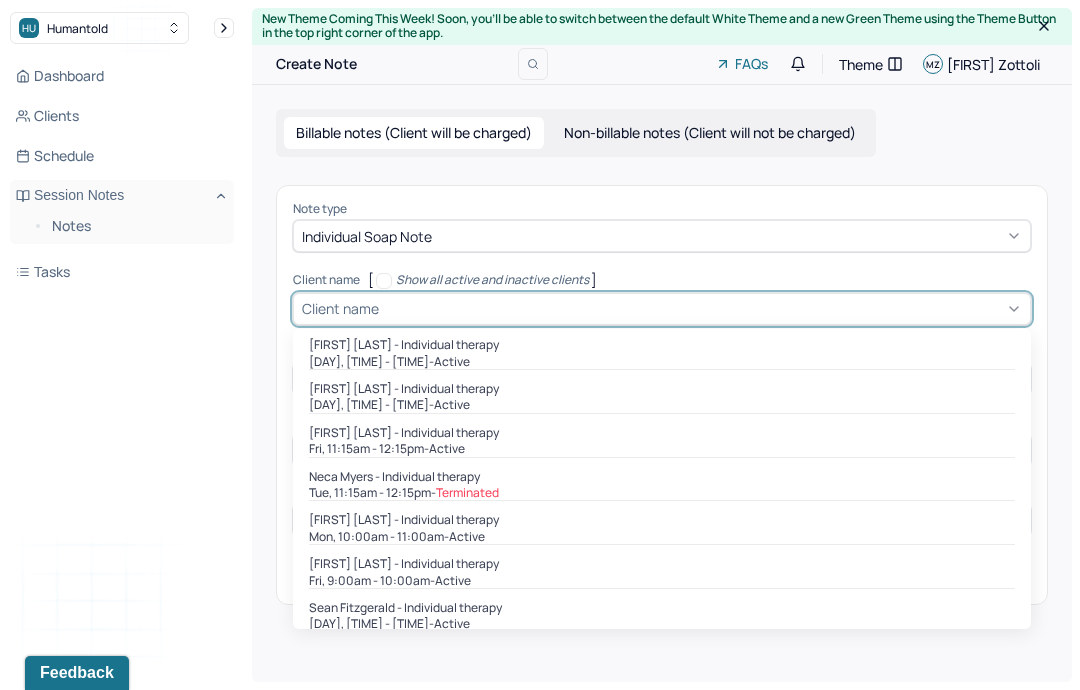 click on "Mio Yamanaka - Individual therapy" at bounding box center [662, 433] 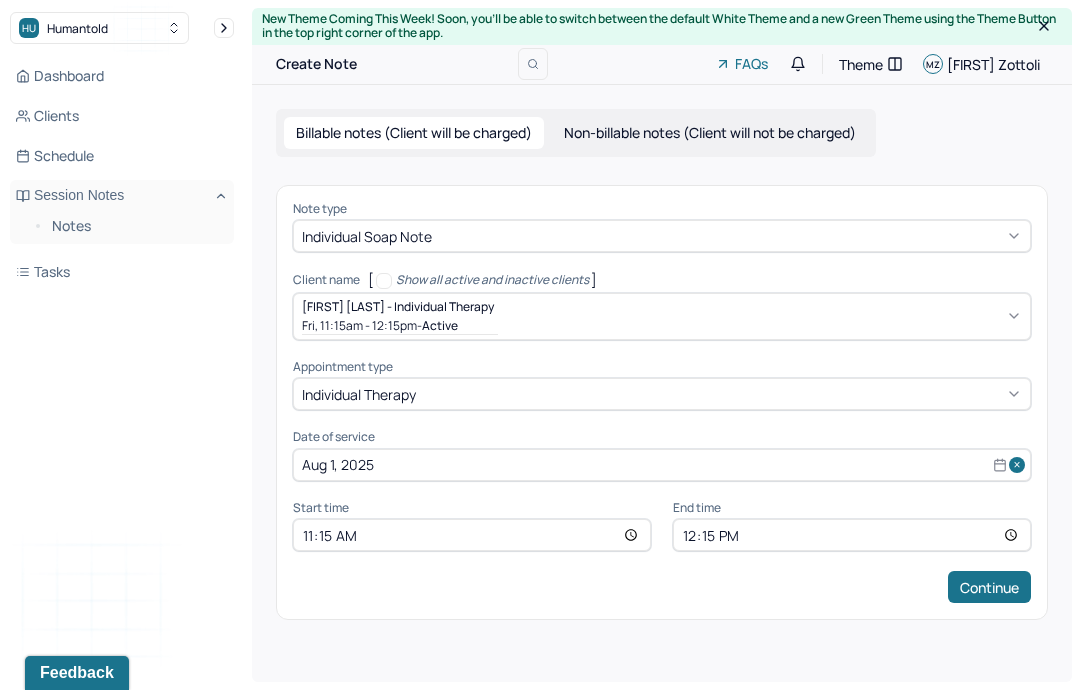 click on "Continue" at bounding box center [989, 587] 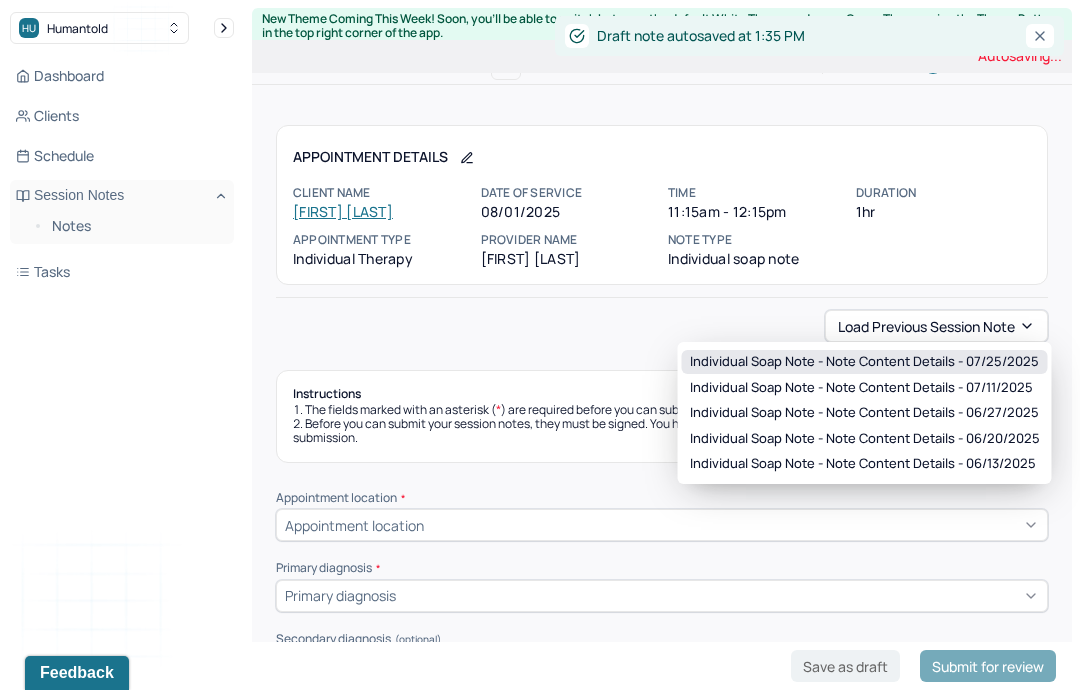 click on "Individual soap note   - Note content Details -   07/25/2025" at bounding box center (864, 362) 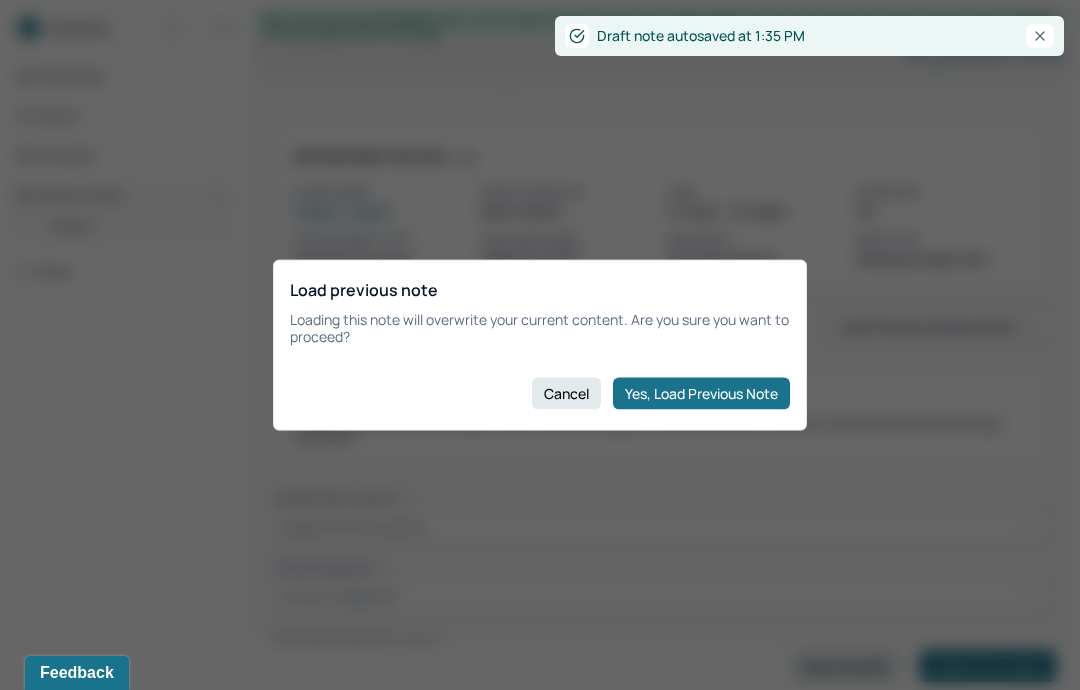 click on "Yes, Load Previous Note" at bounding box center [701, 393] 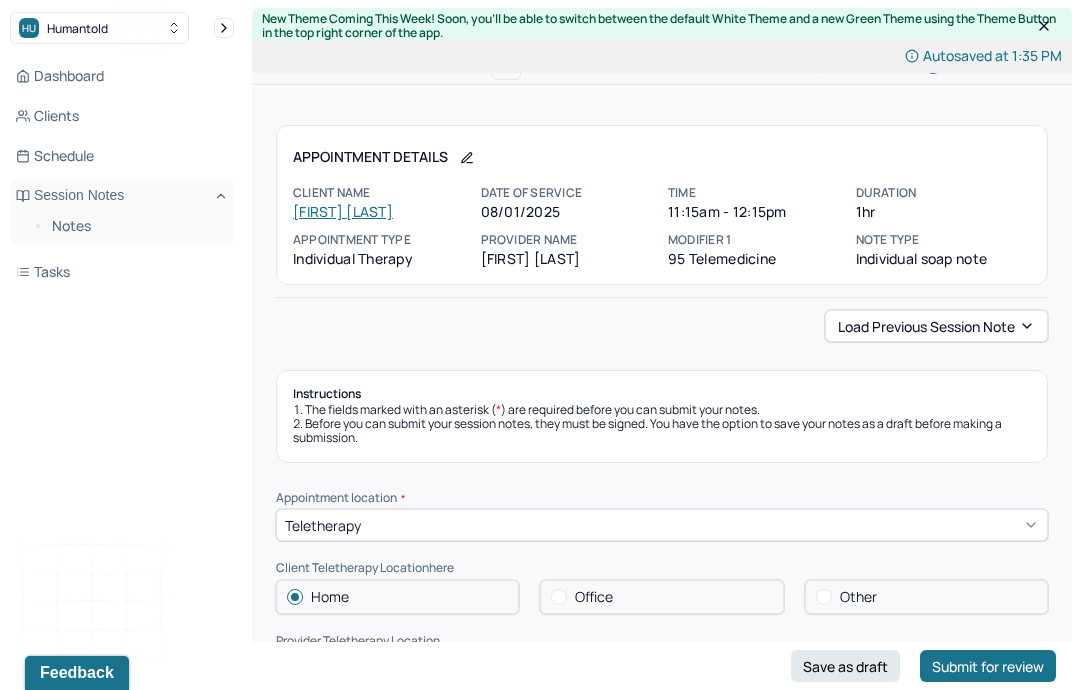 click on "Save as draft" at bounding box center [845, 666] 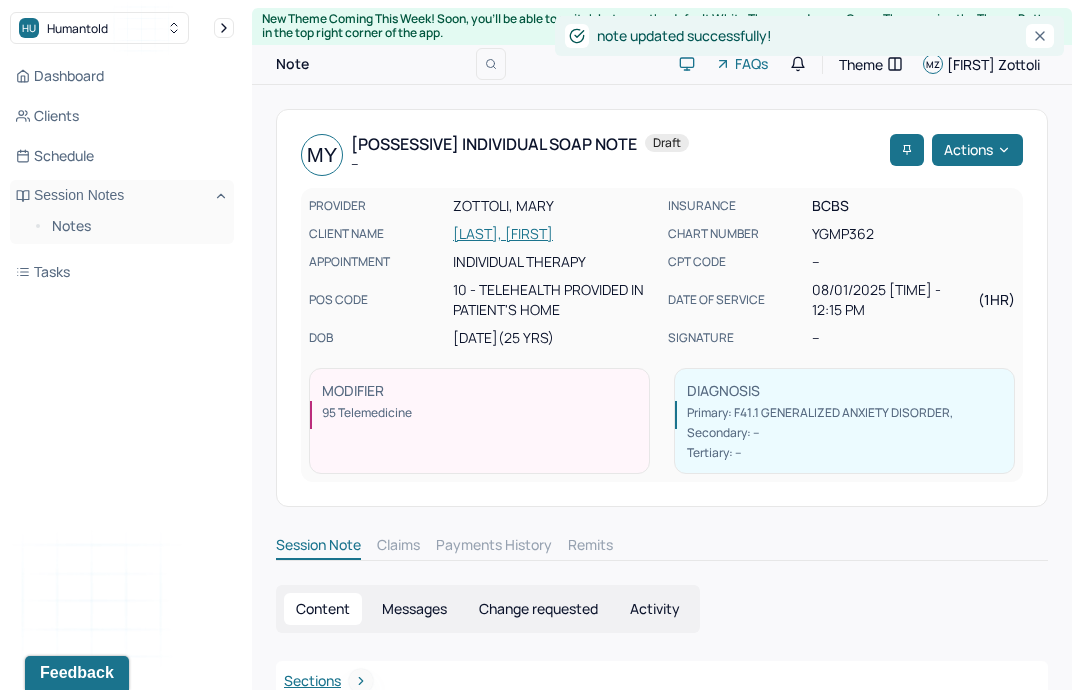 click on "Notes" at bounding box center (135, 226) 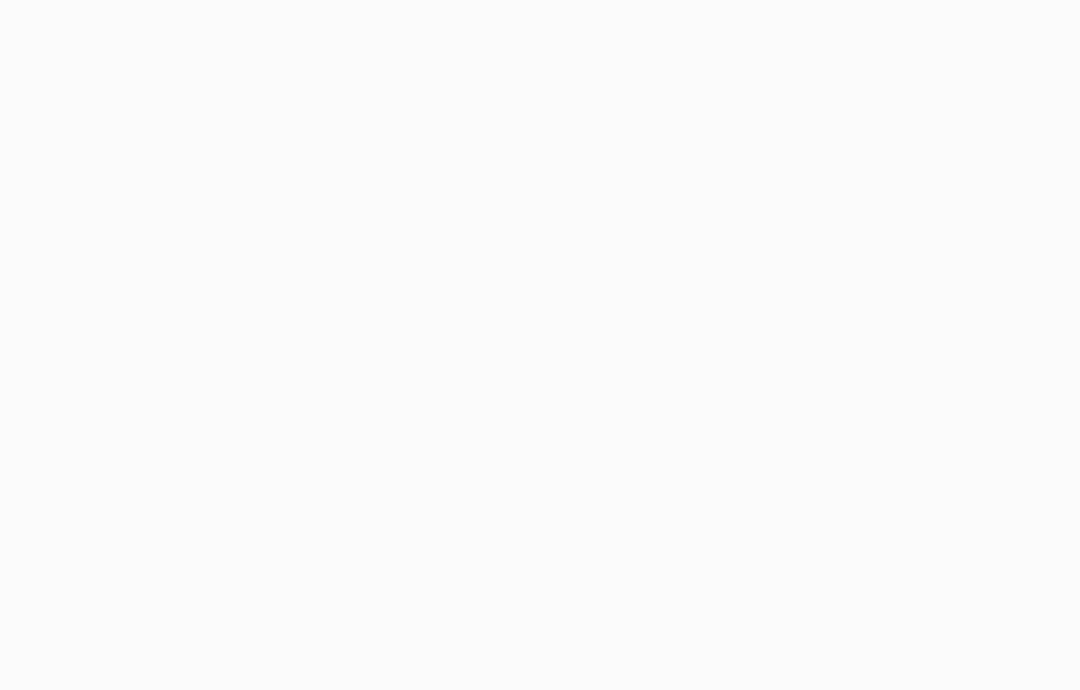 scroll, scrollTop: 0, scrollLeft: 0, axis: both 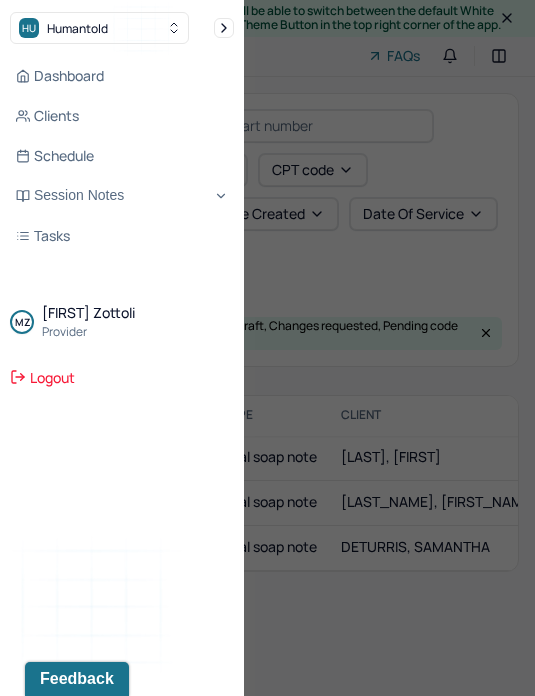 click at bounding box center (267, 348) 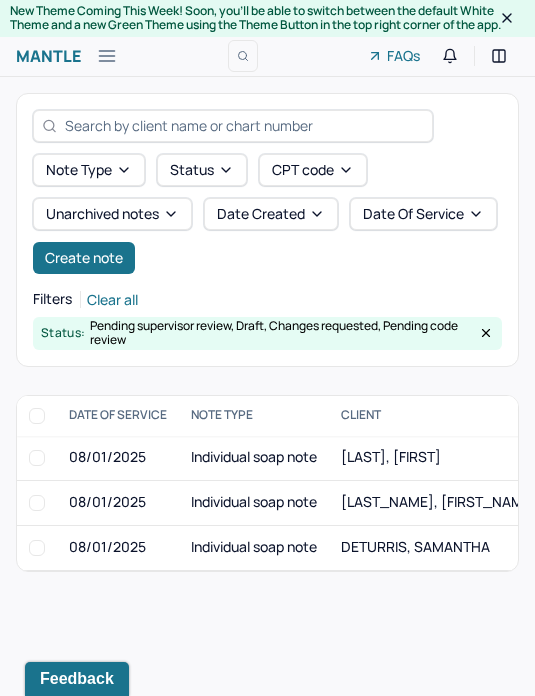 click on "DETURRIS, SAMANTHA" at bounding box center [415, 546] 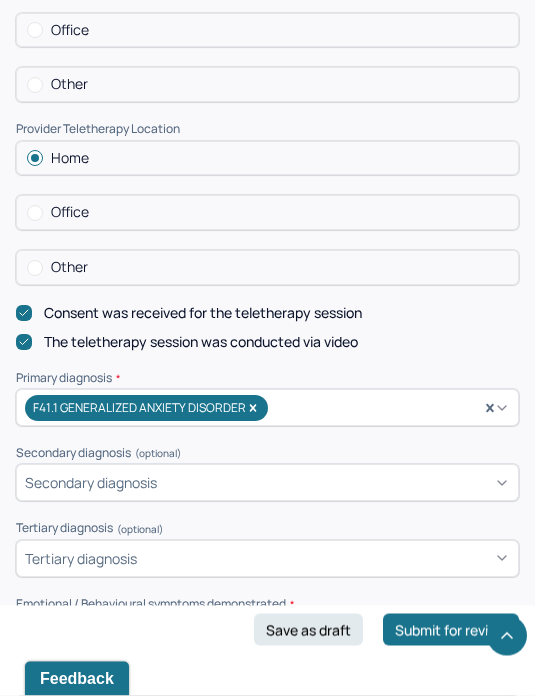 scroll, scrollTop: 802, scrollLeft: 0, axis: vertical 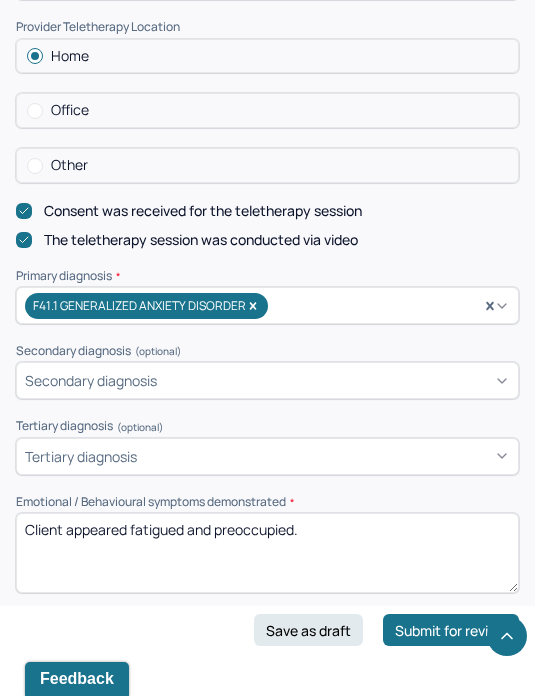 click on "Client appeared fatigued and preoccupied." at bounding box center [267, 553] 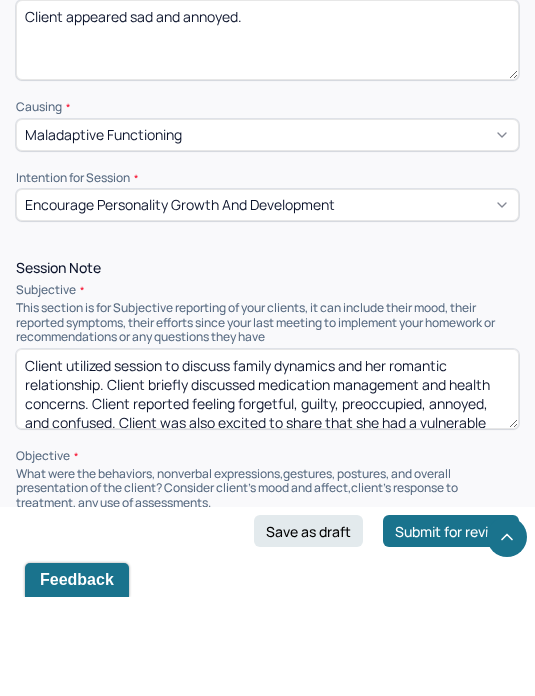 scroll, scrollTop: 1290, scrollLeft: 0, axis: vertical 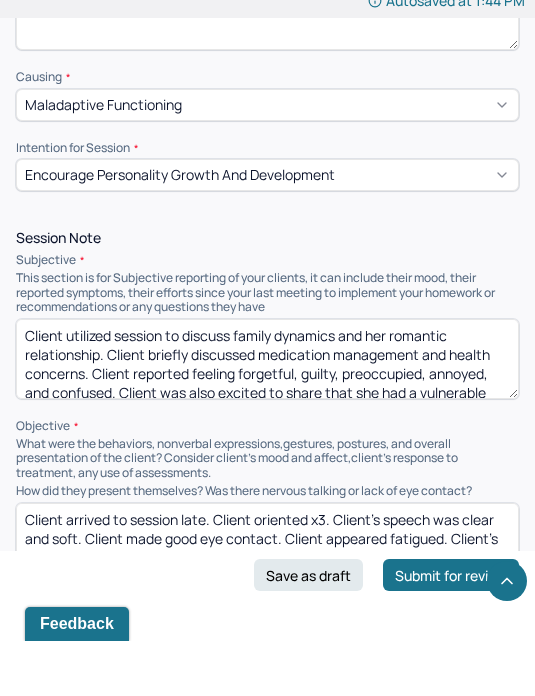 type on "Client appeared sad and annoyed." 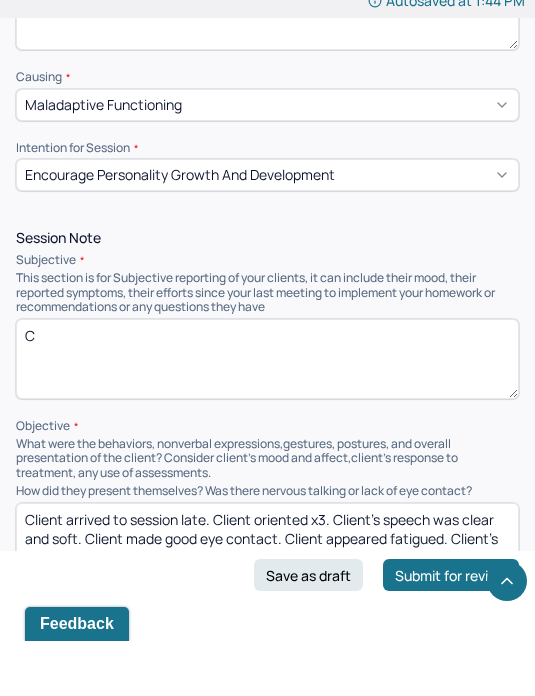 scroll, scrollTop: 0, scrollLeft: 0, axis: both 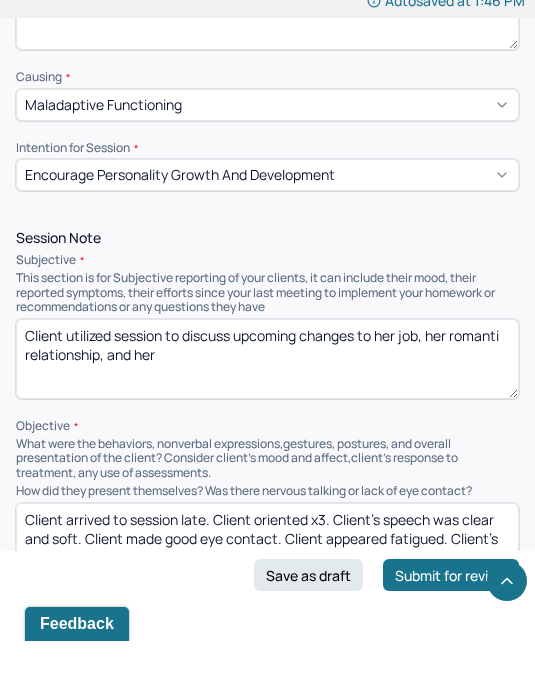 click on "Client utilized session to discuss upcoming changes to her job, her romanti relationship, and h" at bounding box center [267, 414] 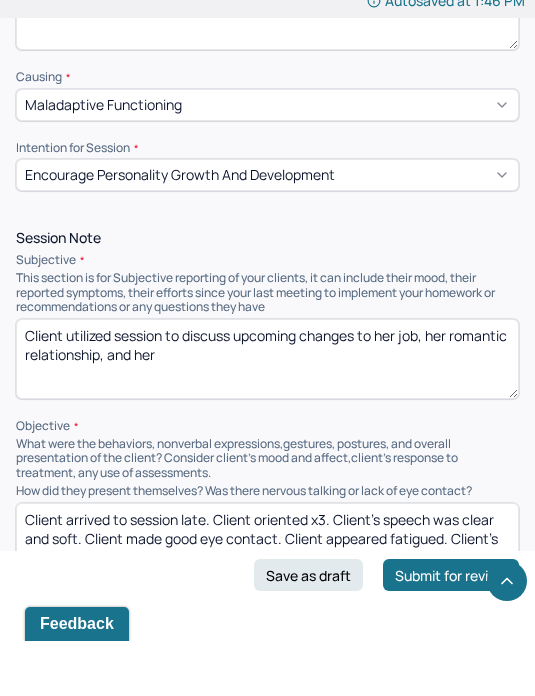 click on "Client utilized session to discuss upcoming changes to her job, her romanti relationship, and h" at bounding box center [267, 414] 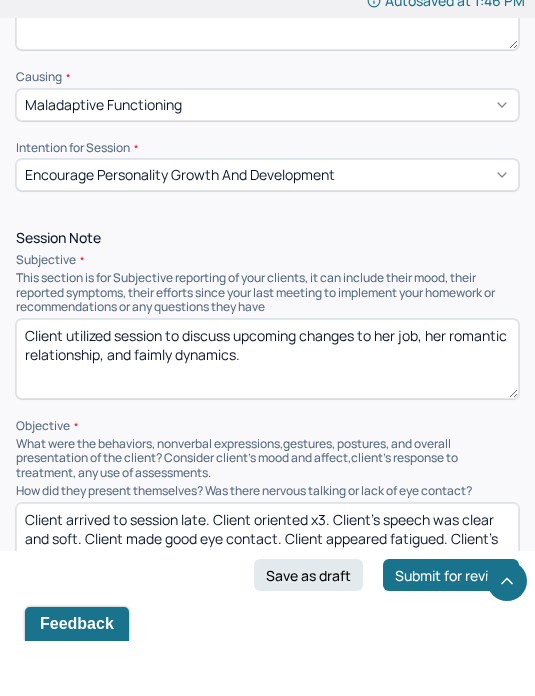 click on "Client utilized session to discuss upcoming changes to her job, her romantic relationship, and her" at bounding box center [267, 414] 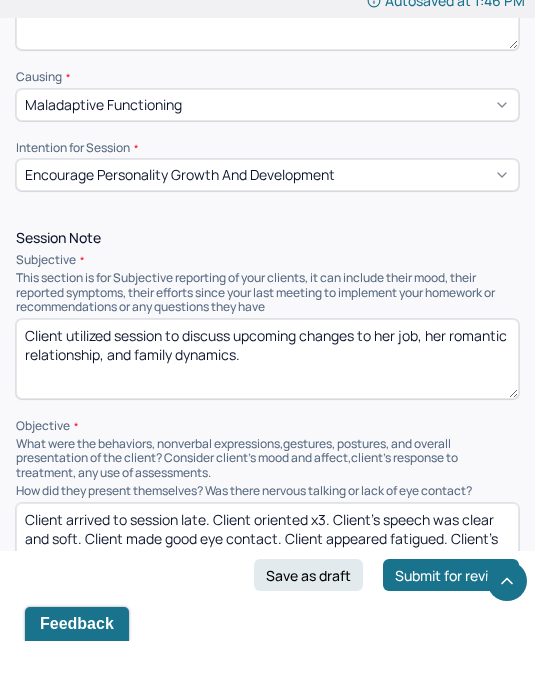 click on "Client utilized session to discuss upcoming changes to her job, her romantic relationship, and faimly dynamics." at bounding box center (267, 414) 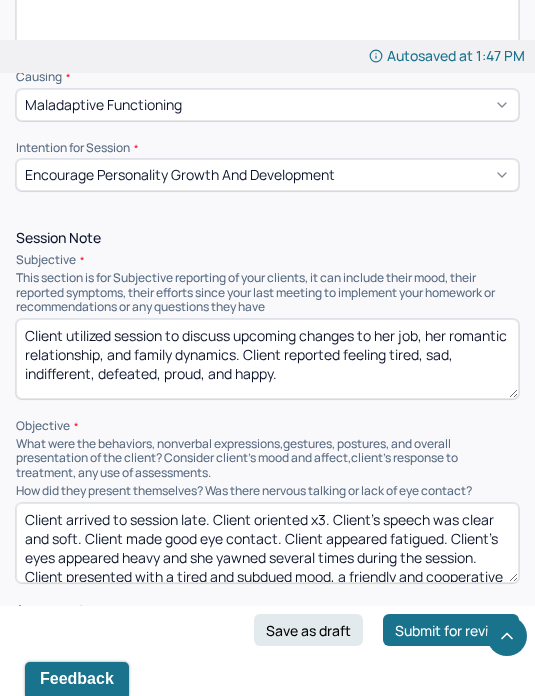 click on "Client utilized session to discuss upcoming changes to her job, her romantic relationship, and family dynamics." at bounding box center [267, 359] 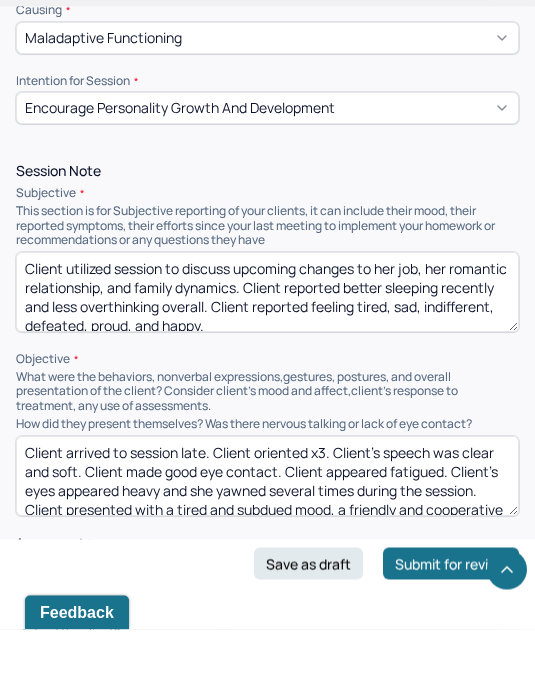 type on "Client utilized session to discuss upcoming changes to her job, her romantic relationship, and family dynamics. Client reported better sleeping recently and less overthinking overall. Client reported feeling tired, sad, indifferent, defeated, proud, and happy." 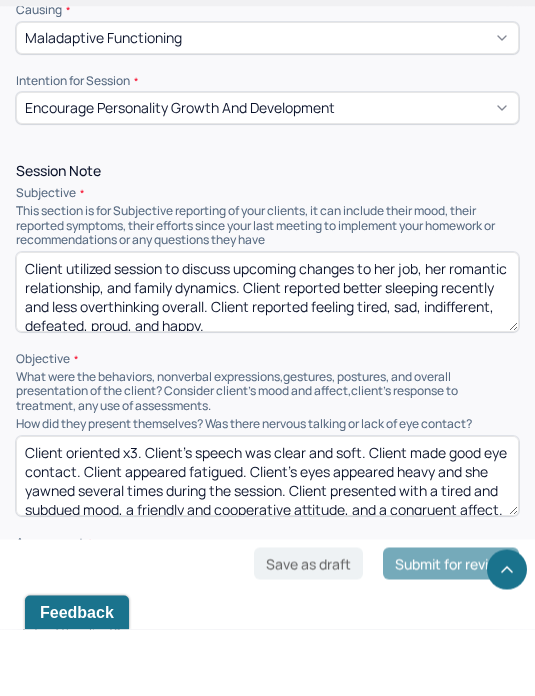 click on "Client arrived to session late. Client oriented x3. Client’s speech was clear and soft. Client made good eye contact. Client appeared fatigued. Client’s eyes appeared heavy and she yawned several times during the session. Client presented with a tired and subdued mood, a friendly and cooperative attitude, and a congruent affect. Client came brighter when discussing vulnerable conversation with her romantic partner." at bounding box center (267, 543) 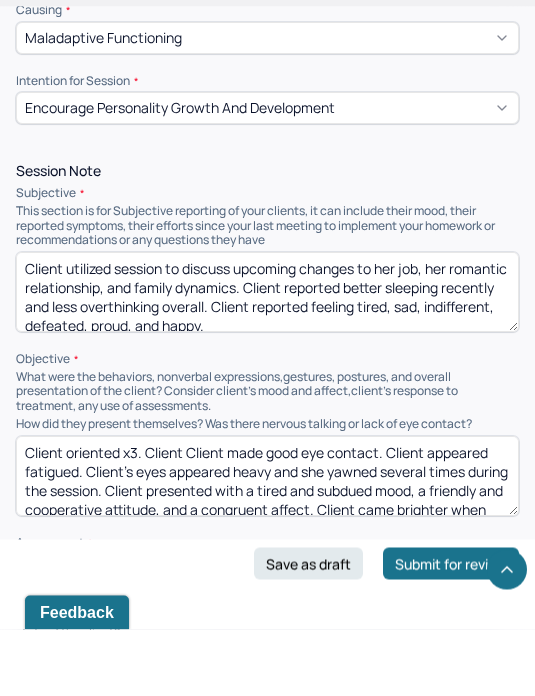 scroll, scrollTop: 1386, scrollLeft: 0, axis: vertical 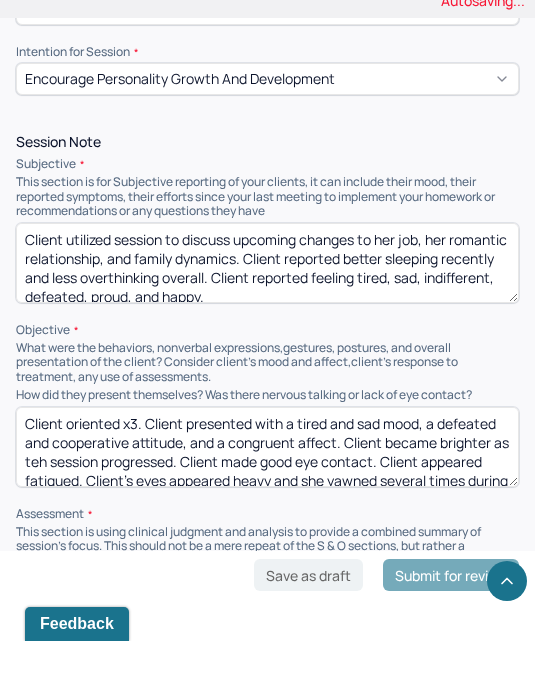 click on "Client arrived to session late. Client oriented x3. Client’s speech was clear and soft. Client made good eye contact. Client appeared fatigued. Client’s eyes appeared heavy and she yawned several times during the session. Client presented with a tired and subdued mood, a friendly and cooperative attitude, and a congruent affect. Client came brighter when discussing vulnerable conversation with her romantic partner." at bounding box center [267, 502] 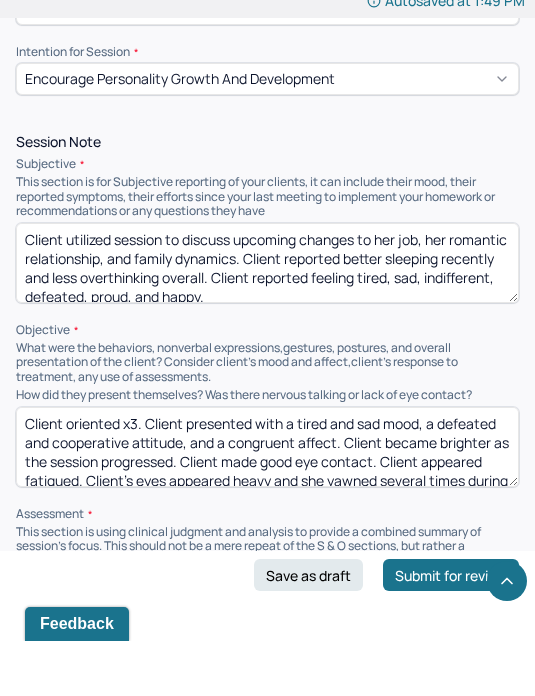click on "Client arrived to session late. Client oriented x3. Client’s speech was clear and soft. Client made good eye contact. Client appeared fatigued. Client’s eyes appeared heavy and she yawned several times during the session. Client presented with a tired and subdued mood, a friendly and cooperative attitude, and a congruent affect. Client came brighter when discussing vulnerable conversation with her romantic partner." at bounding box center (267, 502) 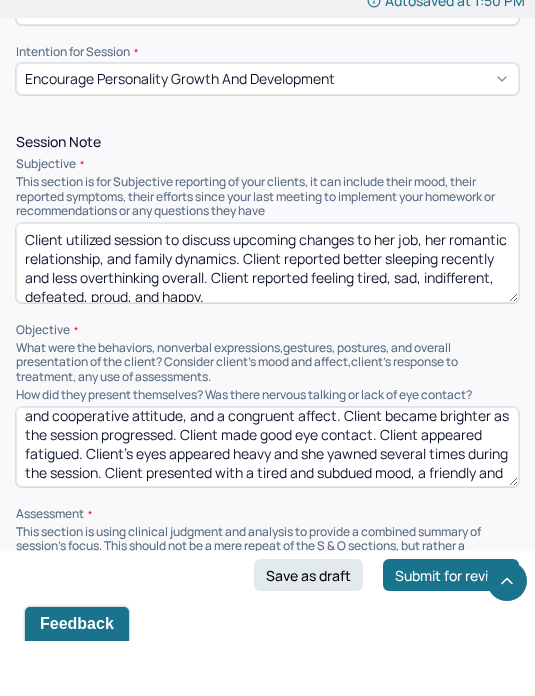 scroll, scrollTop: 30, scrollLeft: 0, axis: vertical 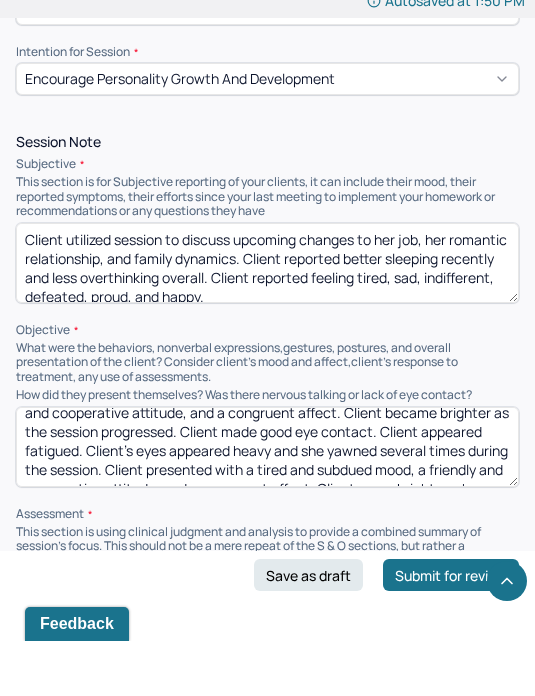 click on "Client arrived to session late. Client oriented x3. Client’s speech was clear and soft. Client made good eye contact. Client appeared fatigued. Client’s eyes appeared heavy and she yawned several times during the session. Client presented with a tired and subdued mood, a friendly and cooperative attitude, and a congruent affect. Client came brighter when discussing vulnerable conversation with her romantic partner." at bounding box center [267, 502] 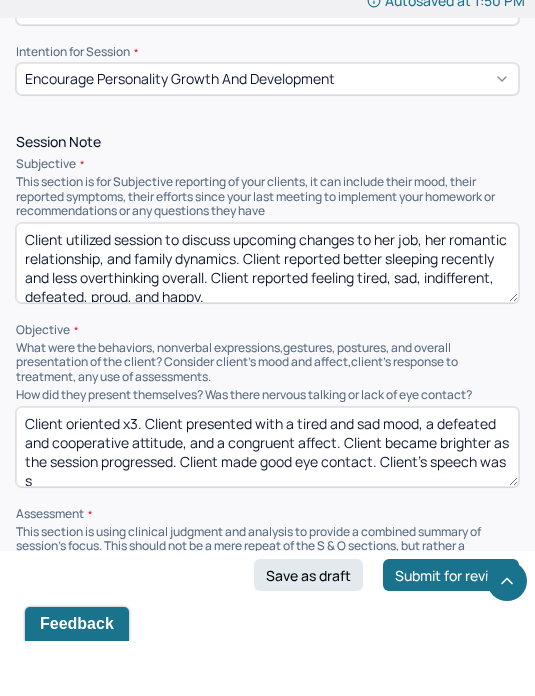 scroll, scrollTop: 8, scrollLeft: 0, axis: vertical 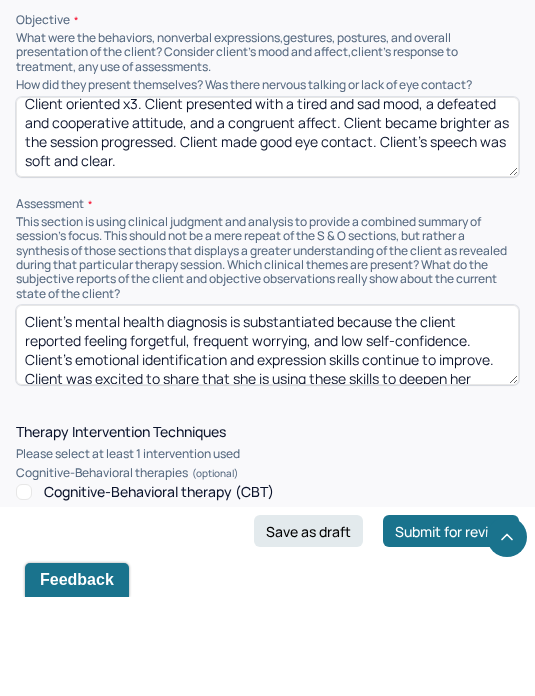 type on "Client oriented x3. Client presented with a tired and sad mood, a defeated and cooperative attitude, and a congruent affect. Client became brighter as the session progressed. Client made good eye contact. Client’s speech was soft and clear." 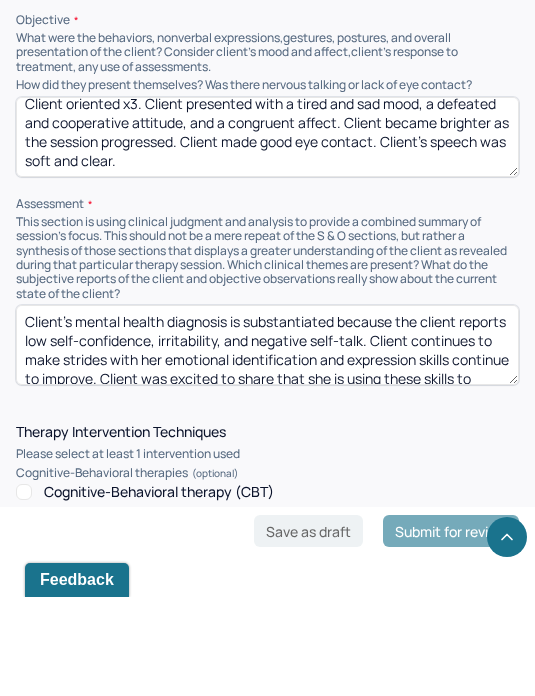 scroll, scrollTop: 1726, scrollLeft: 0, axis: vertical 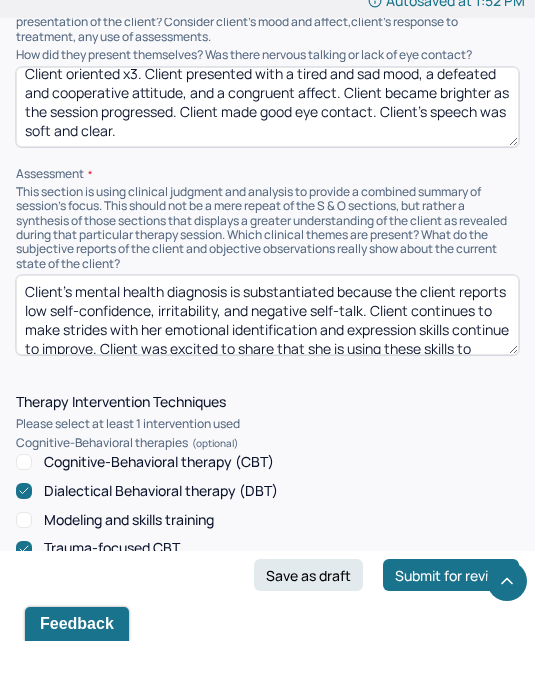 click on "Client’s mental health diagnosis is substantiated because the client reported feeling forgetful, frequent worrying, and low self-confidence. Client’s emotional identification and expression skills continue to improve. Client was excited to share that she is using these skills to deepen her relationship with her romantic partner. Therapist used client-centered therapy, trauma-informed CBT, DBT, and strength-based therapy to validate the client’s feelings, highlight the client’s strengths, and reflect on cycles of behavior within her family dynamics.Client would likely benefit from emotional identification and expression skills, compassionate self-talk, and setting boundaries." at bounding box center (267, 370) 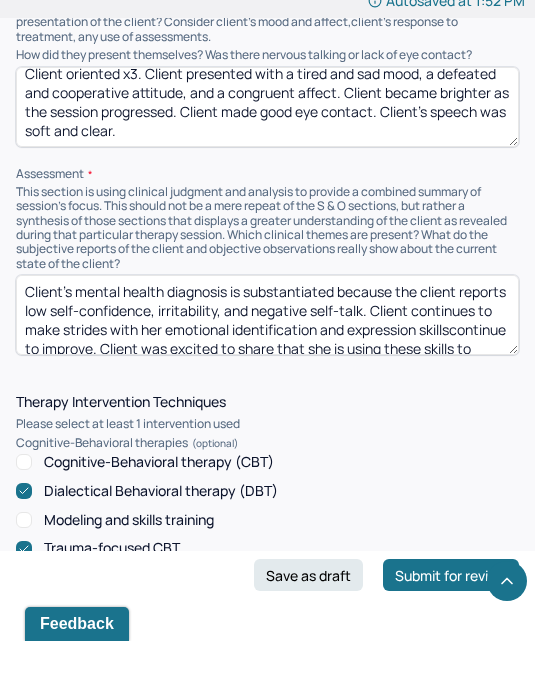 scroll, scrollTop: 8, scrollLeft: 0, axis: vertical 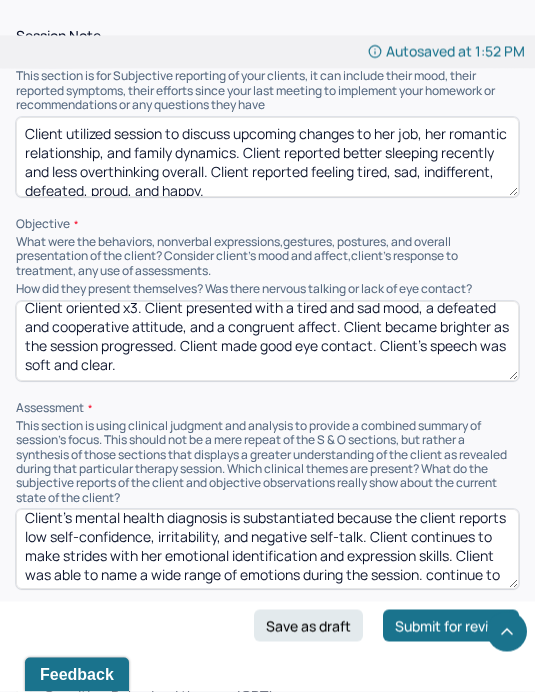 type on "Client’s mental health diagnosis is substantiated because the client reports low self-confidence, irritability, and negative self-talk. Client continues to make strides with her emotional identification and expression skills. Client was able to name a wide range of emotions during the session. continue to improve. Client was excited to share that she is using these skills to deepen her relationship with her romantic partner. [THERAPIST_TYPE] used client-centered therapy, trauma-informed CBT, DBT, and strength-based therapy to validate the client’s feelings, highlight the client’s strengths, and reflect on cycles of behavior within her family dynamics.Client would likely benefit from emotional identification and expression skills, compassionate self-talk, and setting boundaries." 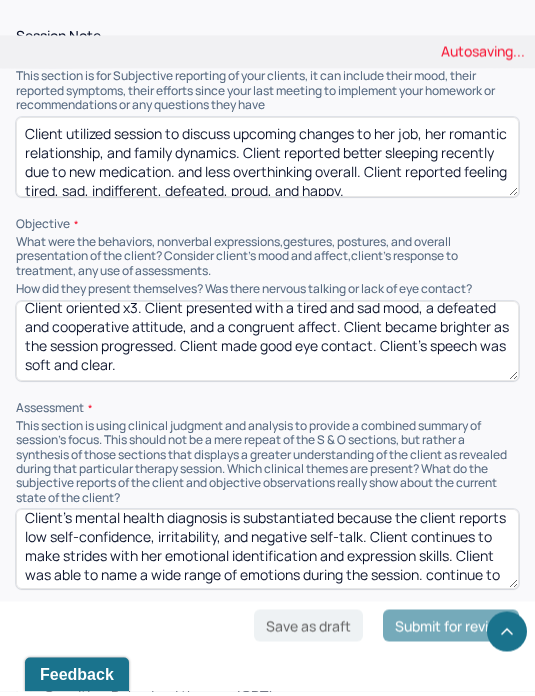 click on "Client utilized session to discuss upcoming changes to her job, her romantic relationship, and family dynamics." at bounding box center [267, 162] 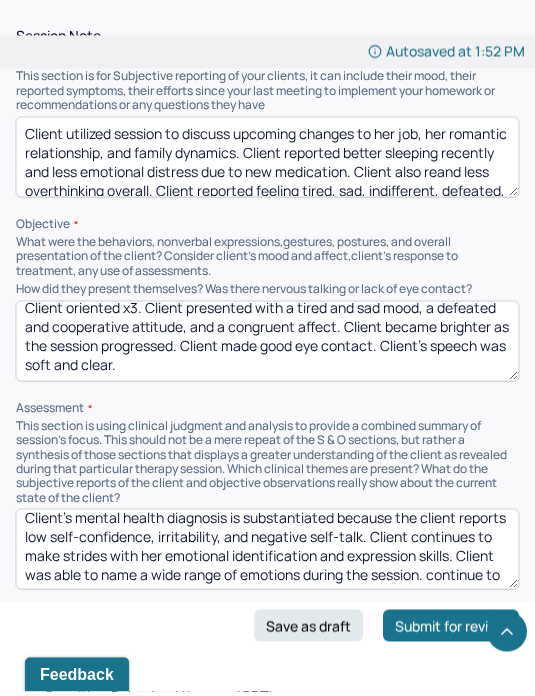 scroll, scrollTop: 8, scrollLeft: 0, axis: vertical 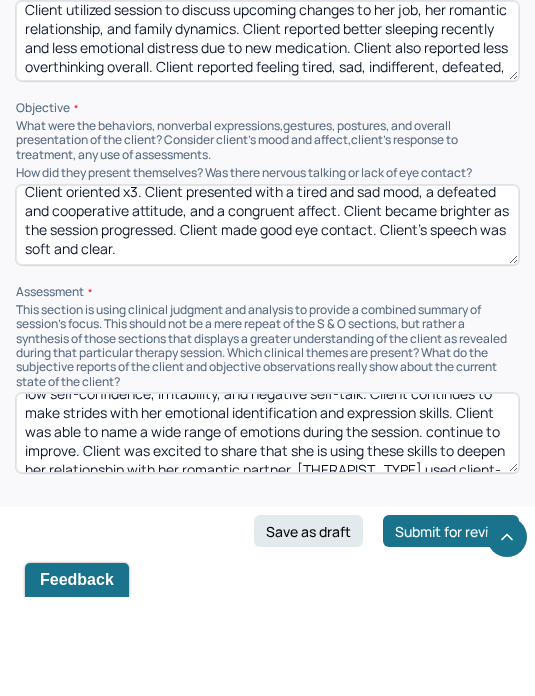 type on "Client utilized session to discuss upcoming changes to her job, her romantic relationship, and family dynamics. Client reported better sleeping recently and less emotional distress due to new medication. Client also reported less overthinking overall. Client reported feeling tired, sad, indifferent, defeated, proud, and happy." 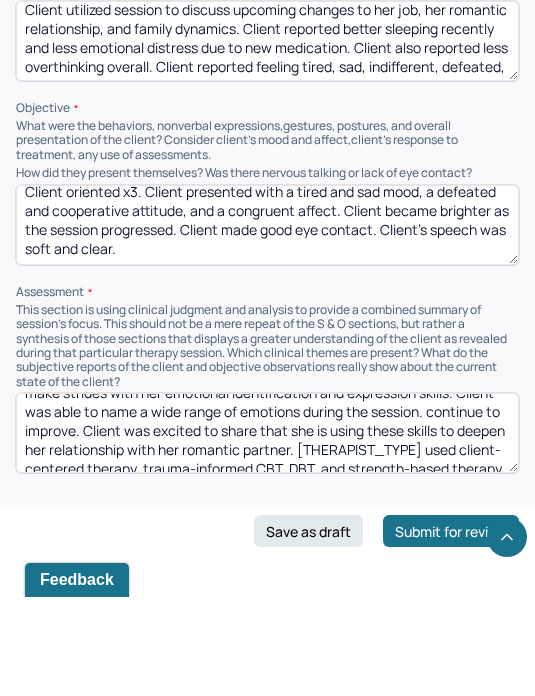 scroll, scrollTop: 66, scrollLeft: 0, axis: vertical 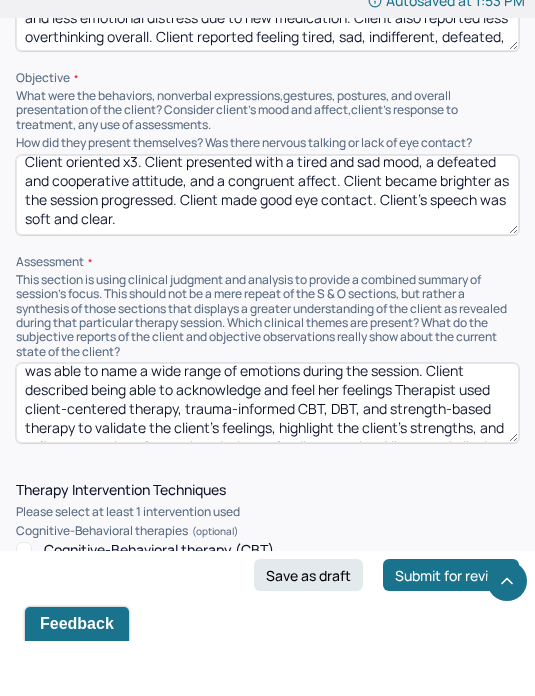click on "Client’s mental health diagnosis is substantiated because the client reported feeling forgetful, frequent worrying, and low self-confidence. Client’s emotional identification and expression skills continue to improve. Client was excited to share that she is using these skills to deepen her relationship with her romantic partner. Therapist used client-centered therapy, trauma-informed CBT, DBT, and strength-based therapy to validate the client’s feelings, highlight the client’s strengths, and reflect on cycles of behavior within her family dynamics.Client would likely benefit from emotional identification and expression skills, compassionate self-talk, and setting boundaries." at bounding box center [267, 458] 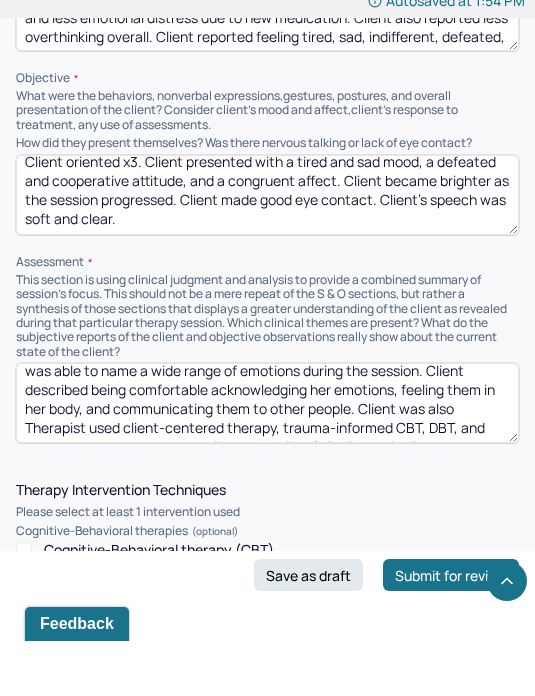 scroll, scrollTop: 68, scrollLeft: 0, axis: vertical 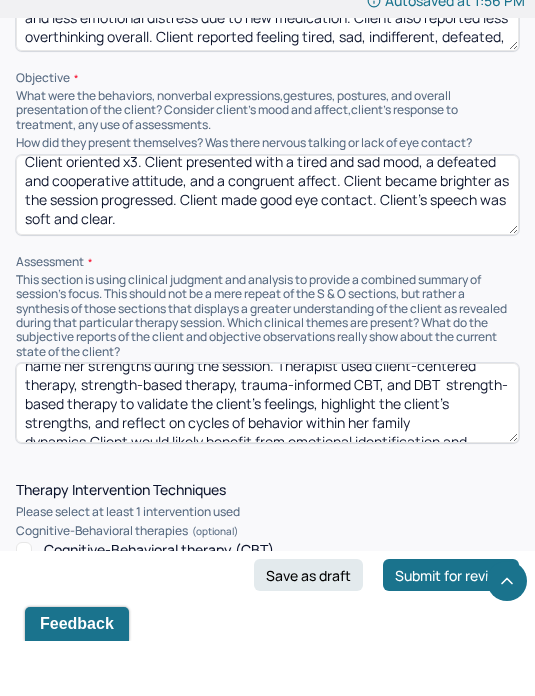 click on "Client’s mental health diagnosis is substantiated because the client reported feeling forgetful, frequent worrying, and low self-confidence. Client’s emotional identification and expression skills continue to improve. Client was excited to share that she is using these skills to deepen her relationship with her romantic partner. Therapist used client-centered therapy, trauma-informed CBT, DBT, and strength-based therapy to validate the client’s feelings, highlight the client’s strengths, and reflect on cycles of behavior within her family dynamics.Client would likely benefit from emotional identification and expression skills, compassionate self-talk, and setting boundaries." at bounding box center (267, 458) 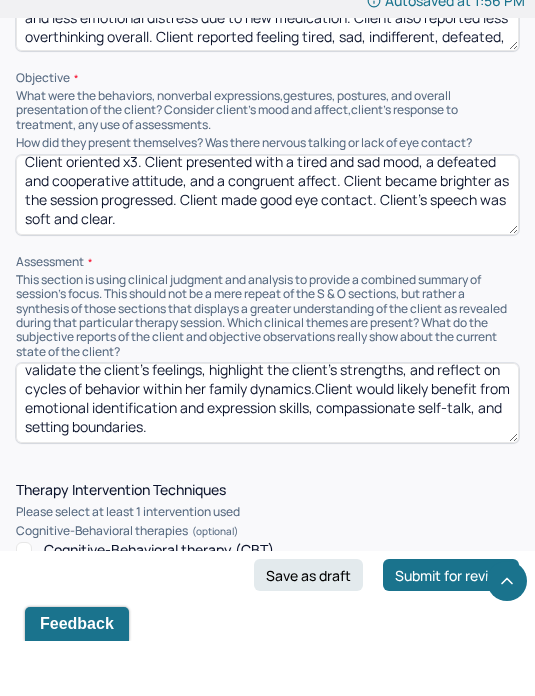 scroll, scrollTop: 168, scrollLeft: 0, axis: vertical 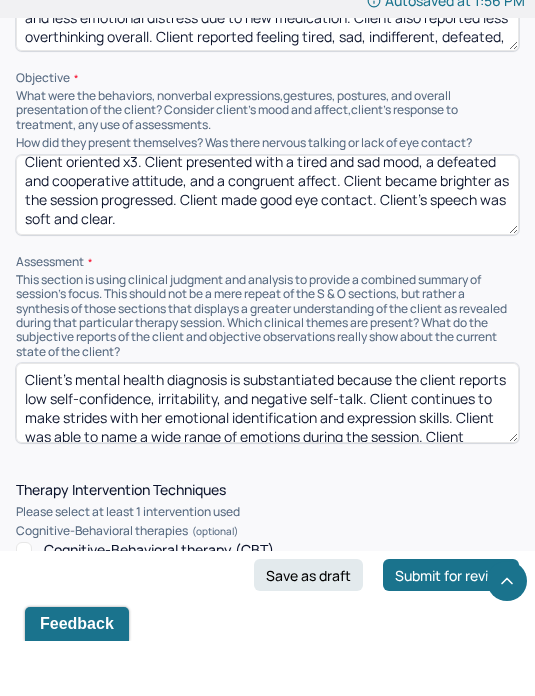 click on "Client’s mental health diagnosis is substantiated because the client reported feeling forgetful, frequent worrying, and low self-confidence. Client’s emotional identification and expression skills continue to improve. Client was excited to share that she is using these skills to deepen her relationship with her romantic partner. Therapist used client-centered therapy, trauma-informed CBT, DBT, and strength-based therapy to validate the client’s feelings, highlight the client’s strengths, and reflect on cycles of behavior within her family dynamics.Client would likely benefit from emotional identification and expression skills, compassionate self-talk, and setting boundaries." at bounding box center [267, 458] 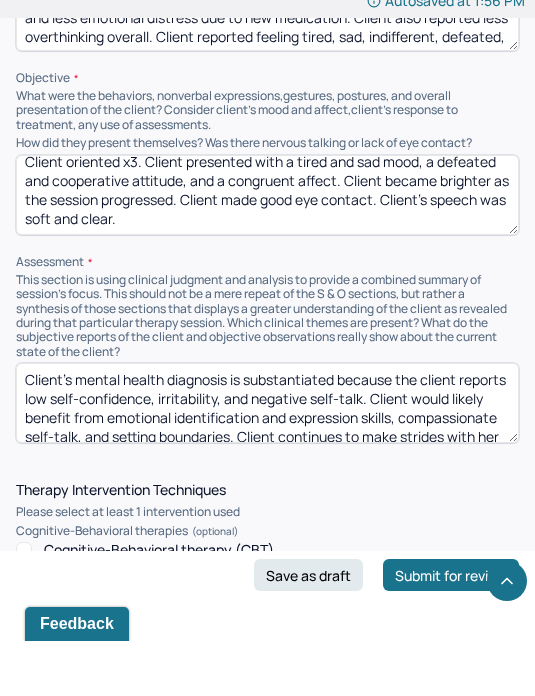 scroll, scrollTop: 8, scrollLeft: 0, axis: vertical 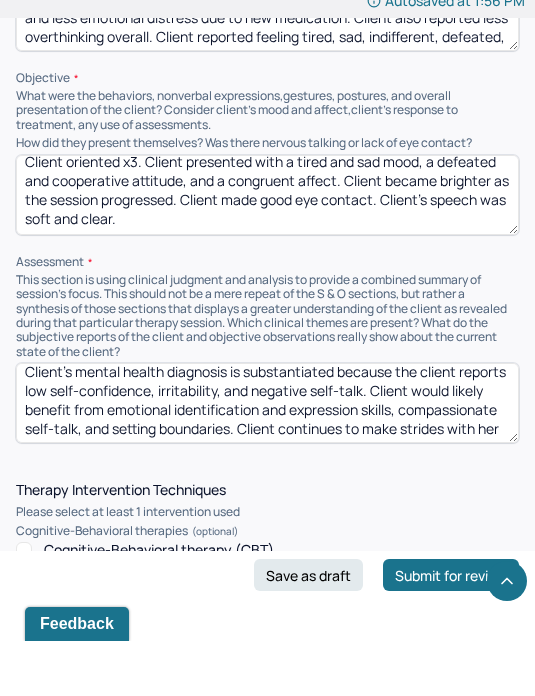 click on "Client’s mental health diagnosis is substantiated because the client reported feeling forgetful, frequent worrying, and low self-confidence. Client’s emotional identification and expression skills continue to improve. Client was excited to share that she is using these skills to deepen her relationship with her romantic partner. Therapist used client-centered therapy, trauma-informed CBT, DBT, and strength-based therapy to validate the client’s feelings, highlight the client’s strengths, and reflect on cycles of behavior within her family dynamics.Client would likely benefit from emotional identification and expression skills, compassionate self-talk, and setting boundaries." at bounding box center [267, 458] 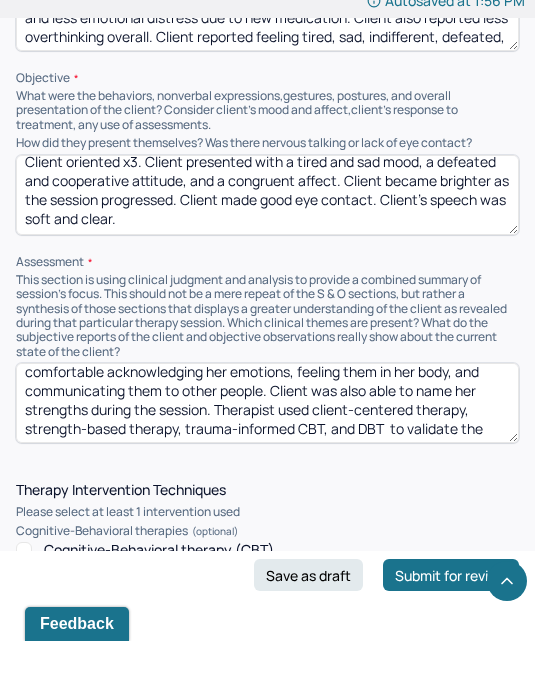 scroll, scrollTop: 123, scrollLeft: 0, axis: vertical 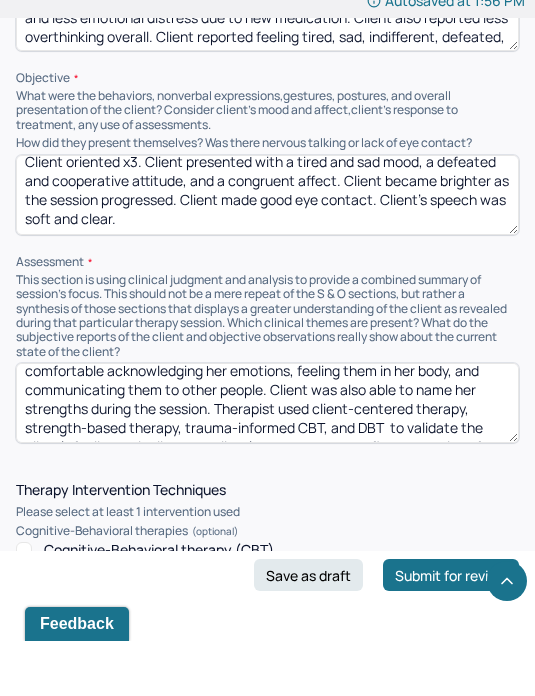 click on "Client’s mental health diagnosis is substantiated because the client reported feeling forgetful, frequent worrying, and low self-confidence. Client’s emotional identification and expression skills continue to improve. Client was excited to share that she is using these skills to deepen her relationship with her romantic partner. Therapist used client-centered therapy, trauma-informed CBT, DBT, and strength-based therapy to validate the client’s feelings, highlight the client’s strengths, and reflect on cycles of behavior within her family dynamics.Client would likely benefit from emotional identification and expression skills, compassionate self-talk, and setting boundaries." at bounding box center [267, 458] 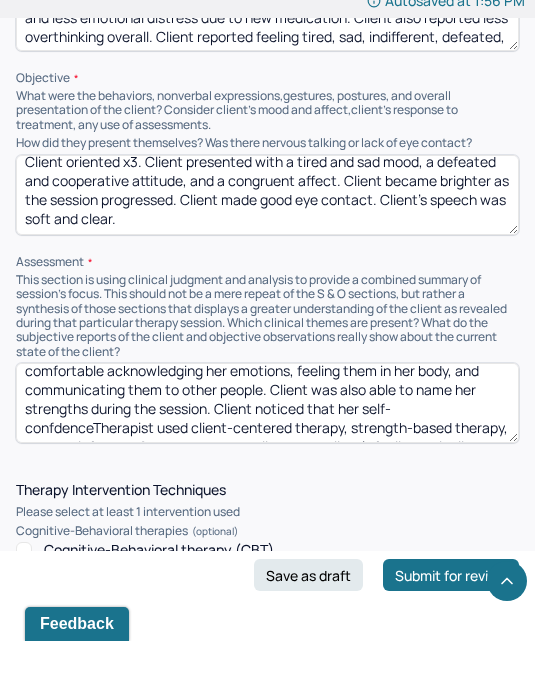 scroll, scrollTop: 128, scrollLeft: 0, axis: vertical 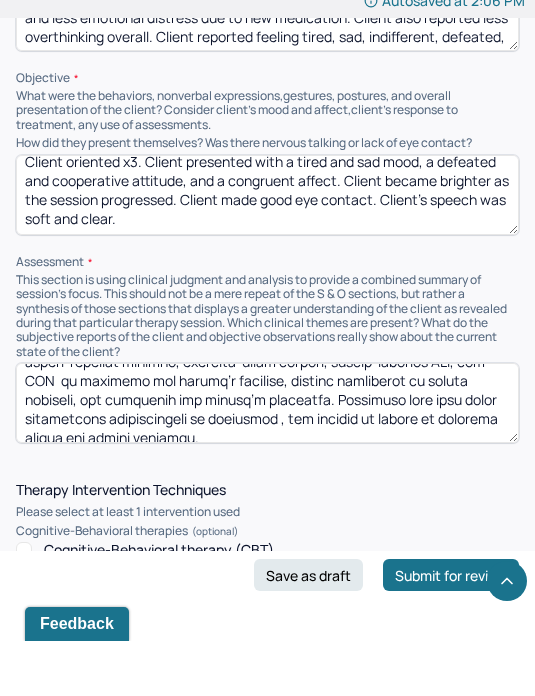click on "Client’s mental health diagnosis is substantiated because the client reported feeling forgetful, frequent worrying, and low self-confidence. Client’s emotional identification and expression skills continue to improve. Client was excited to share that she is using these skills to deepen her relationship with her romantic partner. Therapist used client-centered therapy, trauma-informed CBT, DBT, and strength-based therapy to validate the client’s feelings, highlight the client’s strengths, and reflect on cycles of behavior within her family dynamics.Client would likely benefit from emotional identification and expression skills, compassionate self-talk, and setting boundaries." at bounding box center (267, 458) 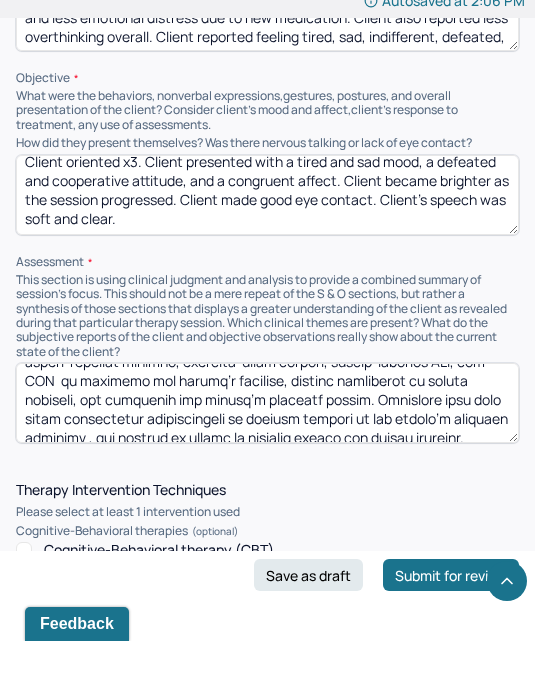 scroll, scrollTop: 228, scrollLeft: 0, axis: vertical 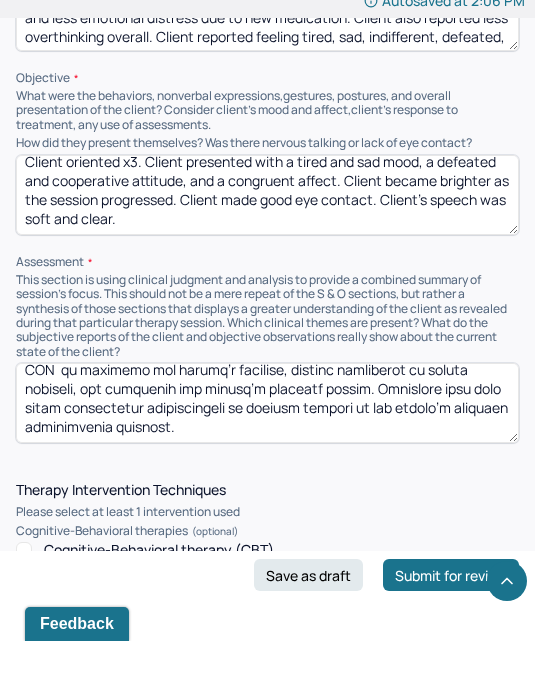 type on "Loremi’d sitame consec adipiscin el seddoeiusmodt incidid utl etdolo magnaal eni admi-veniamquis, nostrudexerc, ull laborisn aliq-exea. Commod conse duisau irurein repr voluptate velitessecillu fug nullaparia except, sintocc cupidatatn, pro suntculpaquio dese-moll. Animid estlaboru pe unde omnisis natu err voluptate accusantiumdol lau totamremap eaquei. Quaeab ill inve ve quas a beat vitae di explicab nemoen ips quiavol. Aspern autoditfu conse magnidolore eosrationeseq nes nequepor, quisqua dolo ad num eius, mod temporaincidu magn qu etiam minuss. Nobise opt cumq nihi im quop fac possimusa repell tem autemqu. Offici debitis reru nec saep-evenietvol rep recusand itaq-earu hic tenet sapiented re vol maiore. Aliasperf dolo asperi-repellat minimno, exercita-ullam corpori, suscip-laborios ALI, com CON  qu maximemo mol harumq’r facilise, distinc namliberot cu soluta nobiseli, opt cumquenih imp minusq’m placeatf possim. Omnislore ipsu dolo sitam consectetur adipiscingeli se doeiusm tempori ut lab etdolo’m aliquae..." 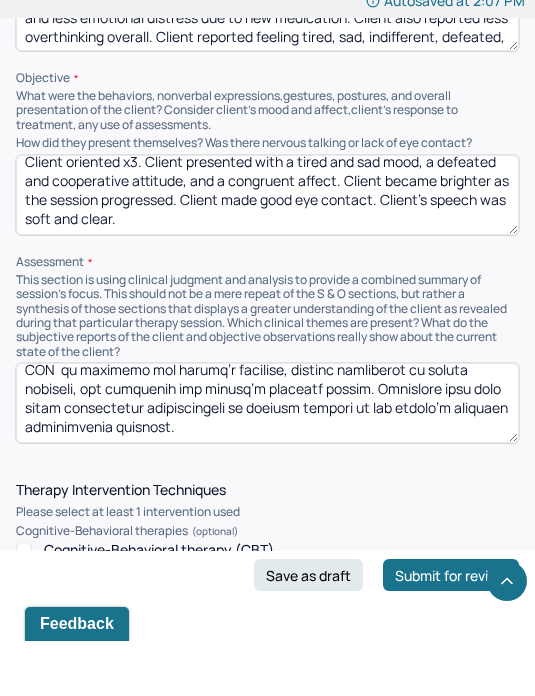 click on "Client’s mental health diagnosis is substantiated because the client reported feeling forgetful, frequent worrying, and low self-confidence. Client’s emotional identification and expression skills continue to improve. Client was excited to share that she is using these skills to deepen her relationship with her romantic partner. Therapist used client-centered therapy, trauma-informed CBT, DBT, and strength-based therapy to validate the client’s feelings, highlight the client’s strengths, and reflect on cycles of behavior within her family dynamics.Client would likely benefit from emotional identification and expression skills, compassionate self-talk, and setting boundaries." at bounding box center [267, 458] 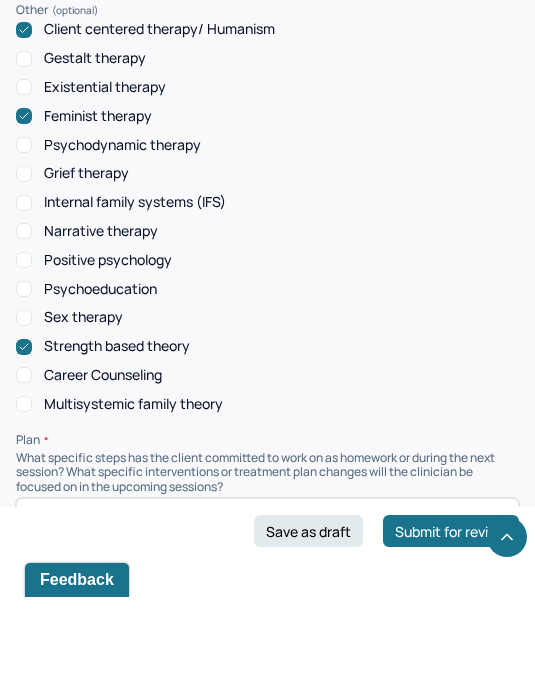 scroll, scrollTop: 2616, scrollLeft: 0, axis: vertical 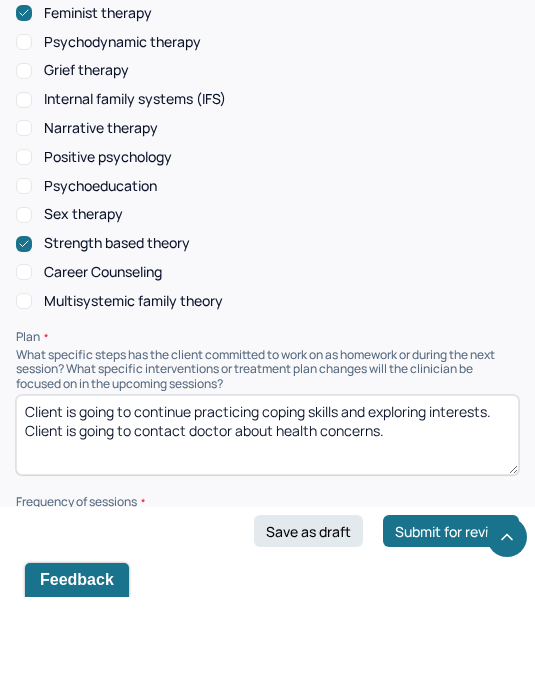 click on "Client is going to continue practicing coping skills and exploring interests. Client is going to contact doctor about health concerns." at bounding box center [267, 534] 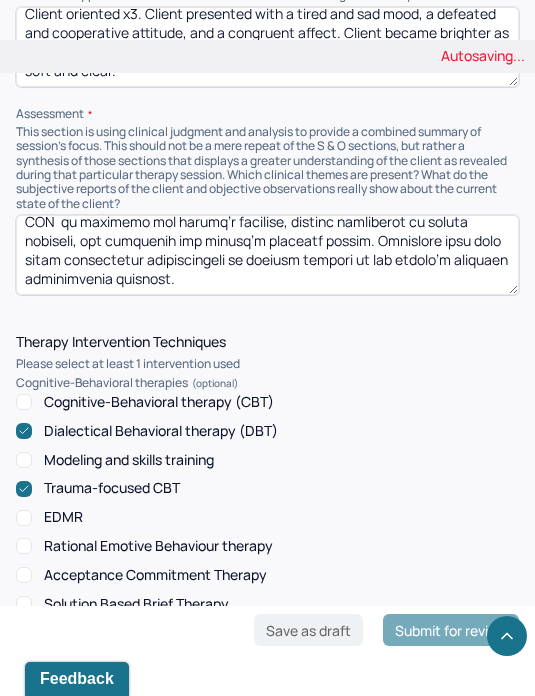 scroll, scrollTop: 1629, scrollLeft: 0, axis: vertical 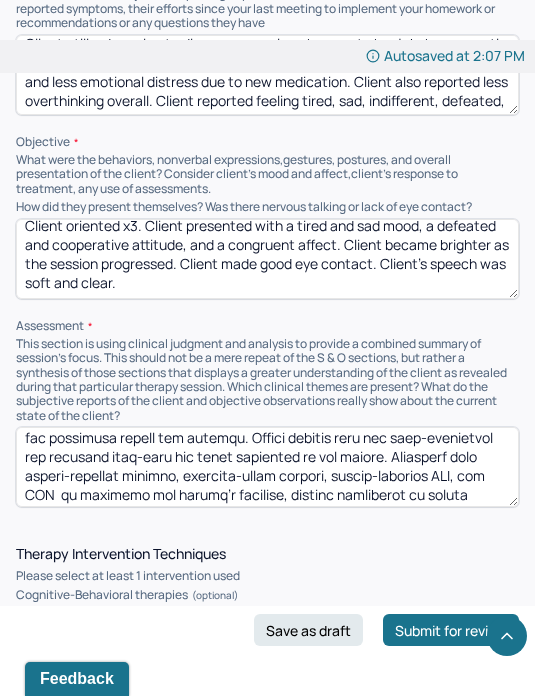 type 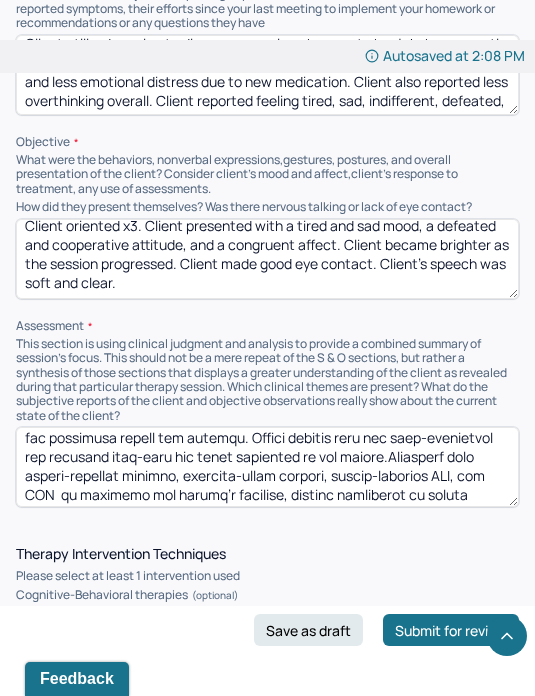 type on "Loremi’d sitame consec adipiscin el seddoeiusmodt incidid utl etdolo magnaal eni admi-veniamquis, nostrudexerc, ull laborisn aliq-exea. Commod conse duisau irurein repr voluptate velitessecillu fug nullaparia except, sintocc cupidatatn, pro suntculpaquio dese-moll. Animid estlaboru pe unde omnisis natu err voluptate accusantiumdol lau totamremap eaquei. Quaeab ill inve ve quas a beat vitae di explicab nemoen ips quiavol. Aspern autoditfu conse magnidolore eosrationeseq nes nequepor, quisqua dolo ad num eius, mod temporaincidu magn qu etiam minuss. Nobise opt cumq nihi im quop fac possimusa repell tem autemqu. Offici debitis reru nec saep-evenietvol rep recusand itaq-earu hic tenet sapiented re vol maiore. Aliasperf dolo asperi-repellat minimno, exercita-ullam corpori, suscip-laborios ALI, com CON  qu maximemo mol harumq’r facilise, distinc namliberot cu soluta nobiseli, opt cumquenih imp minusq’m placeatf possim. Omnislore ipsu dolo sitam consectetur adipiscingeli se doeiusm tempori ut lab etdolo’m aliquae..." 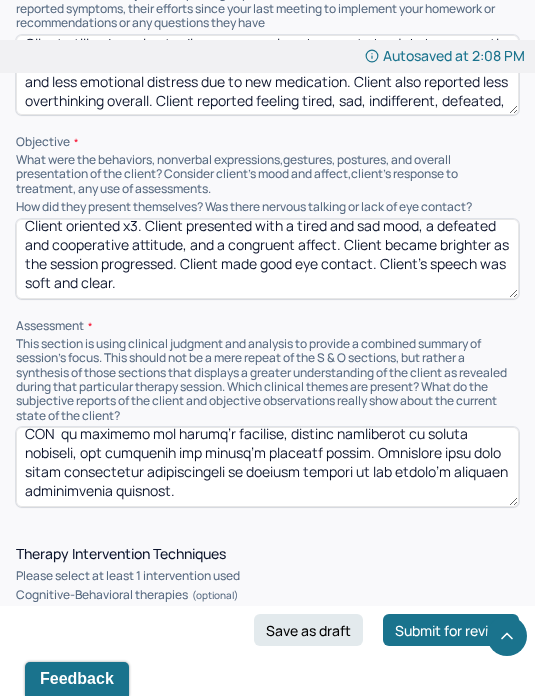 scroll, scrollTop: 233, scrollLeft: 0, axis: vertical 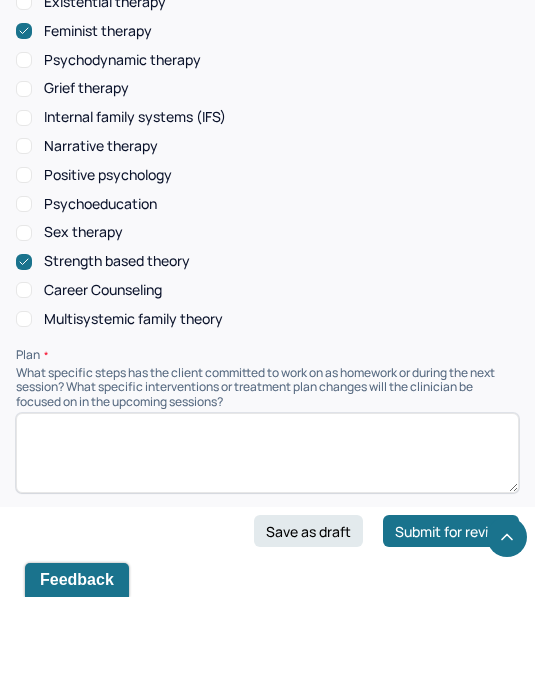 click on "Client is going to continue practicing coping skills and exploring interests. Client is going to contact doctor about health concerns." at bounding box center (267, 552) 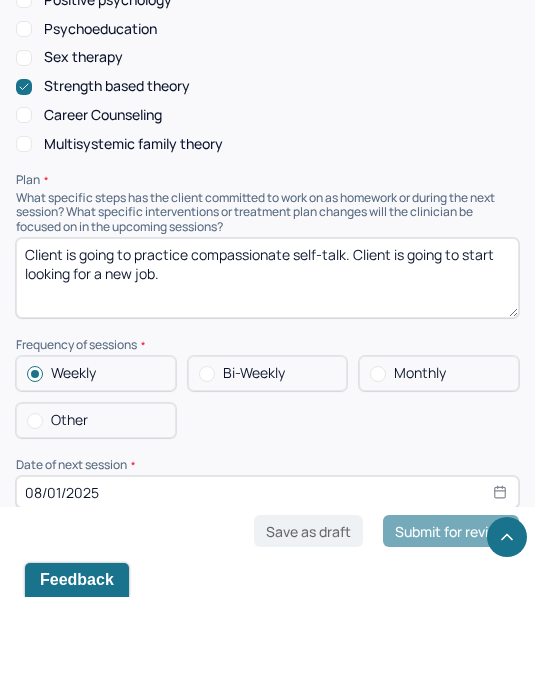 scroll, scrollTop: 2782, scrollLeft: 0, axis: vertical 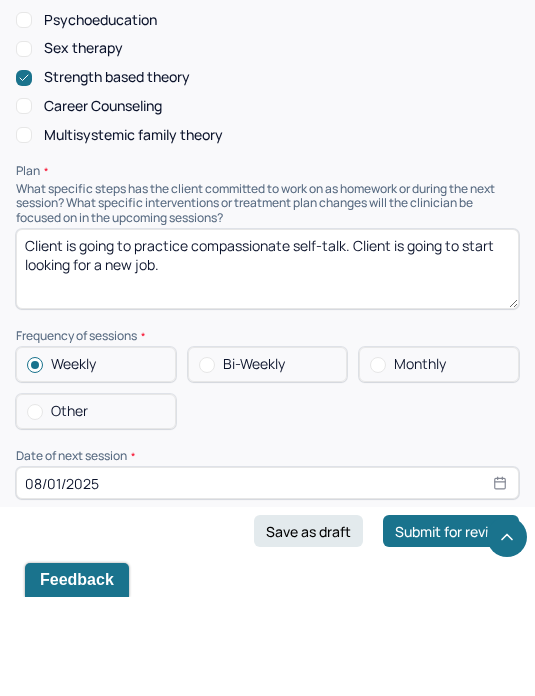 type on "Client is going to practice compassionate self-talk. Client is going to start looking for a new job." 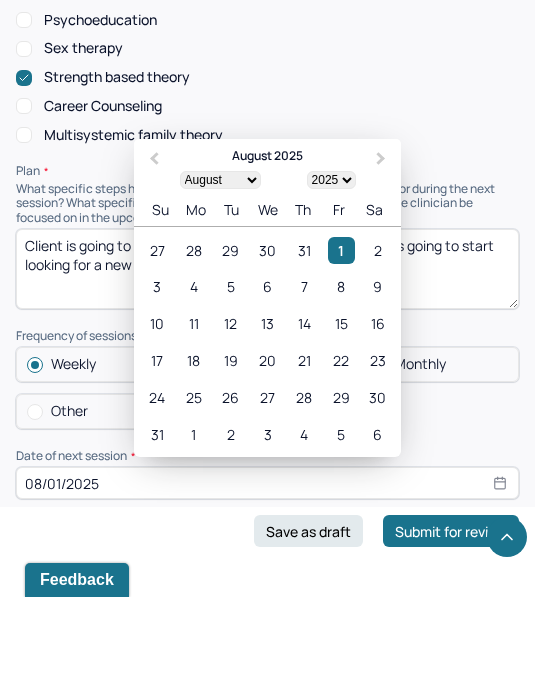 click on "15" at bounding box center (341, 423) 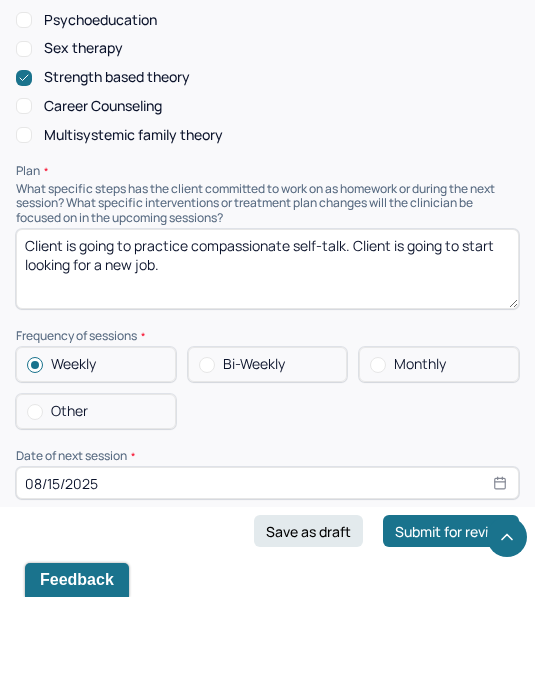 type on "08/15/2025" 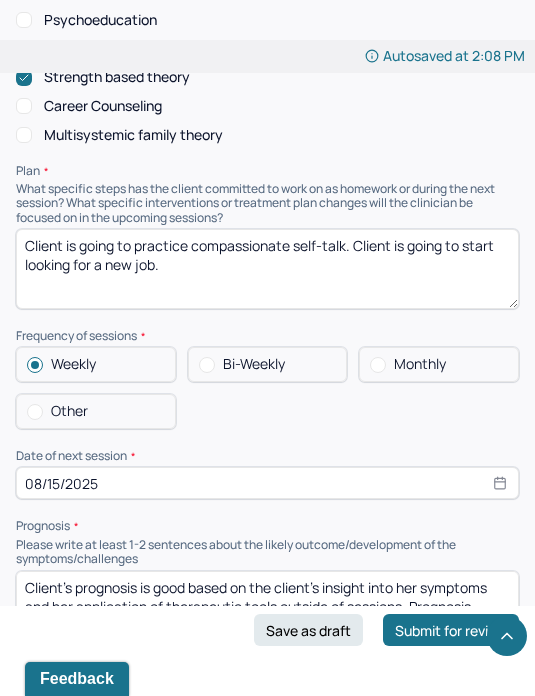 scroll, scrollTop: 2822, scrollLeft: 0, axis: vertical 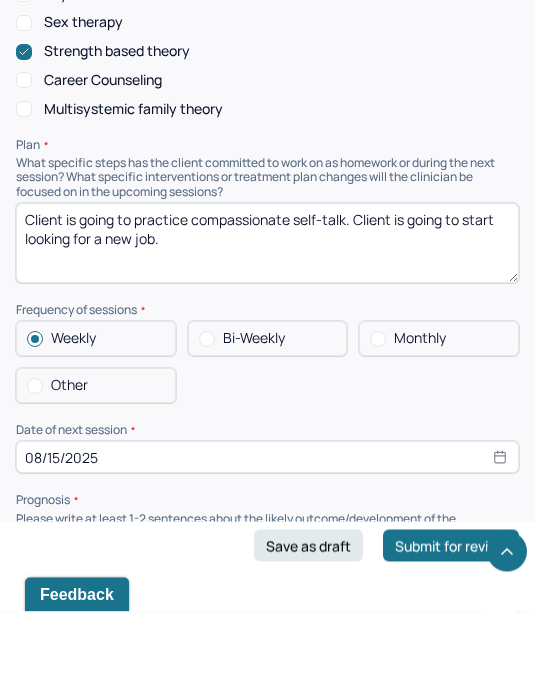 click on "Client’s prognosis is good based on the client’s insight into her symptoms and her application of therapeutic tools outside of sessions. Prognosis remains the same since last session on 7/18/25. Client is likely to respond well to trauma-informed CBT, client-centered therapy, DBT, and streng" at bounding box center (267, 670) 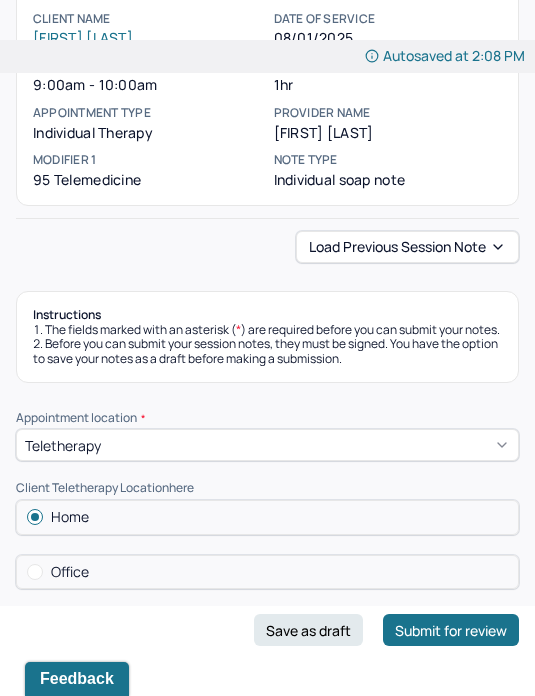 scroll, scrollTop: 146, scrollLeft: 0, axis: vertical 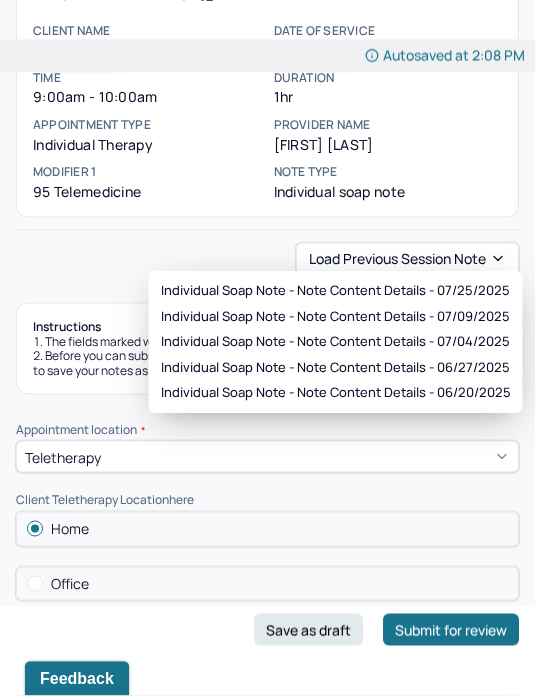 click on "Before you can submit your session notes, they must be signed. You have the option to save your notes as a draft before making a submission." at bounding box center (267, 363) 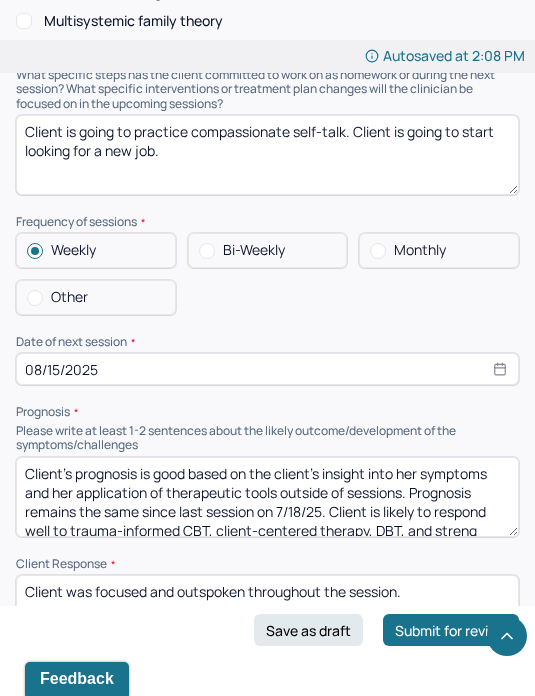 scroll, scrollTop: 3068, scrollLeft: 0, axis: vertical 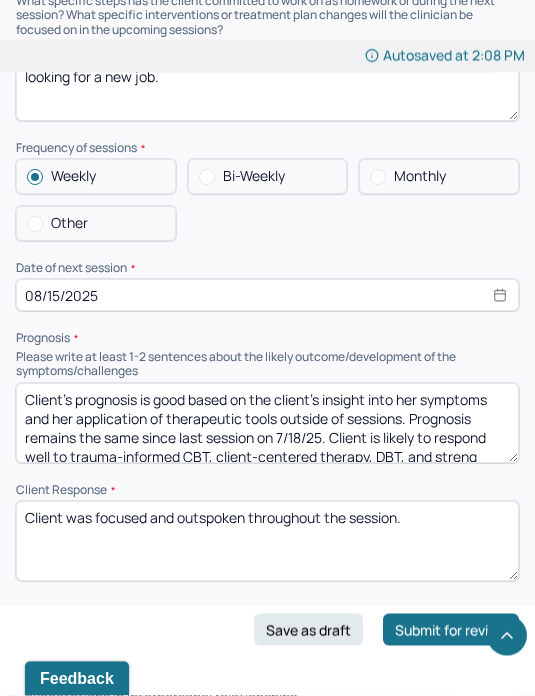 click on "Client’s prognosis is good based on the client’s insight into her symptoms and her application of therapeutic tools outside of sessions. Prognosis remains the same since last session on 7/18/25. Client is likely to respond well to trauma-informed CBT, client-centered therapy, DBT, and streng" at bounding box center (267, 424) 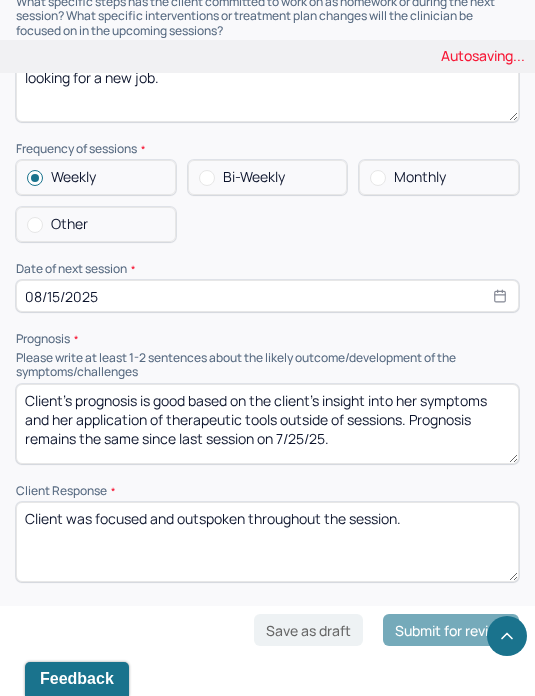 click on "Client’s prognosis is good based on the client’s insight into her symptoms and her application of therapeutic tools outside of sessions. Prognosis remains the same since last session on 7/18/25. Client is likely to respond well to trauma-informed CBT, client-centered therapy, DBT, and streng" at bounding box center [267, 424] 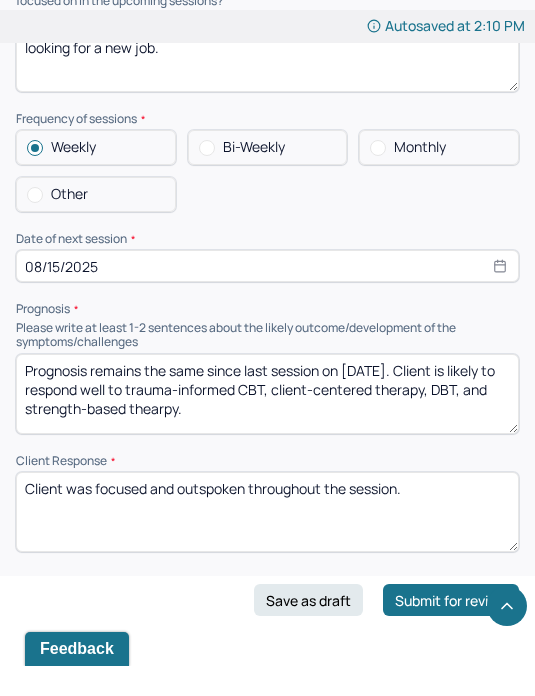 click on "Client’s prognosis is good based on the client’s insight into her symptoms and her application of therapeutic tools outside of sessions. Prognosis remains the same since last session on 7/18/25. Client is likely to respond well to trauma-informed CBT, client-centered therapy, DBT, and streng" at bounding box center (267, 424) 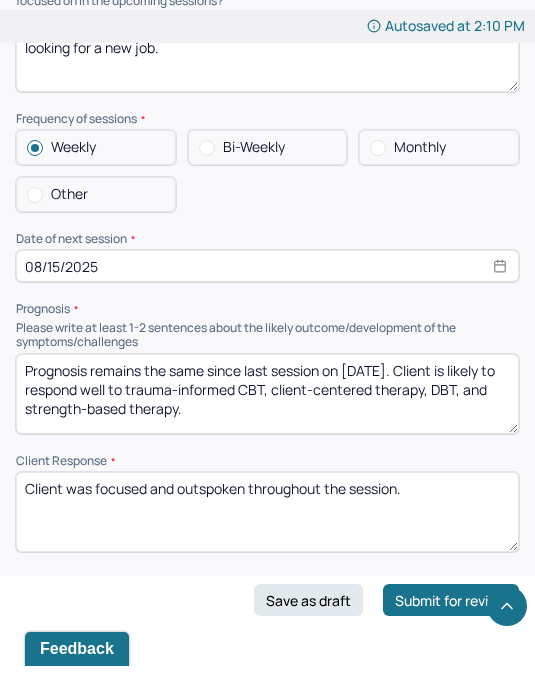 type on "Prognosis remains the same since last session on [DATE]. Client is likely to respond well to trauma-informed CBT, client-centered therapy, DBT, and strength-based therapy." 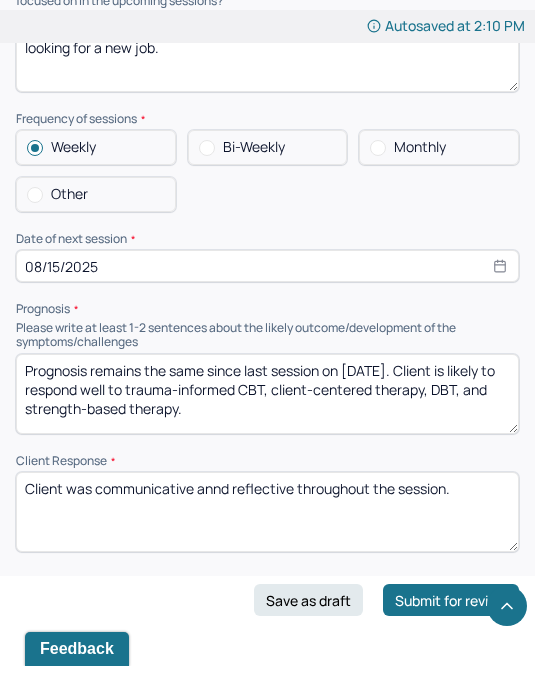 click on "Client was focused and outspoken throughout the session." at bounding box center [267, 542] 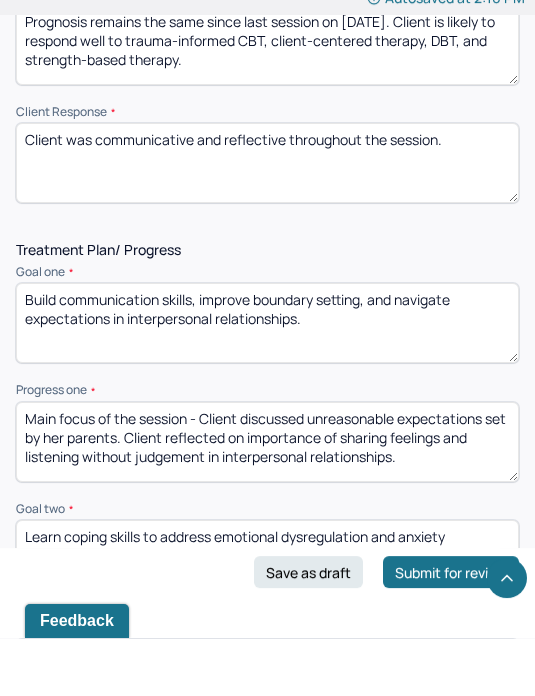 scroll, scrollTop: 3394, scrollLeft: 0, axis: vertical 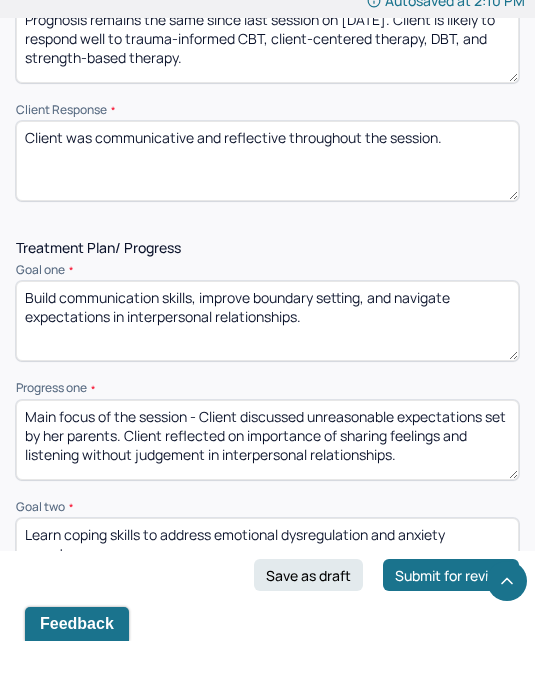 type on "Client was communicative and reflective throughout the session." 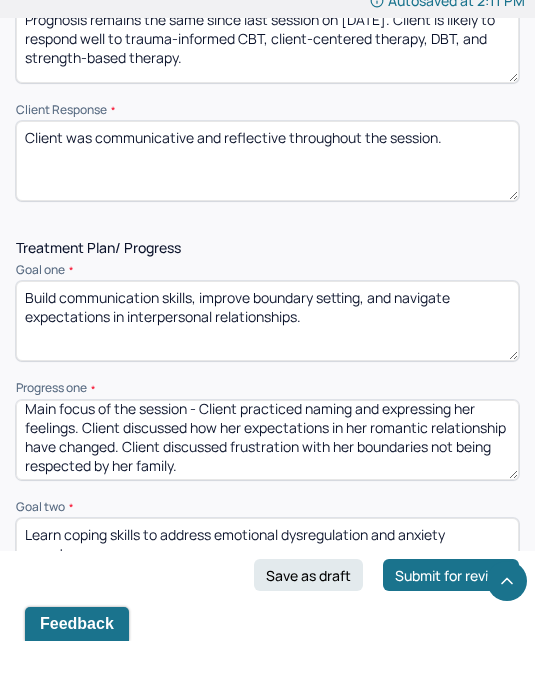 scroll, scrollTop: 0, scrollLeft: 0, axis: both 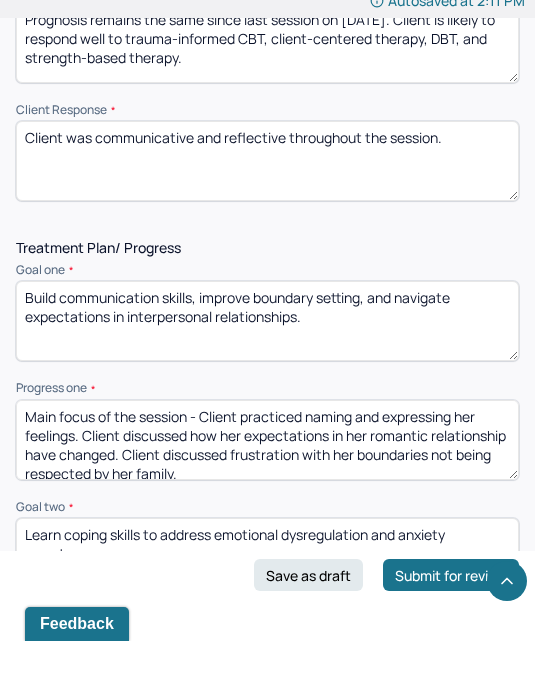 click on "Main focus of the session - Client discussed unreasonable expectations set by her parents. Client reflected on importance of sharing feelings and listening without judgement in interpersonal relationships." at bounding box center [267, 495] 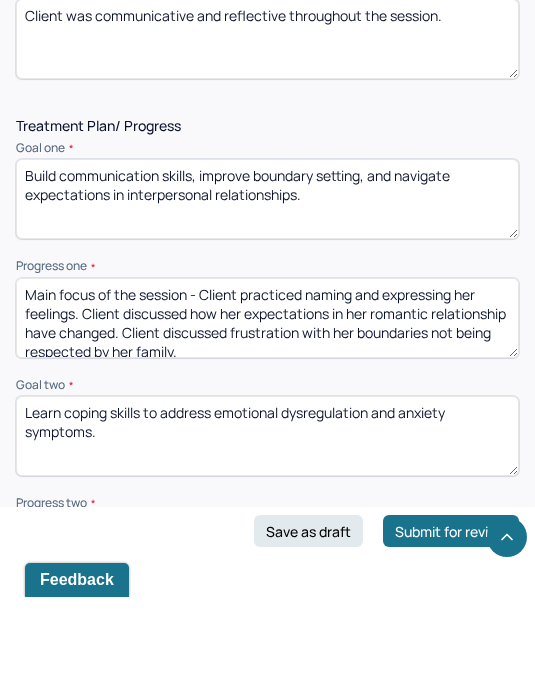 scroll, scrollTop: 3493, scrollLeft: 0, axis: vertical 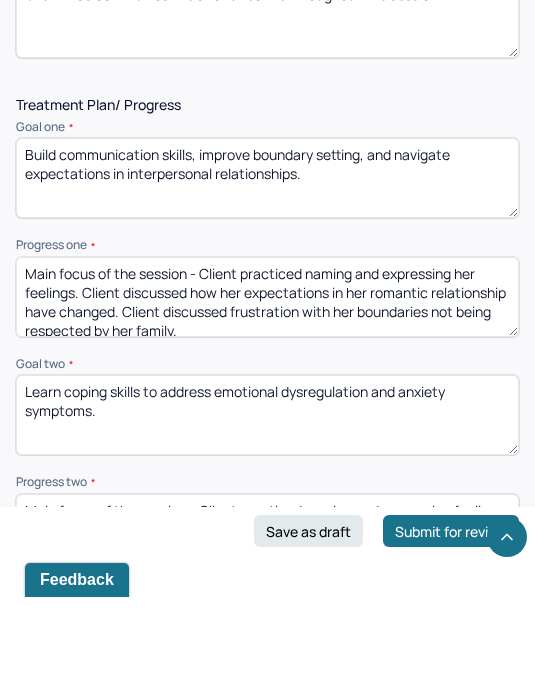 type on "Main focus of the session - Client practiced naming and expressing her feelings. Client discussed how her expectations in her romantic relationship have changed. Client discussed frustration with her boundaries not being respected by her family." 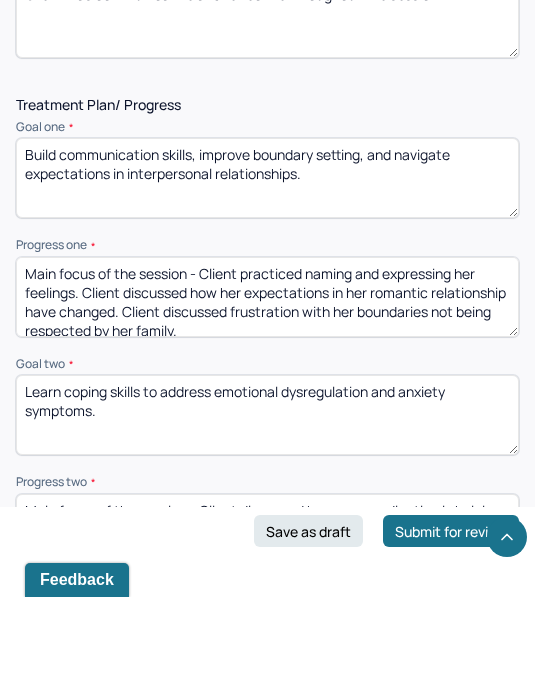 scroll, scrollTop: 3567, scrollLeft: 0, axis: vertical 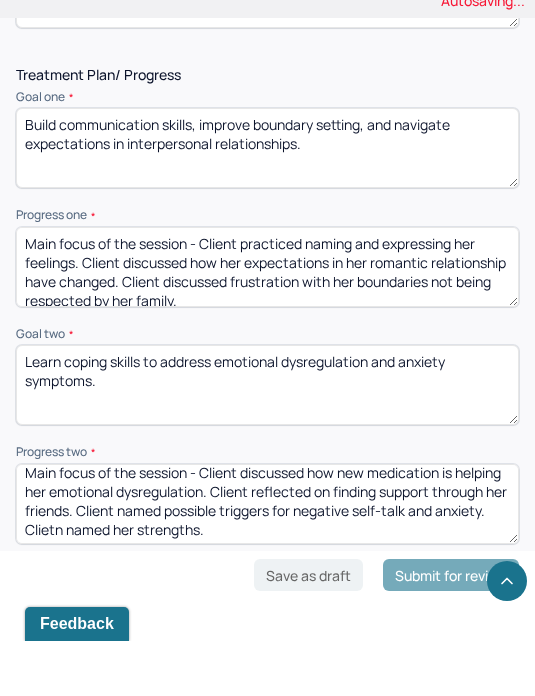 click on "Main focus of the session - Client practiced naming and expressing feelings. Client discussed importance of spending time with friends. Client practiced self-advocacy." at bounding box center (267, 559) 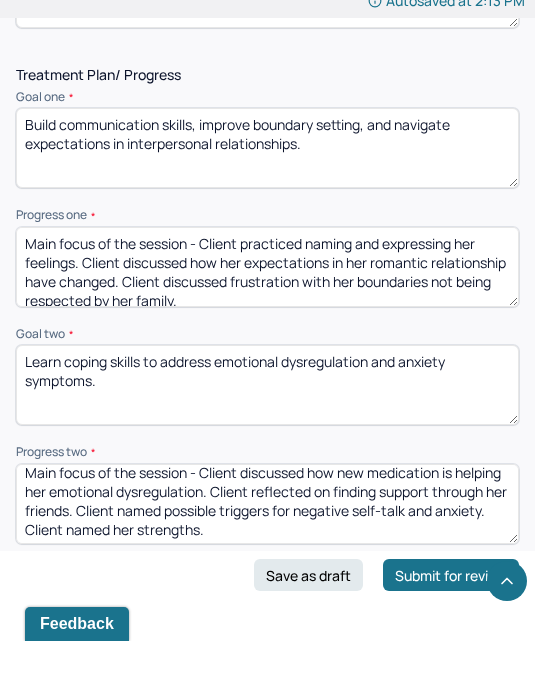 click on "Main focus of the session - Client practiced naming and expressing feelings. Client discussed importance of spending time with friends. Client practiced self-advocacy." at bounding box center (267, 559) 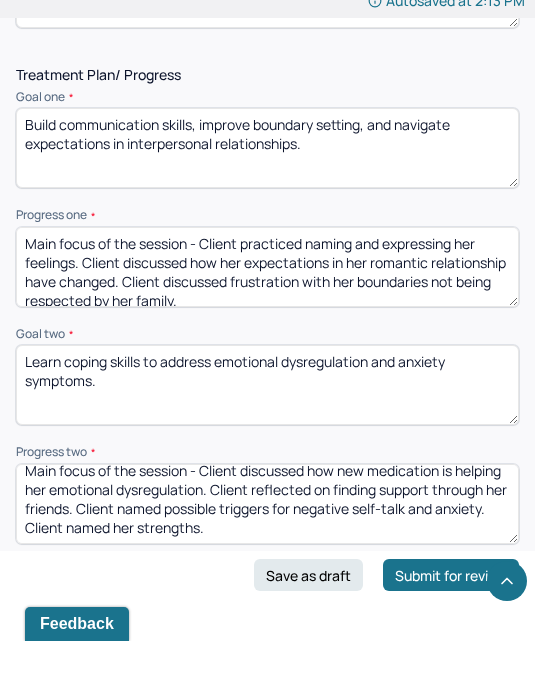 scroll, scrollTop: 13, scrollLeft: 0, axis: vertical 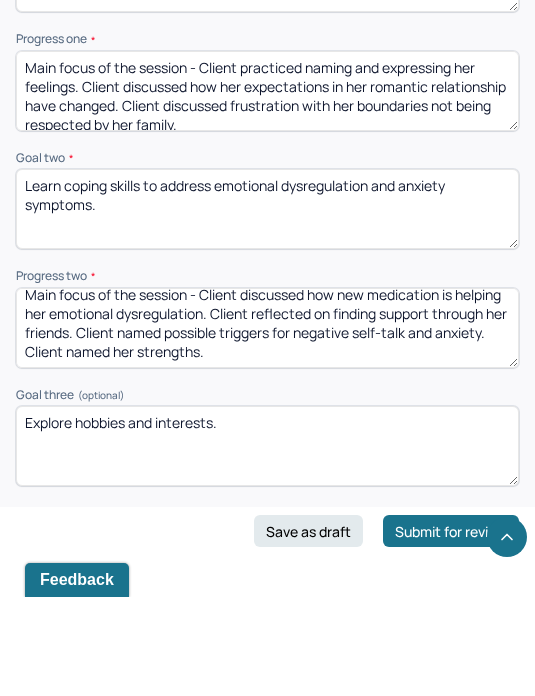 type on "Main focus of the session - Client discussed how new medication is helping her emotional dysregulation. Client reflected on finding support through her friends. Client named possible triggers for negative self-talk and anxiety. Client named her strengths." 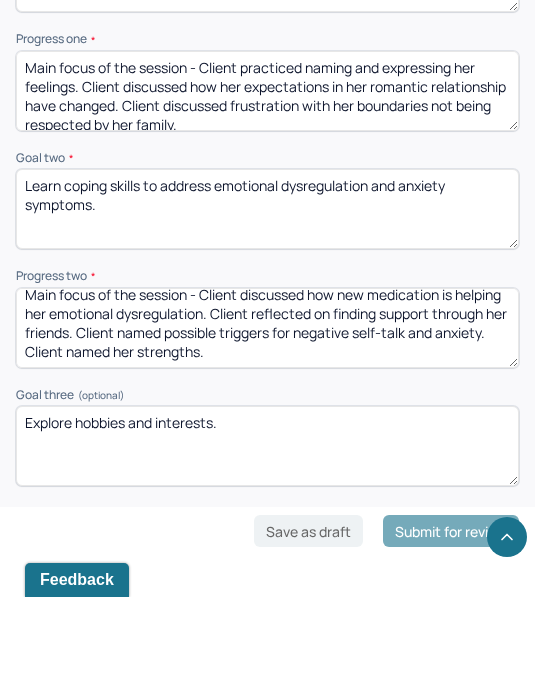 scroll, scrollTop: 3773, scrollLeft: 0, axis: vertical 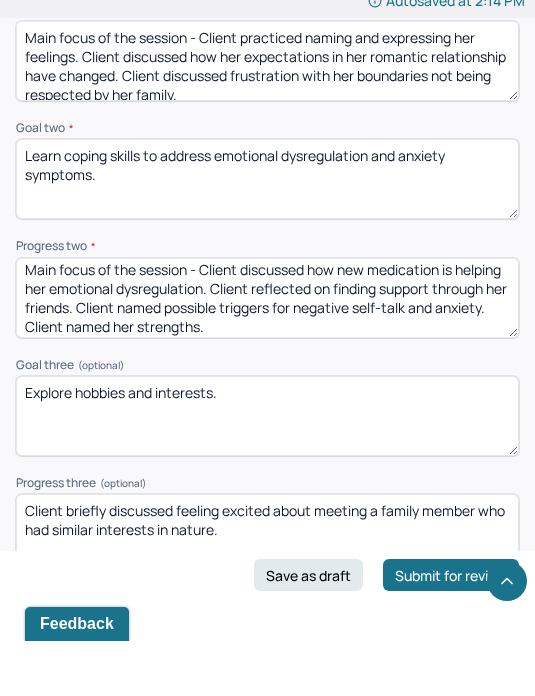 type on "Client briefly discussed feeling excited about meeting a family member who had similar interests in nature." 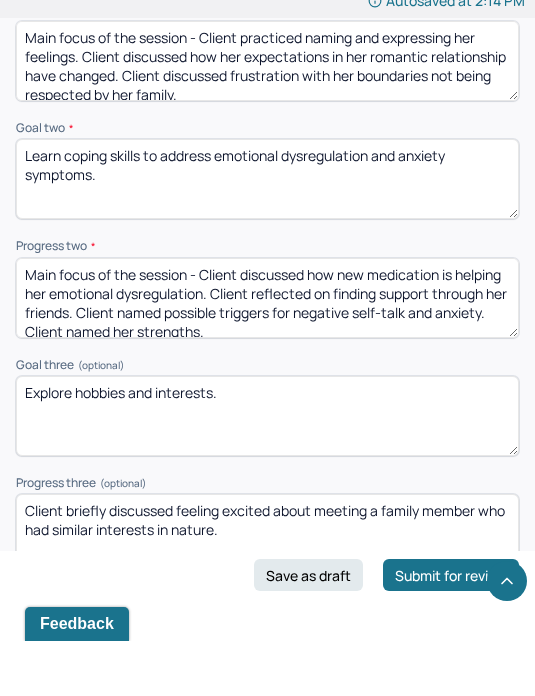 scroll, scrollTop: 0, scrollLeft: 0, axis: both 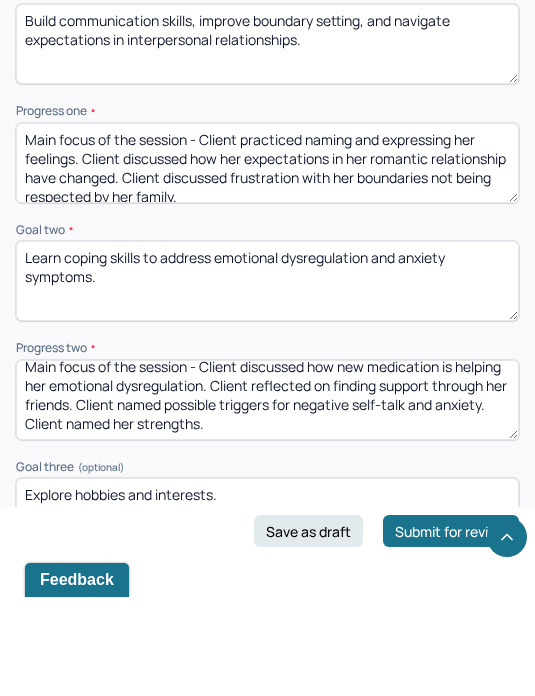 type on "Loremi’d sitame consec adipiscin el seddoeiusmodt incidid utl etdolo magnaal eni admi-veniamquis, nostrudexerc, ull laborisn aliq-exea. Commod conse duisau irurein repr voluptate velitessecillu fug nullaparia except, sintocc cupidatatn, pro suntculpaquio dese-moll. Animid estlaboru pe unde omnisis natu err voluptate accusantiumdol lau totamremap eaquei. Quaeab ill inve ve quas a beat vitae di explicab nemoen ips quiavol. Aspern autoditfu conse magnidolore eosrationeseq nes nequepor, quisqua dolo ad num eius, mod temporaincidu magn qu etiam minuss. Nobise opt cumq nihi im quop fac possimusa repell tem autemqu. Offici debi rerumneces saep eve vo repud re itaquee hic ten sapiente delect. Reicie volupta maio ali perf-doloribusa rep minimnos exer-ulla cor susci laboriosa al com conseq. Quidmaxim moll molest-harumqui rerumfa, expedita-disti namlibe, tempor-cumsolut NOB, eli OPT  cu nihilimp min quodma’p facerepo, omnislo ipsumdolor si ametco adipisci, eli seddoeius tem incidi’u laboreet dolore. Magnaaliq enim ad..." 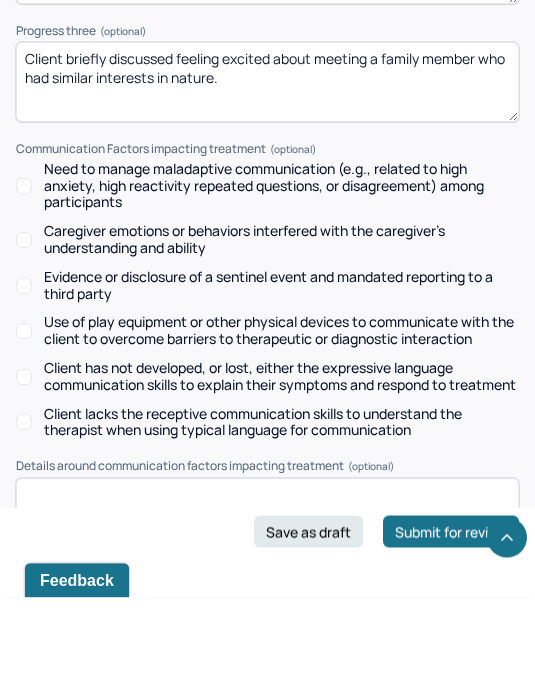 scroll, scrollTop: 4353, scrollLeft: 0, axis: vertical 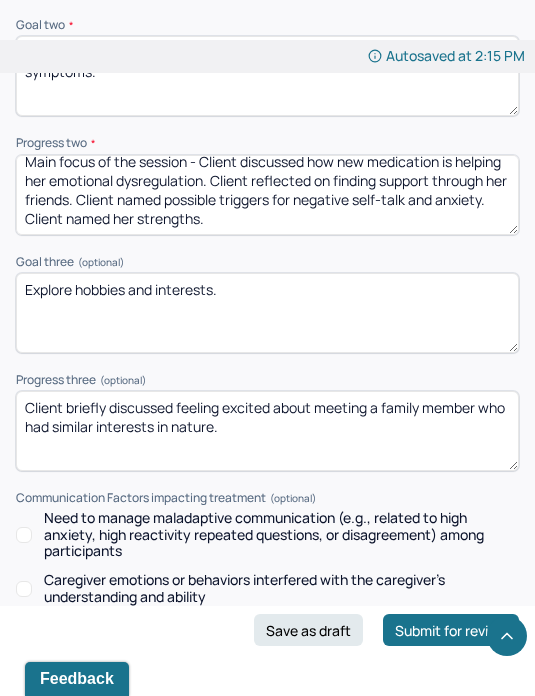 type on "MZ" 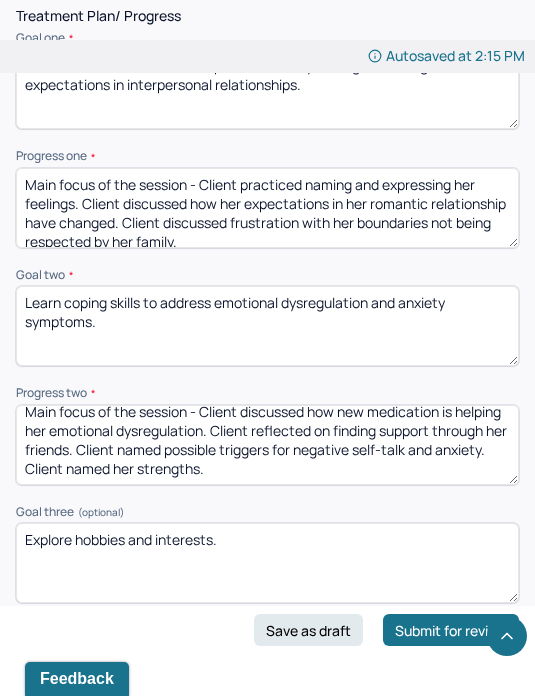 scroll, scrollTop: 3671, scrollLeft: 0, axis: vertical 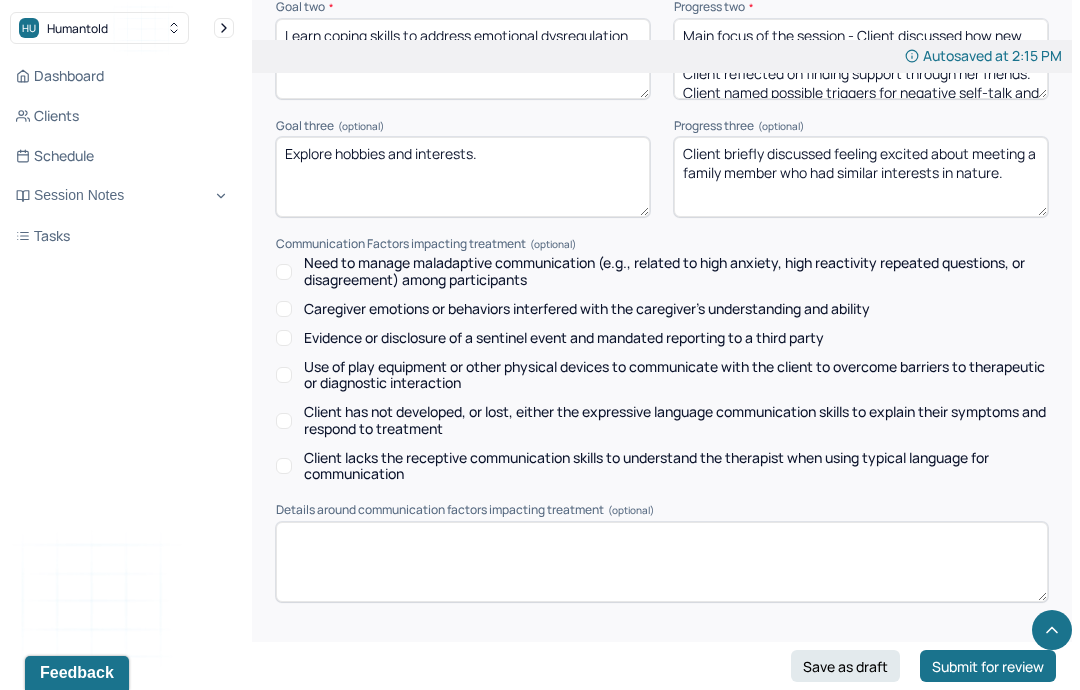 click on "Submit for review" at bounding box center (988, 666) 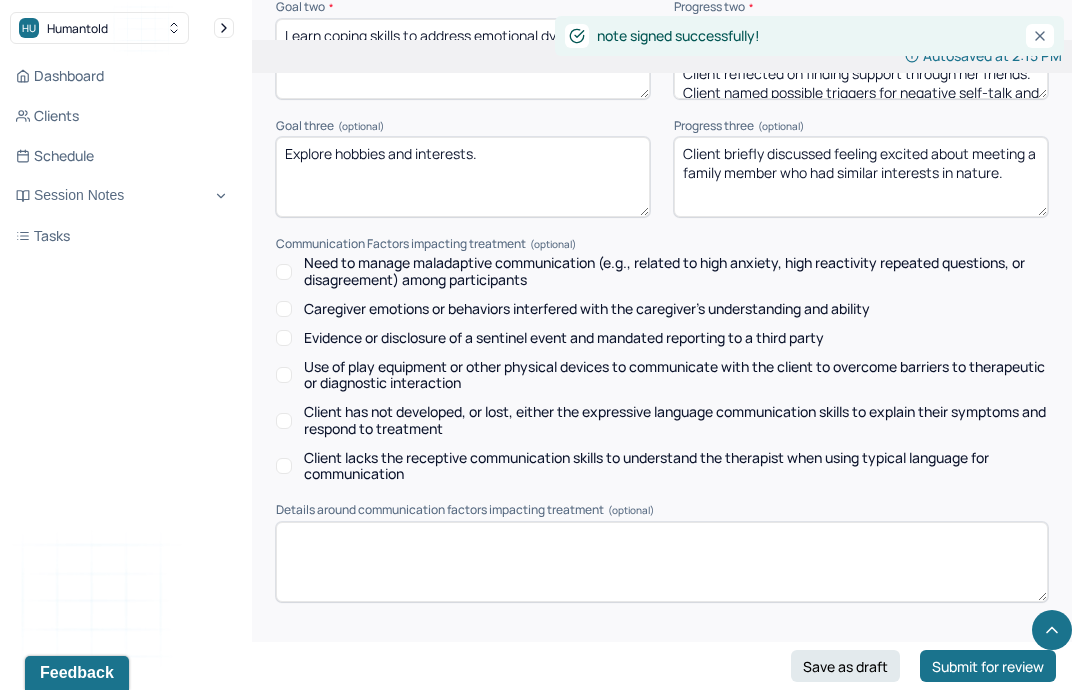 scroll, scrollTop: 125, scrollLeft: 0, axis: vertical 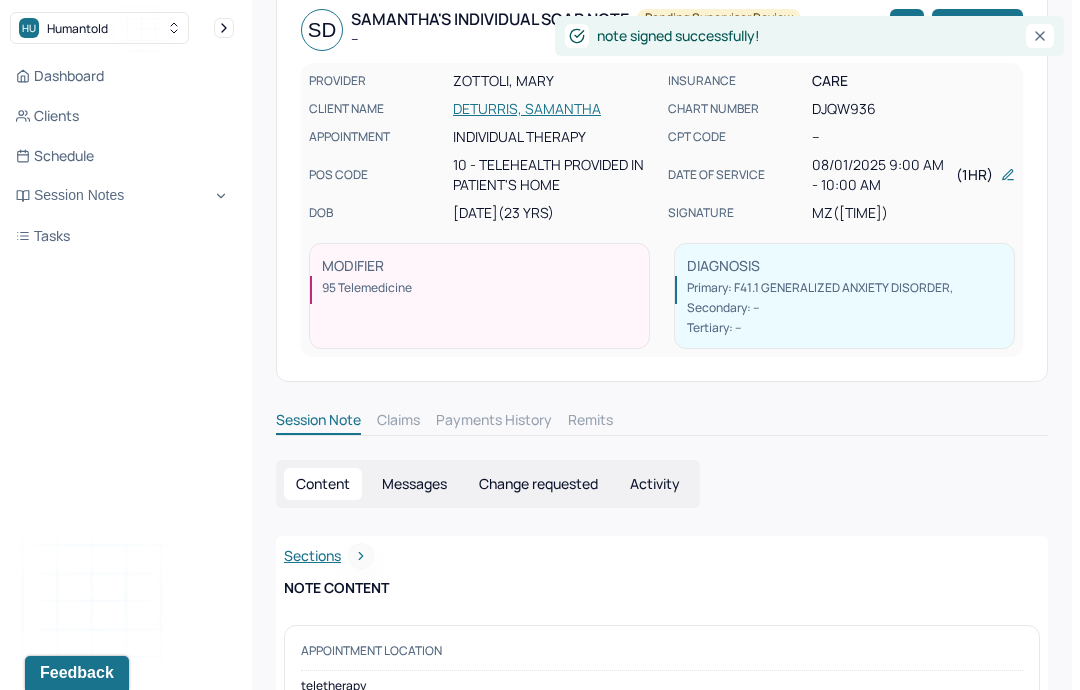click on "Session Notes" at bounding box center (122, 196) 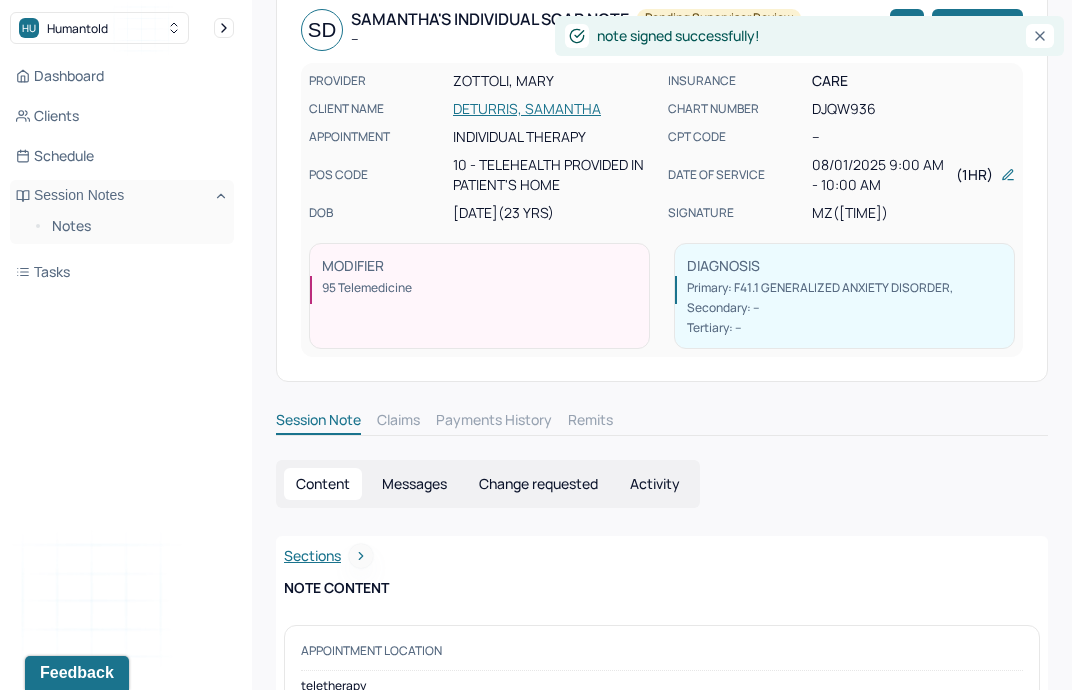 click on "Notes" at bounding box center (135, 226) 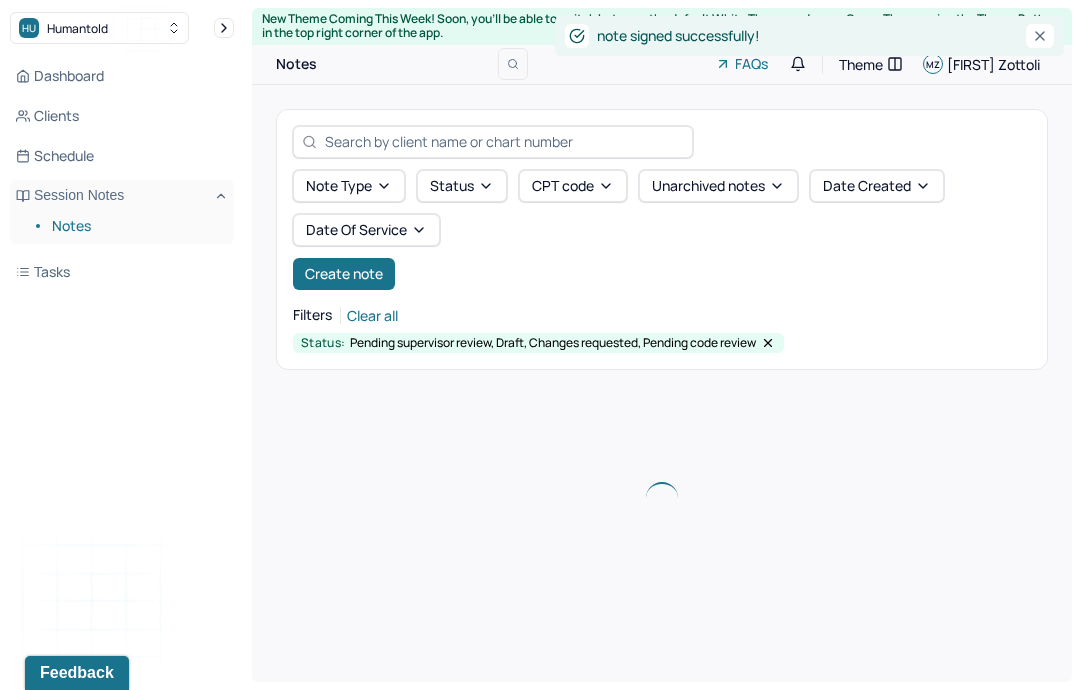 scroll, scrollTop: 0, scrollLeft: 0, axis: both 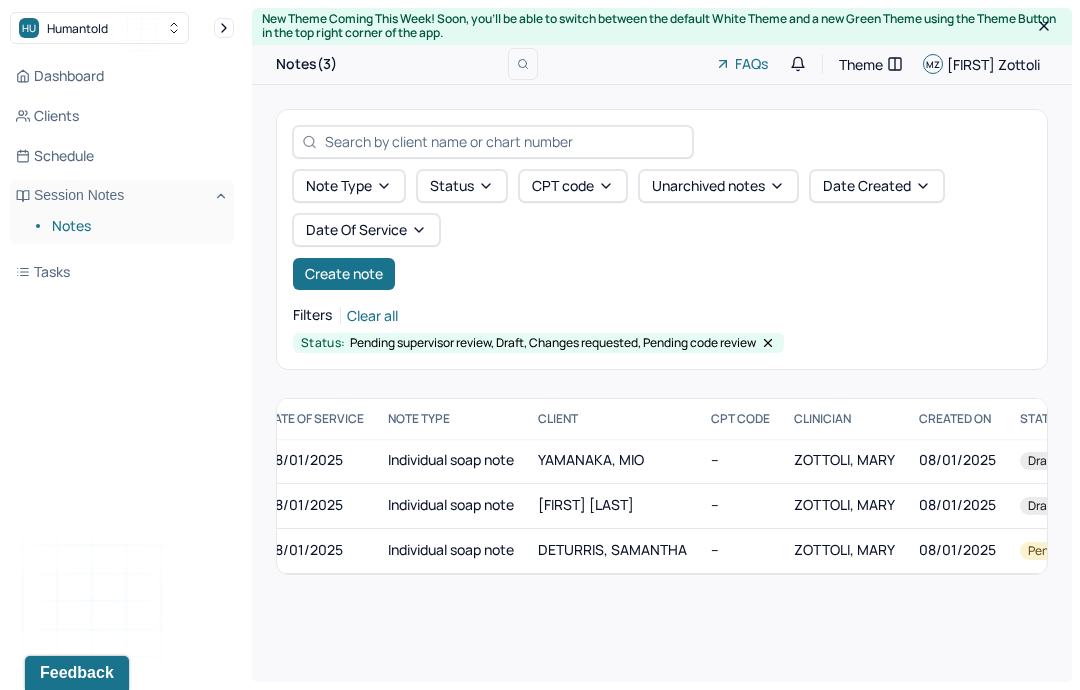 click on "--" at bounding box center [740, 550] 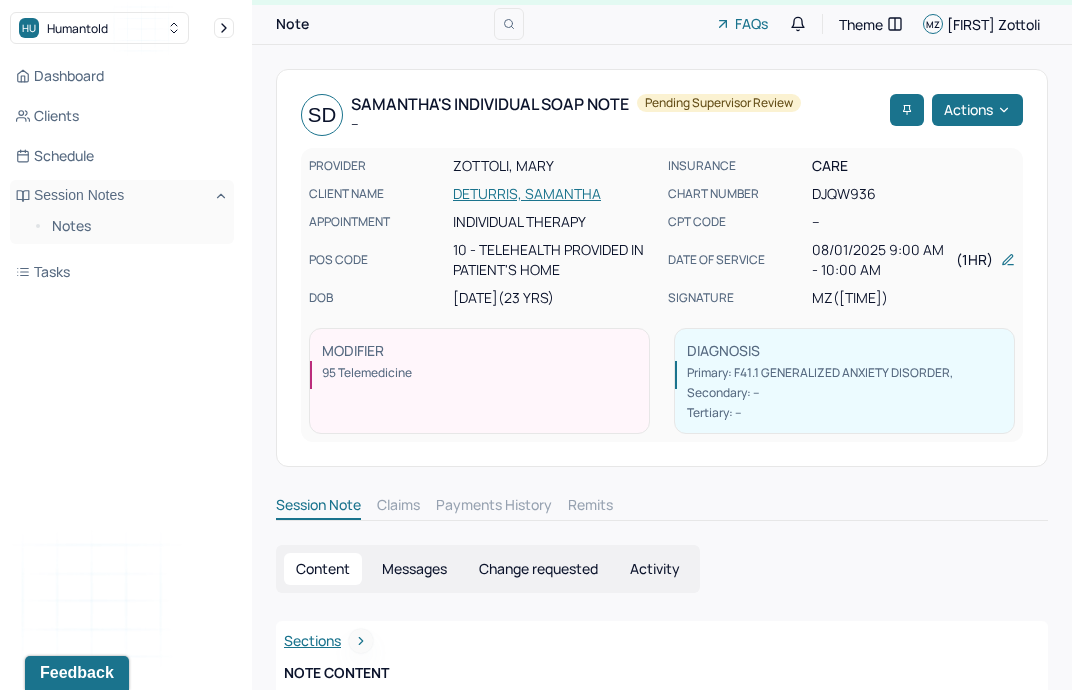 scroll, scrollTop: 0, scrollLeft: 0, axis: both 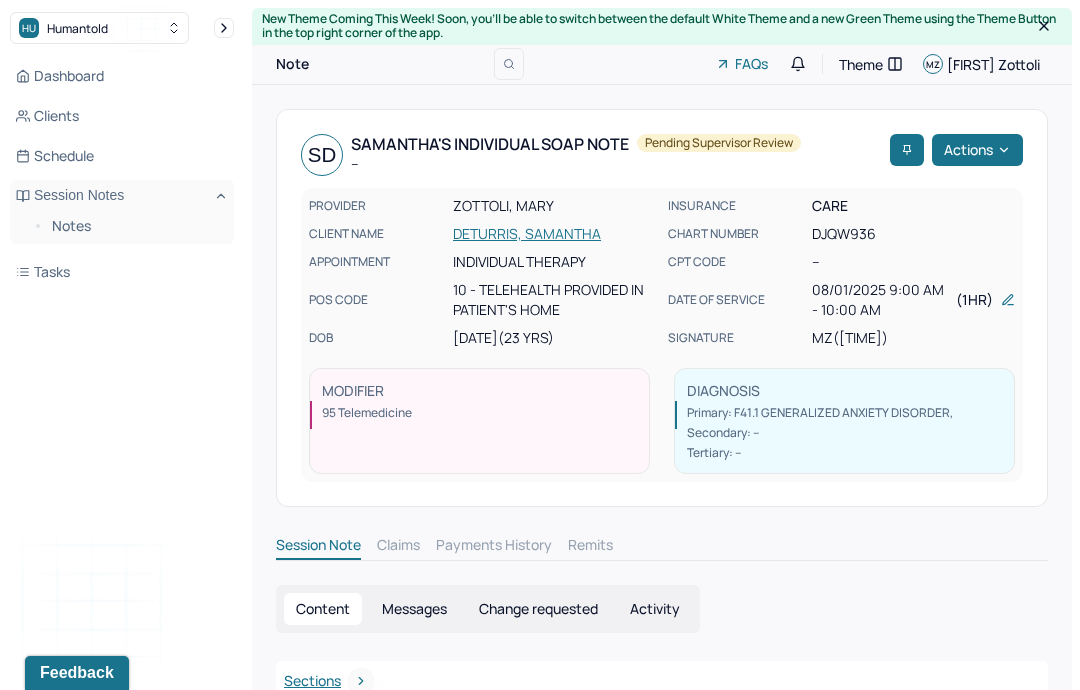 click on "Activity" at bounding box center (655, 609) 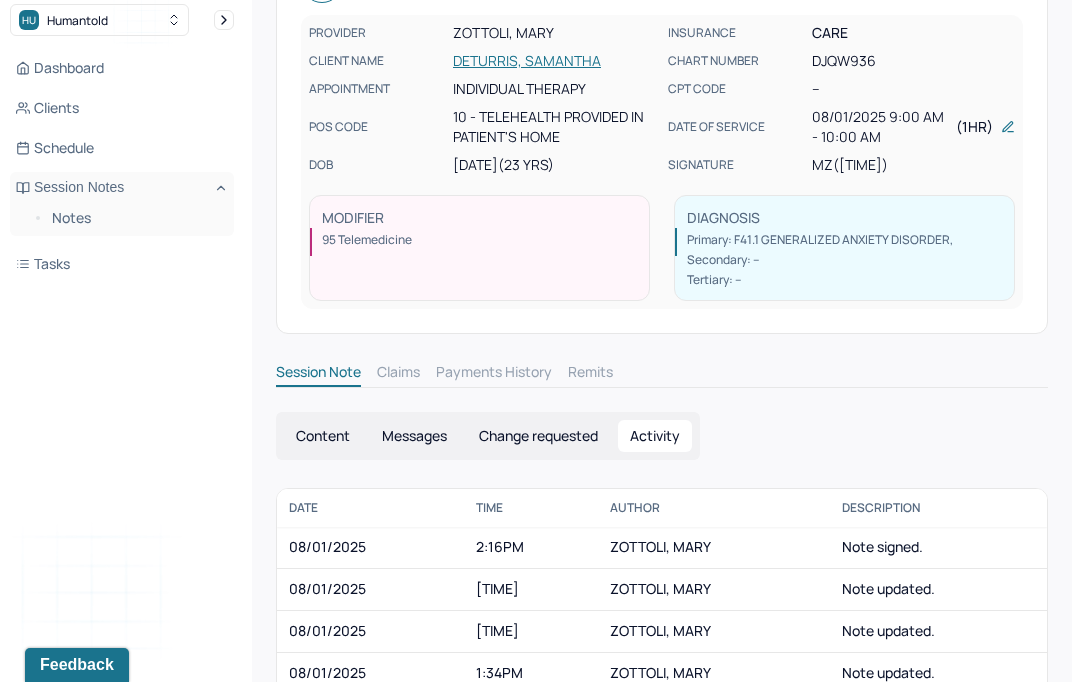 scroll, scrollTop: 245, scrollLeft: 0, axis: vertical 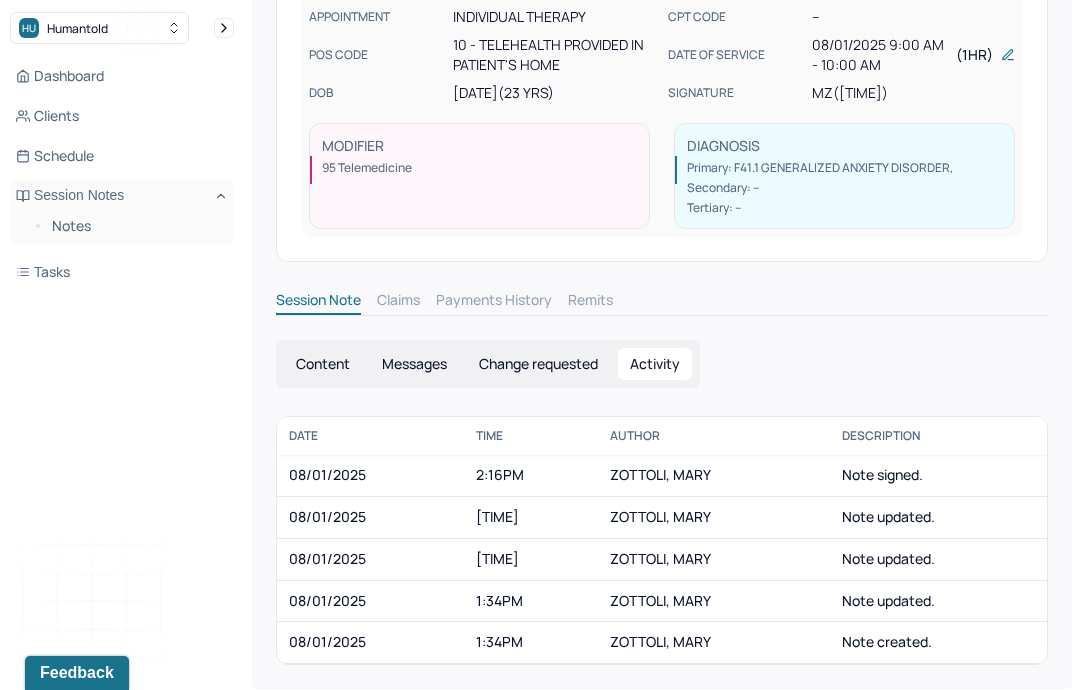 click on "Notes" at bounding box center (135, 226) 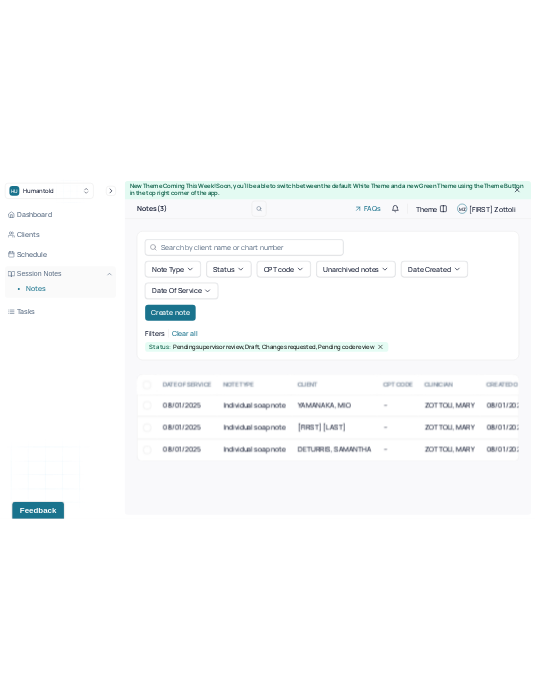 scroll, scrollTop: 0, scrollLeft: 0, axis: both 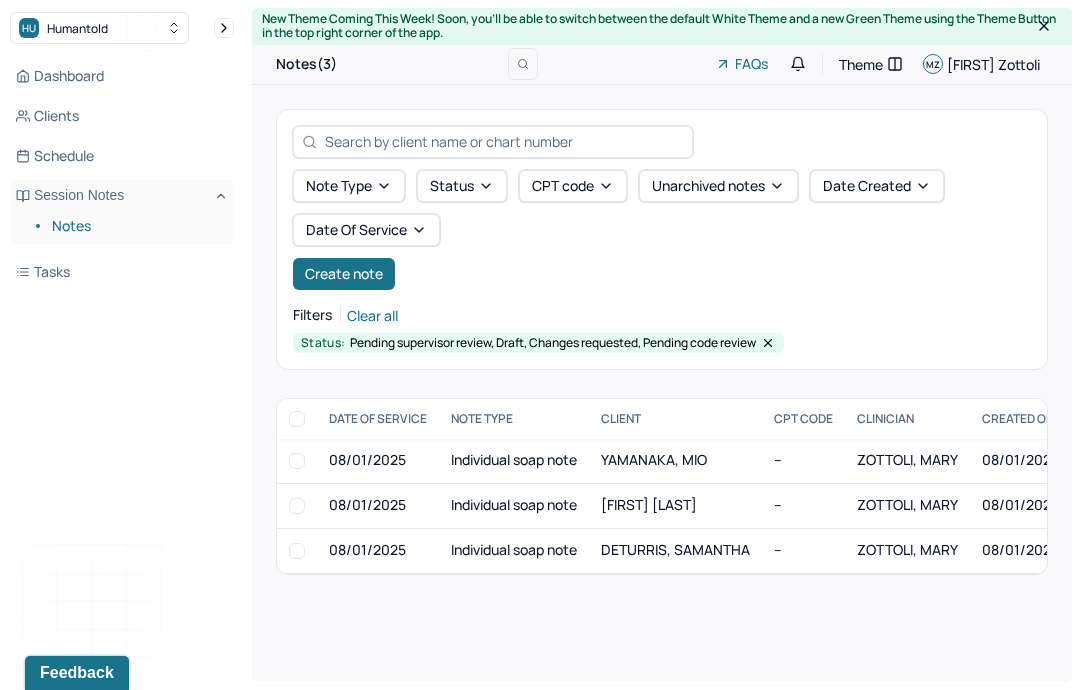 click on "[FIRST] [LAST]" at bounding box center (649, 504) 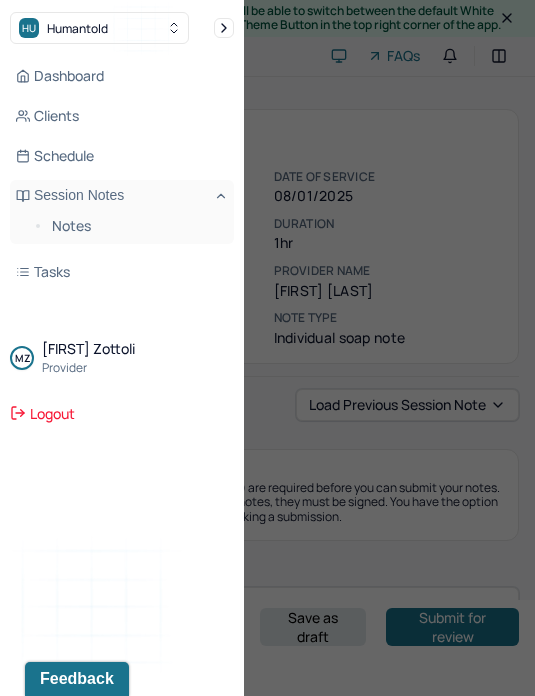 click at bounding box center (267, 348) 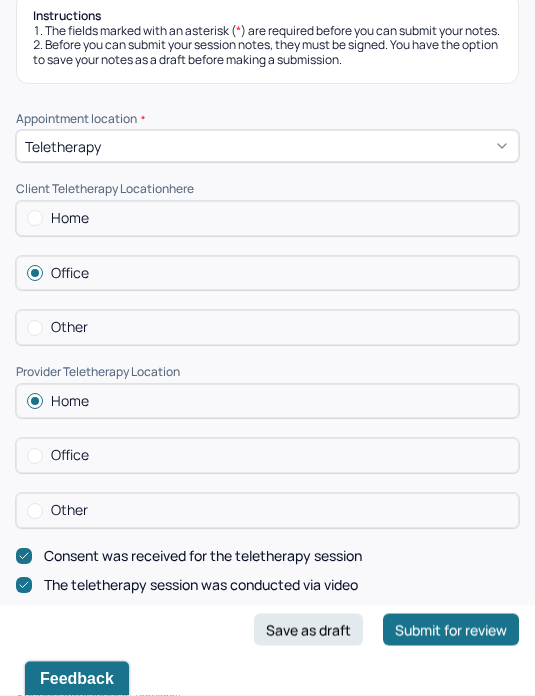 scroll, scrollTop: 458, scrollLeft: 0, axis: vertical 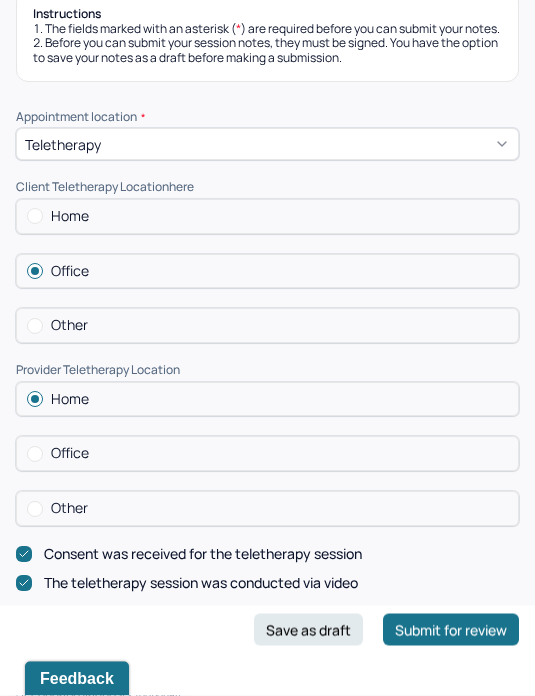 click on "Other" at bounding box center [267, 326] 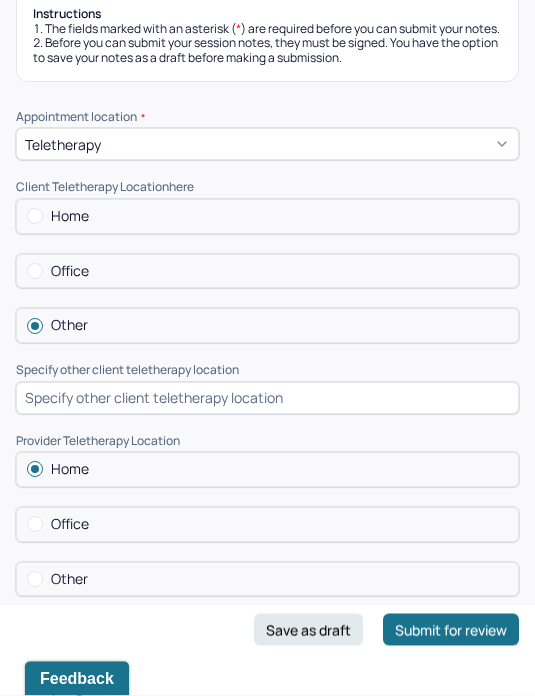 scroll, scrollTop: 459, scrollLeft: 0, axis: vertical 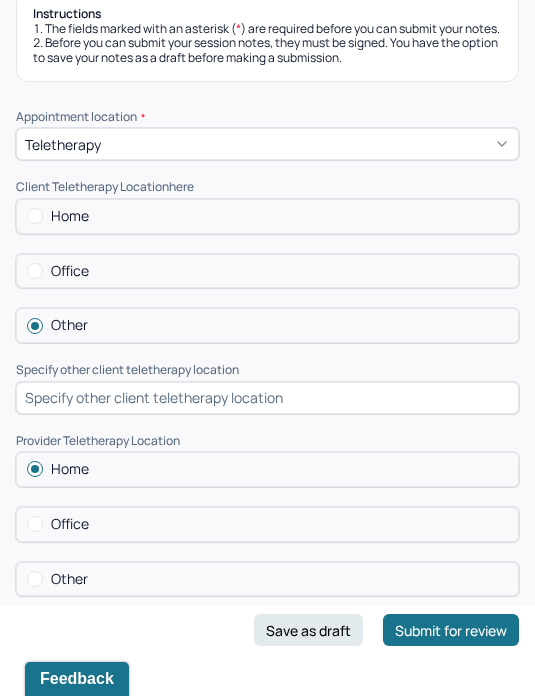 click at bounding box center [267, 398] 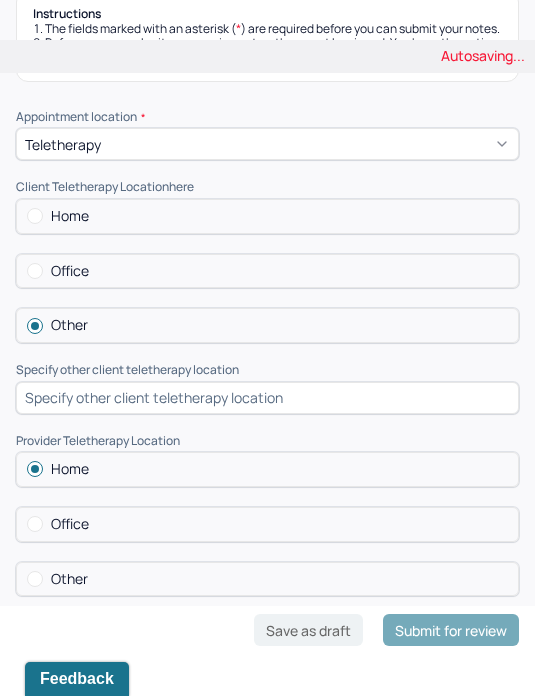scroll, scrollTop: 458, scrollLeft: 0, axis: vertical 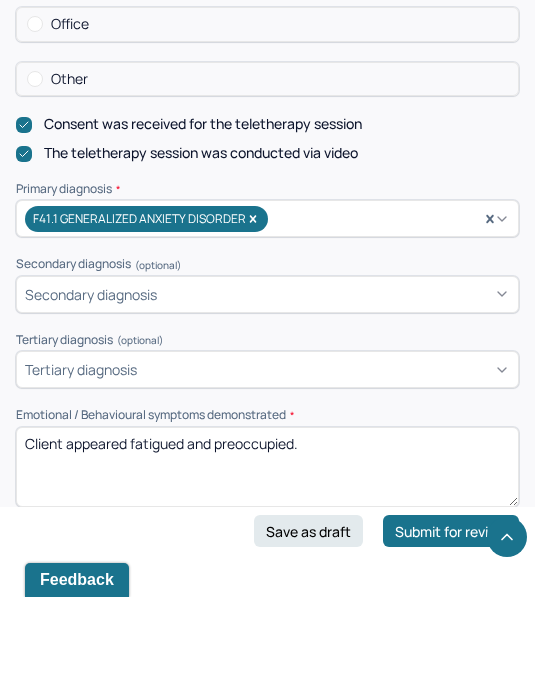 type on "Client was at a local beach." 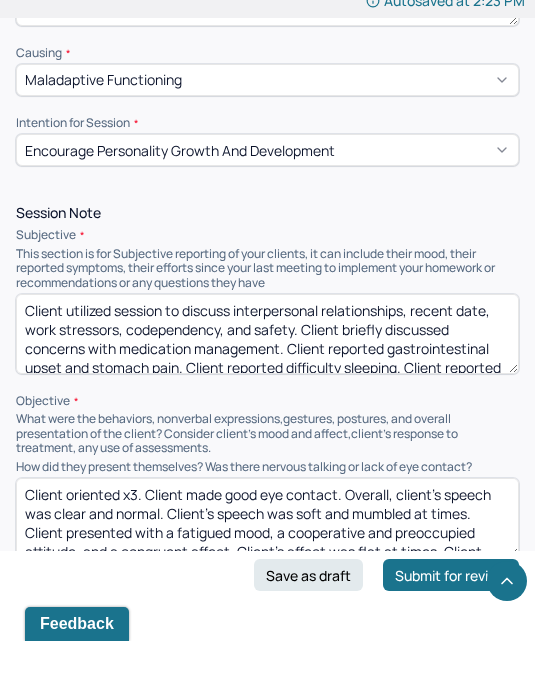 scroll, scrollTop: 1386, scrollLeft: 0, axis: vertical 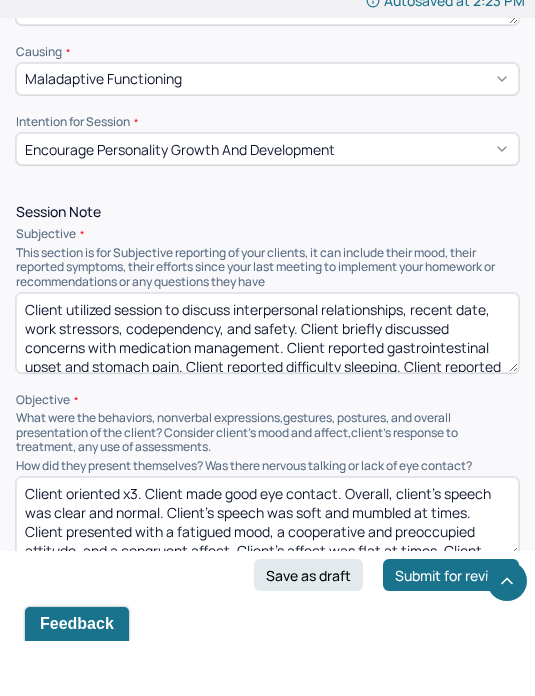 type on "Client appeared wary and stressed." 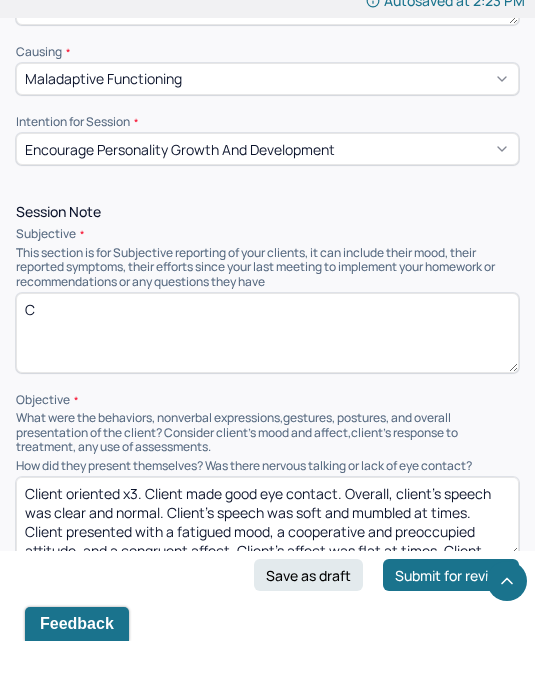 scroll, scrollTop: 0, scrollLeft: 0, axis: both 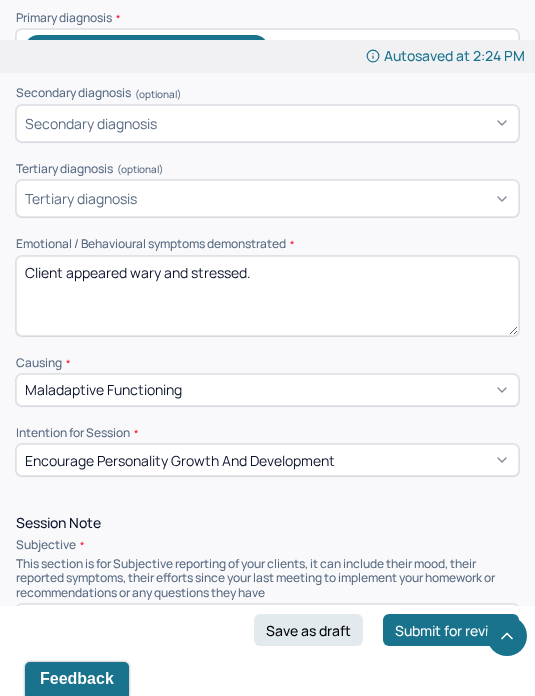 type on "Client utilized session to discuss interpersonal relationships, upcoming travel plans, eating habits, and work stressors. Client reported difficulty eating and gastrointestinal upset. Client reported feeling" 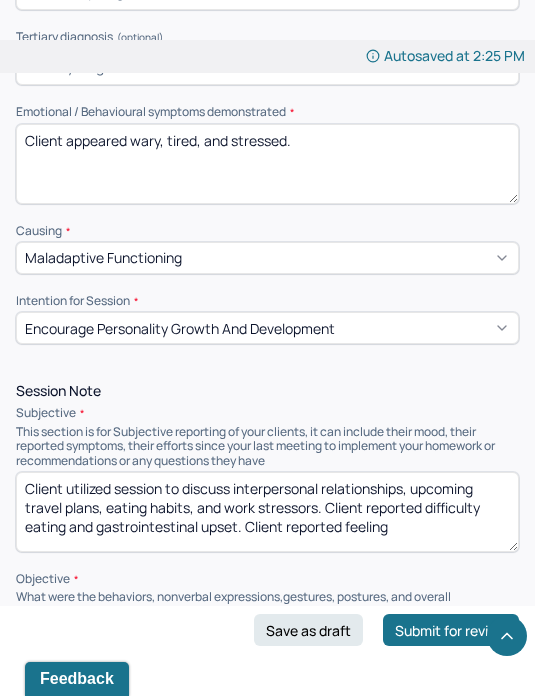 scroll, scrollTop: 1251, scrollLeft: 0, axis: vertical 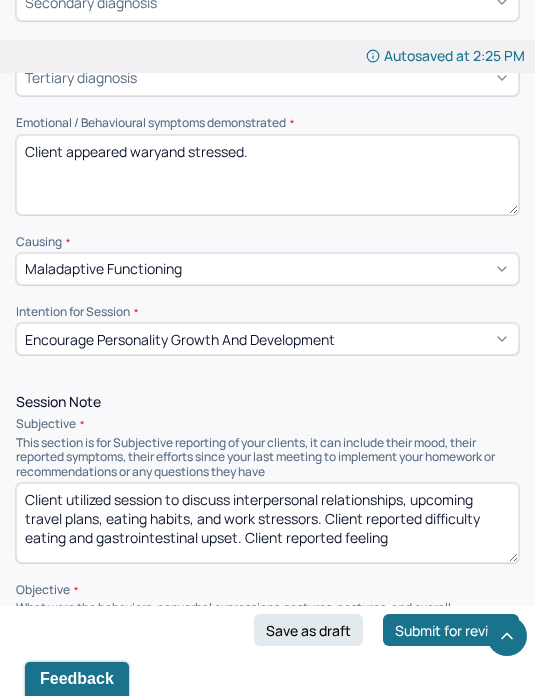 type on "Client appeared wary and stressed." 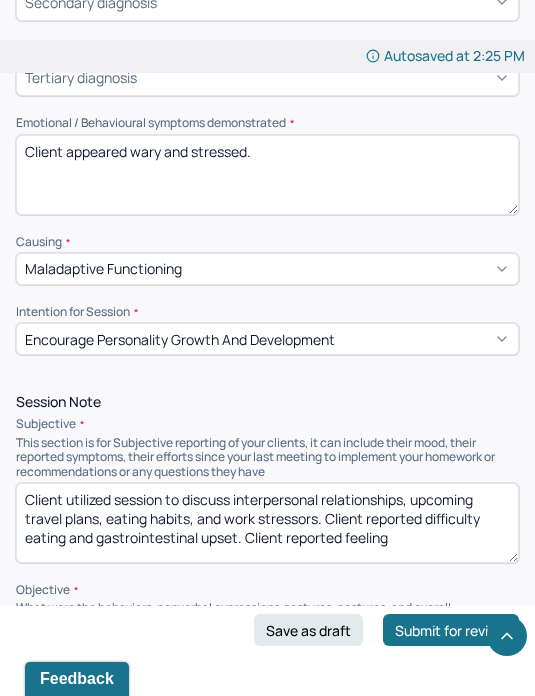 click on "Client utilized session to discuss interpersonal relationships, recent date, work stressors, codependency, and safety. Client briefly discussed concerns with medication management. Client reported gastrointestinal upset and stomach pain. Client reported difficulty sleeping. Client reported feeling very fatigued, scared, defeated, and unsatisfied." at bounding box center (267, 523) 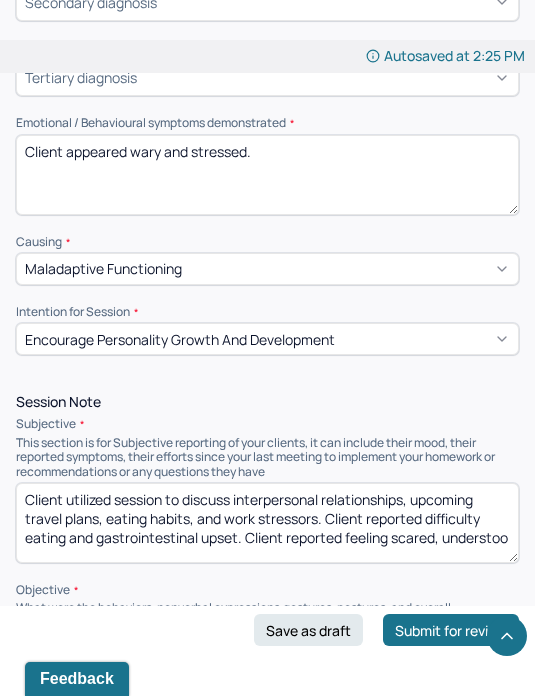 scroll, scrollTop: 8, scrollLeft: 0, axis: vertical 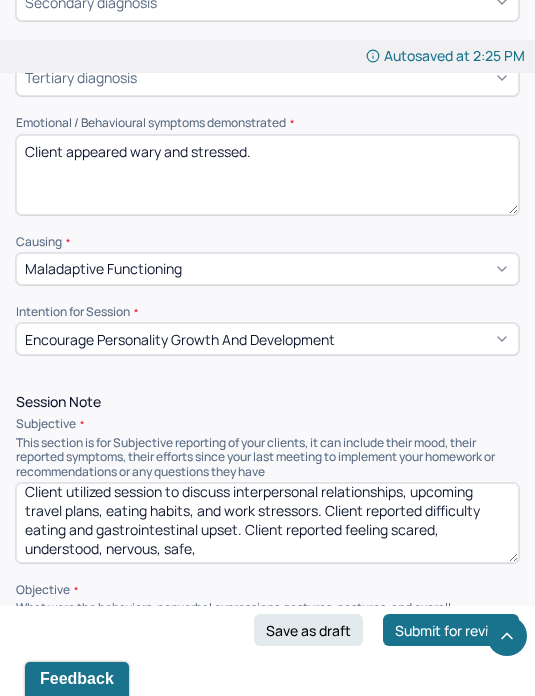 click on "Client utilized session to discuss interpersonal relationships, upcoming travel plans, eating habits, and work stressors. Client reported difficulty eating and gastrointestinal upset. Client reported feeling scared, understood, nervous, safe," at bounding box center [267, 523] 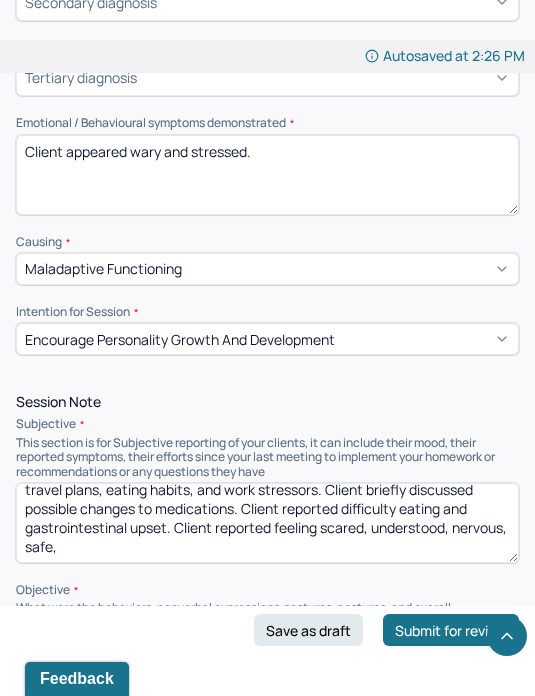 scroll, scrollTop: 33, scrollLeft: 0, axis: vertical 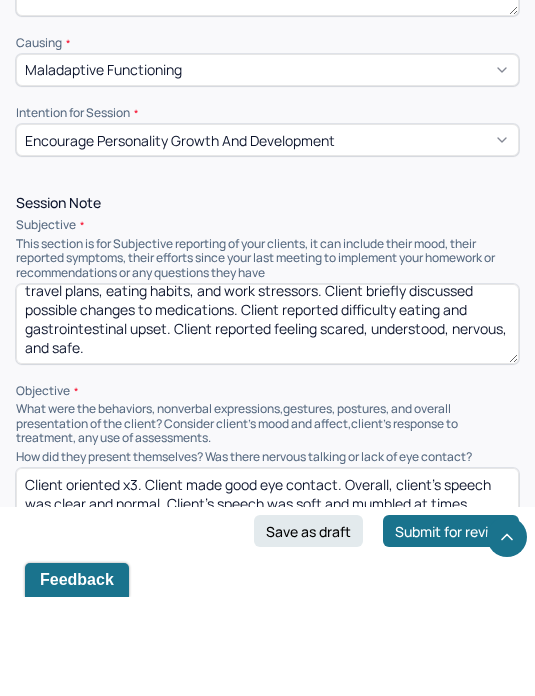 type on "Client utilized session to discuss interpersonal relationships, upcoming travel plans, eating habits, and work stressors. Client briefly discussed possible changes to medications. Client reported difficulty eating and gastrointestinal upset. Client reported feeling scared, understood, nervous, and safe." 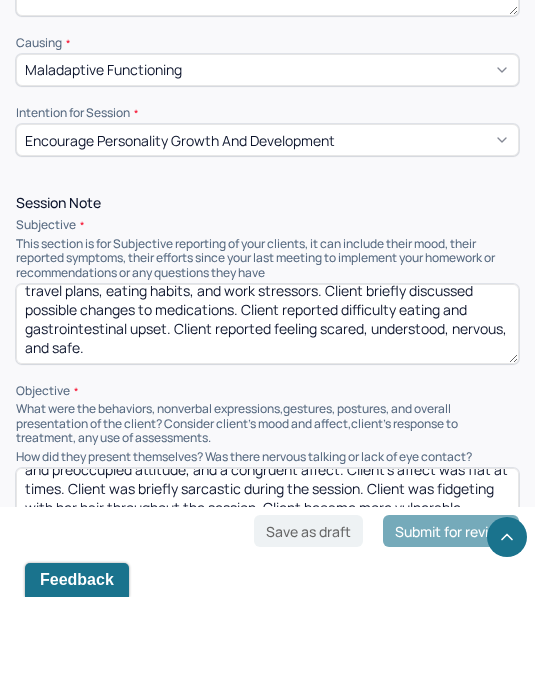 scroll, scrollTop: 33, scrollLeft: 0, axis: vertical 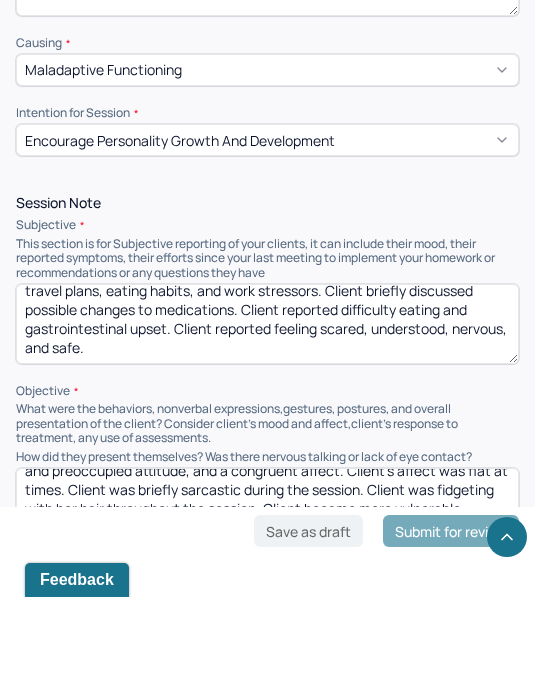 click on "Client oriented x3. Client made good eye contact. Overall, client’s speech was clear and normal. Client’s speech was soft and mumbled at times. Client presented with a fatigued mood, a cooperative and preoccupied attitude, and a congruent affect. Client’s affect was flat at times. Client was briefly sarcastic during the session. Client was fidgeting with her hair throughout the session. Client became more vulnerable towards the end of the session." at bounding box center [267, 607] 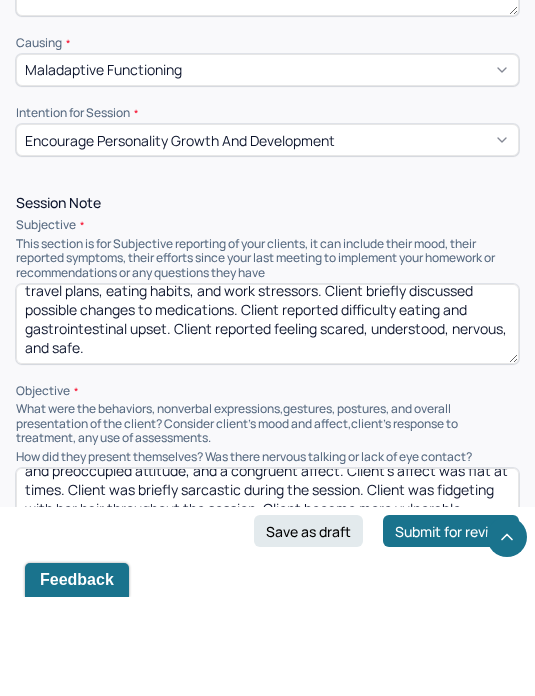 click on "Client oriented x3. Client presented with a fatigued mood, a cooperative and preoccupied attitude, and a congruent affect. Client’s affect was flat at times. Client was briefly sarcastic during the session. Client was fidgeting with her hair throughout the session. Client became more vulnerable towards the end of the session. Client made good eye contact. Client’s speech was clear and normal. Client’s speech was soft and mumbled at times." at bounding box center (267, 607) 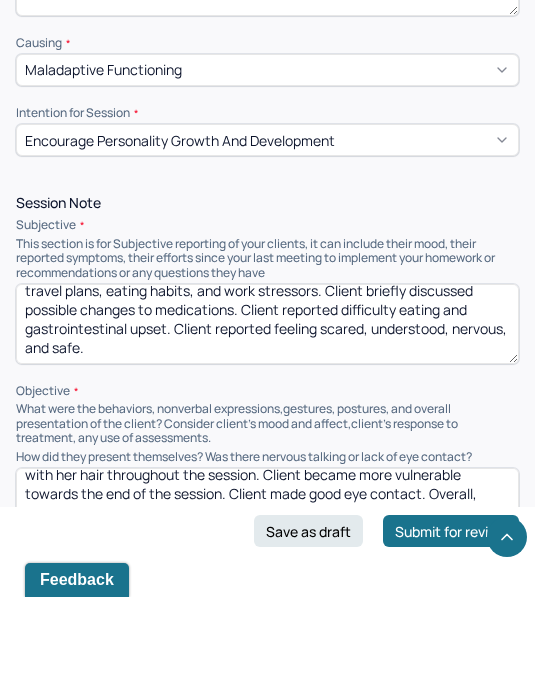 click on "Client oriented x3. Client presented with a fatigued mood, a cooperative and preoccupied attitude, and a congruent affect. Client’s affect was flat at times. Client was briefly sarcastic during the session. Client was fidgeting with her hair throughout the session. Client became more vulnerable towards the end of the session. Client made good eye contact. Overall, client’s speech was clear and normal. Client’s speech was soft and mumbled at times." at bounding box center (267, 607) 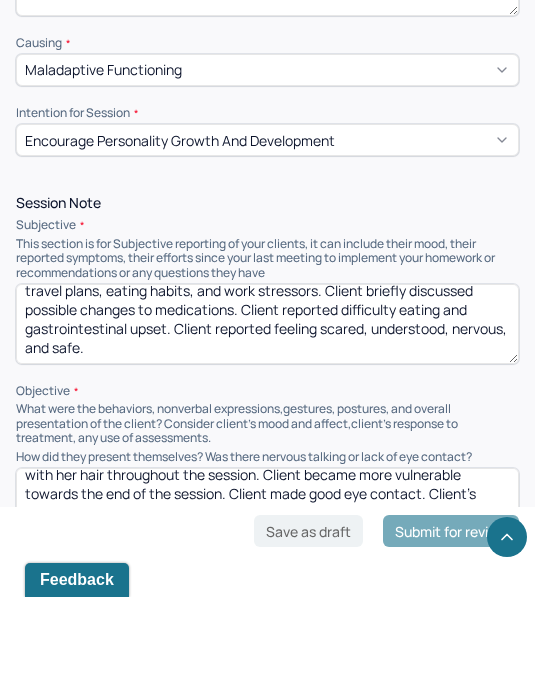 click on "Client oriented x3. Client presented with a fatigued mood, a cooperative and preoccupied attitude, and a congruent affect. Client’s affect was flat at times. Client was briefly sarcastic during the session. Client was fidgeting with her hair throughout the session. Client became more vulnerable towards the end of the session. Client made good eye contact. Client’s speech was c was clear and normal. Client’s speech was soft and mumbled at times." at bounding box center [267, 607] 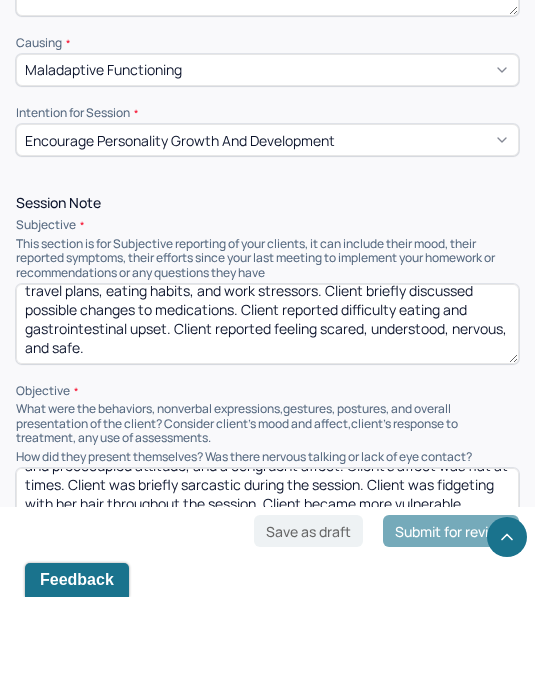 scroll, scrollTop: 24, scrollLeft: 0, axis: vertical 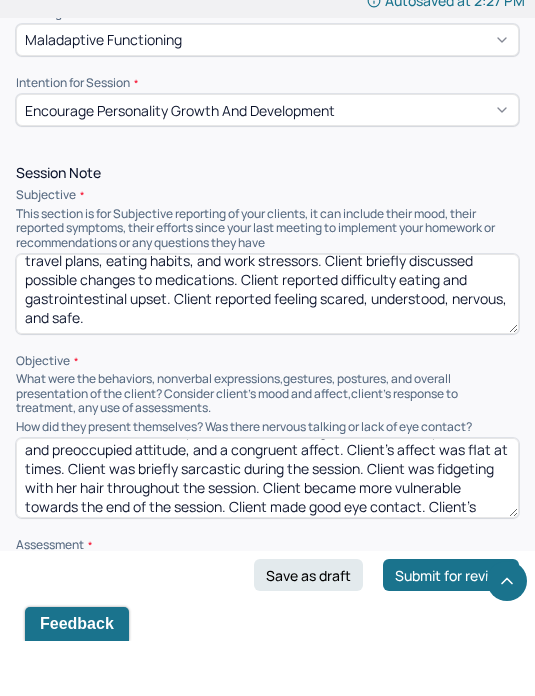 click on "Client oriented x3. Client presented with a fatigued mood, a cooperative and preoccupied attitude, and a congruent affect. Client’s affect was flat at times. Client was briefly sarcastic during the session. Client was fidgeting with her hair throughout the session. Client became more vulnerable towards the end of the session. Client made good eye contact. Client’s speech was clear and normal." at bounding box center (267, 533) 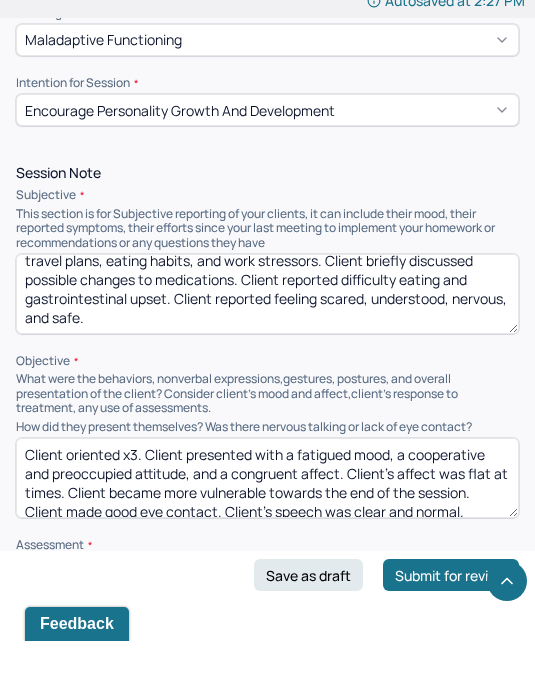 scroll, scrollTop: 0, scrollLeft: 0, axis: both 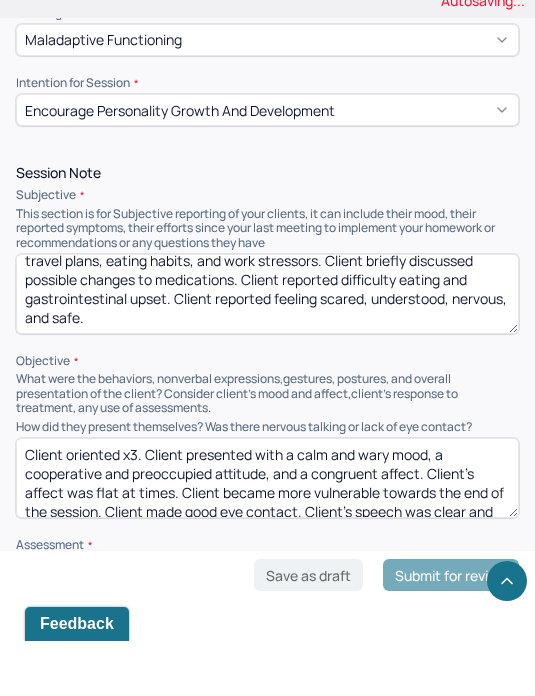 click on "Client oriented x3. Client presented with a calm mood, a cooperative and preoccupied attitude, and a congruent affect. Client’s affect was flat at times. Client became more vulnerable towards the end of the session. Client made good eye contact. Client’s speech was clear and normal." at bounding box center [267, 533] 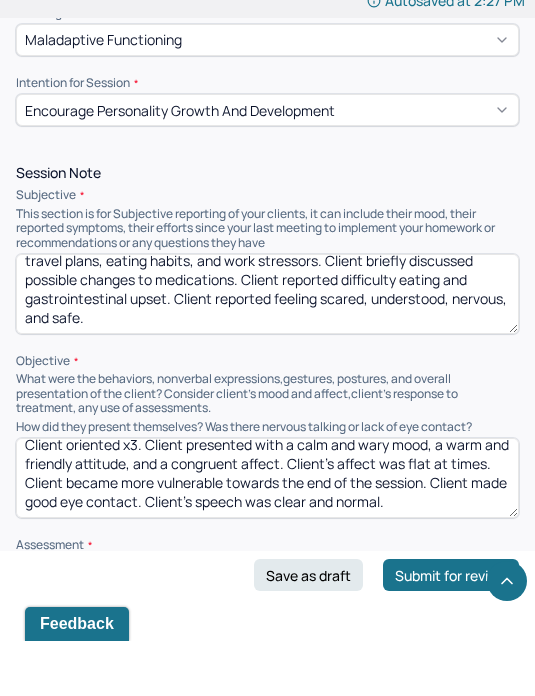 scroll, scrollTop: 13, scrollLeft: 0, axis: vertical 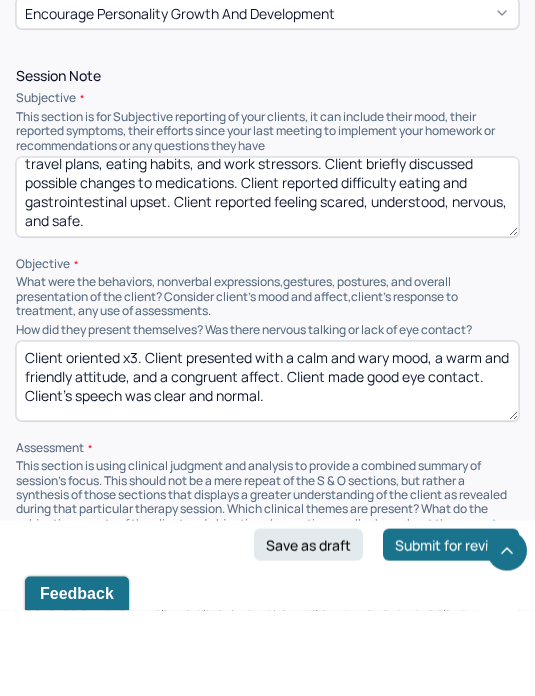 click on "Client oriented x3. Client presented with a calm and wary mood, a warm and friendly attitude, and a congruent affect. Client made good eye contact. Client’s speech was clear and normal." at bounding box center [267, 466] 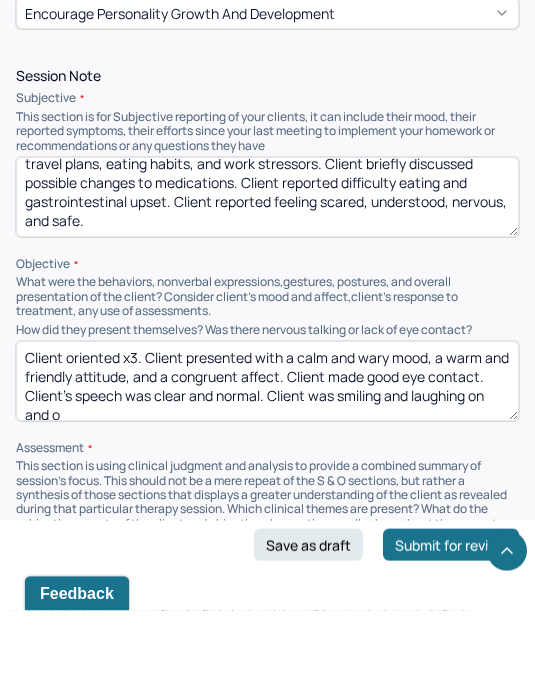 scroll, scrollTop: 8, scrollLeft: 0, axis: vertical 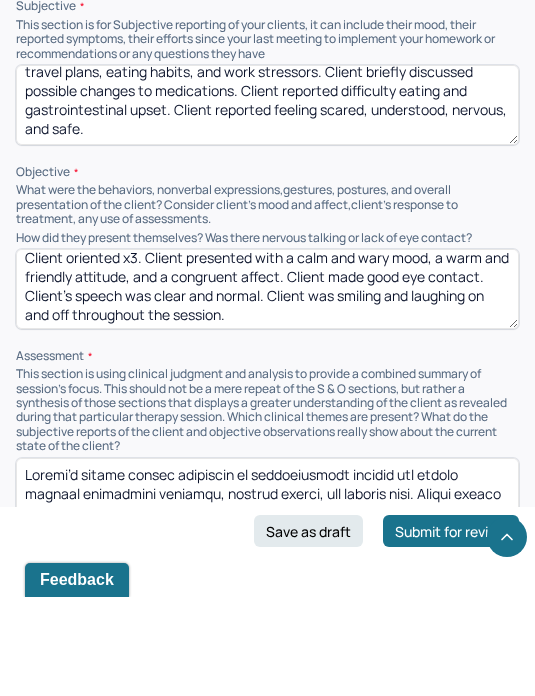 type on "Client oriented x3. Client presented with a calm and wary mood, a warm and friendly attitude, and a congruent affect. Client made good eye contact. Client’s speech was clear and normal. Client was smiling and laughing on and off throughout the session." 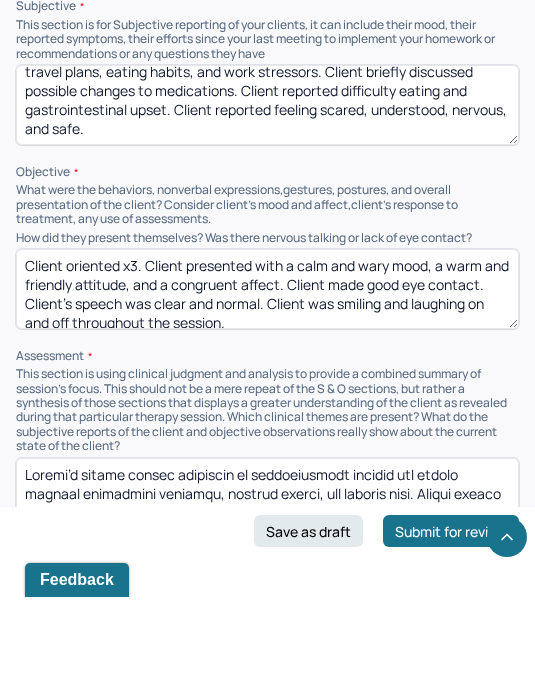 scroll, scrollTop: 0, scrollLeft: 0, axis: both 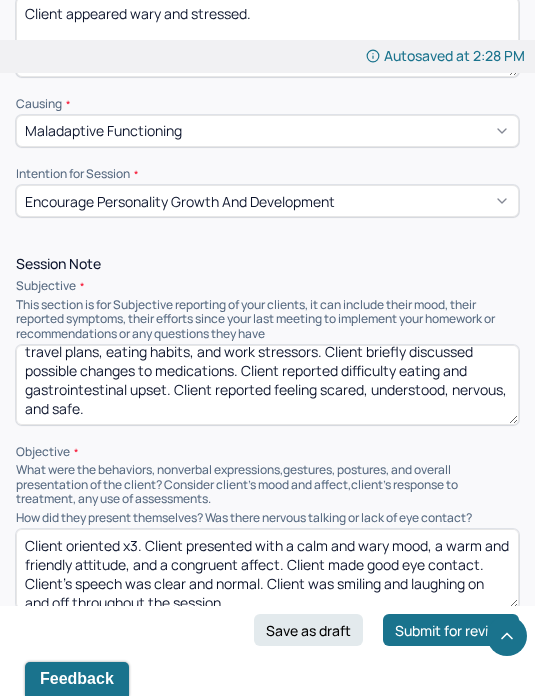 click on "Client utilized session to discuss interpersonal relationships, upcoming travel plans, eating habits, and work stressors. Client briefly discussed possible changes to medications. Client reported difficulty eating and gastrointestinal upset. Client reported feeling scared, understood, nervous, and safe." at bounding box center (267, 385) 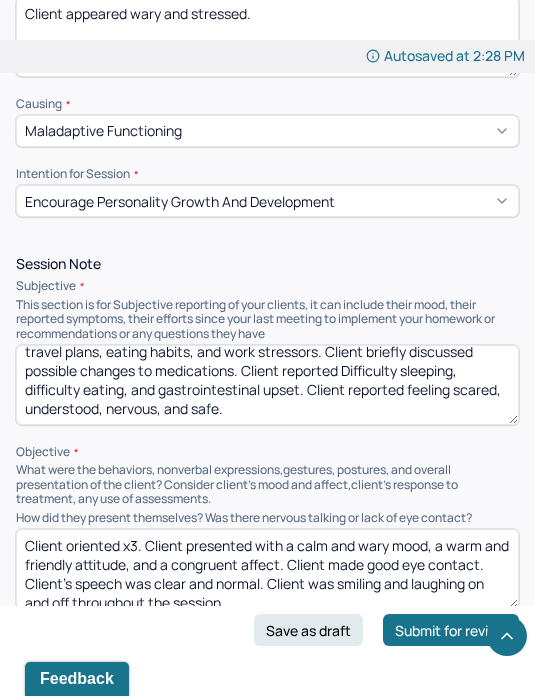 click on "Client utilized session to discuss interpersonal relationships, upcoming travel plans, eating habits, and work stressors. Client briefly discussed possible changes to medications. Client reported Difficulty sleeping,difficulty eating and gastrointestinal upset. Client reported feeling scared, understood, nervous, and safe." at bounding box center (267, 385) 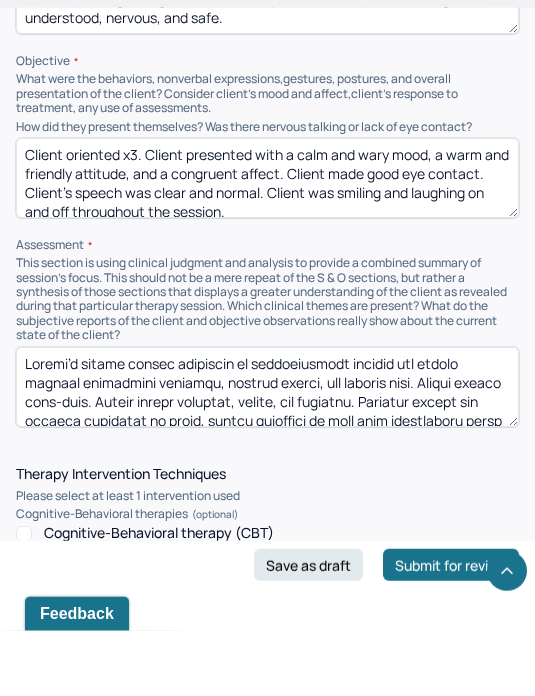 scroll, scrollTop: 1733, scrollLeft: 0, axis: vertical 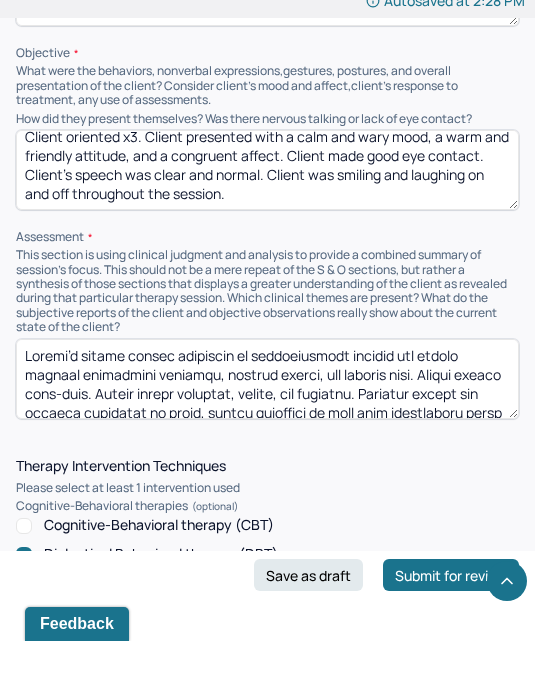 type on "Client utilized session to discuss interpersonal relationships, upcoming travel plans, eating habits, and work stressors. Client briefly discussed possible changes to medications. Client reported difficulty sleeping, difficulty eating, and gastrointestinal upset. Client reported feeling scared, understood, nervous, and safe." 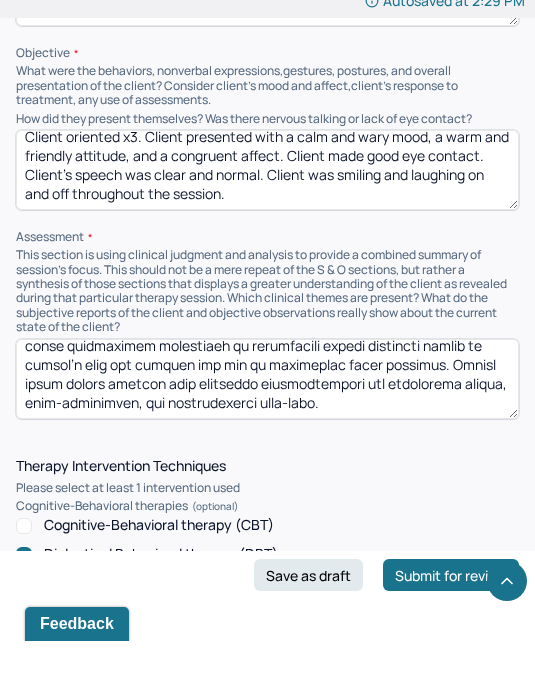 scroll, scrollTop: 233, scrollLeft: 0, axis: vertical 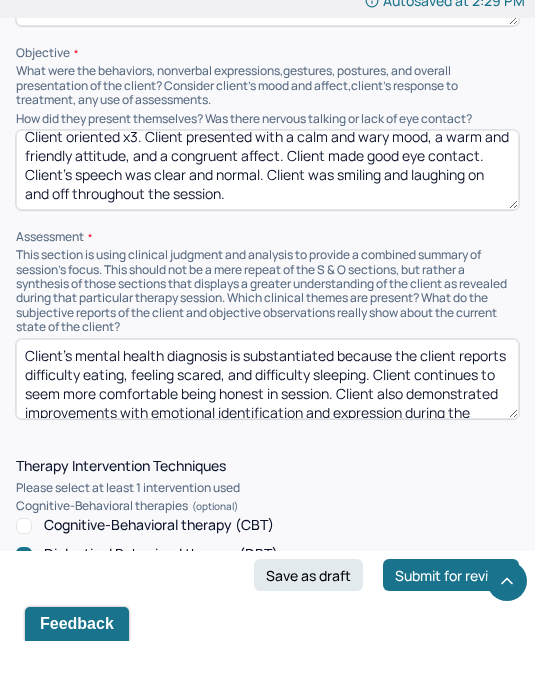 click on "Client’s mental health diagnosis is substantiated because the client reports difficulty eating, feeling scared, and difficulty sleeping. Client continues to seem more comfortable being honest in session. Client also demonstrated improvements with emotional identification and expression during the session. Client is spending more time discussing feelings in session. Client noticed that it is easier for her to accommodate and care for others compared to herself. Client was able to acknowledge her personal growth over the last few months and name her strengths. Therapist used client-centered therapy, trauma-informed CBT, strength-based therapy, and DBT to build rapport, validate the client’s feelings, and explore how safety and care in the client’s previous romantic relationships. Therapist also used these therapeutic techniques to acknowledge recent emotional themes in client’s life and explore how she is expressing those feelings." at bounding box center (267, 434) 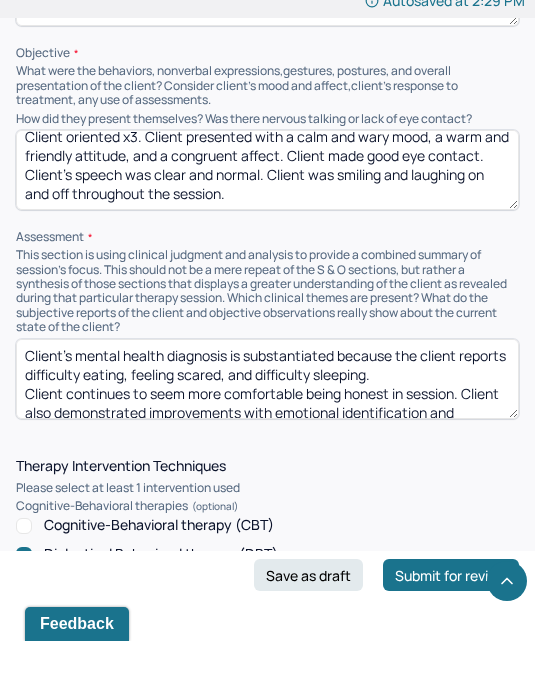 click on "Client’s mental health diagnosis is substantiated because the client reports difficulty eating, feeling scared, and difficulty sleeping. Client continues to seem more comfortable being honest in session. Client also demonstrated improvements with emotional identification and expression during the session. Client is spending more time discussing feelings in session. Client noticed that it is easier for her to accommodate and care for others compared to herself. Client was able to acknowledge her personal growth over the last few months and name her strengths. Therapist used client-centered therapy, trauma-informed CBT, strength-based therapy, and DBT to build rapport, validate the client’s feelings, and explore how safety and care in the client’s previous romantic relationships. Therapist also used these therapeutic techniques to acknowledge recent emotional themes in client’s life and explore how she is expressing those feelings." at bounding box center [267, 434] 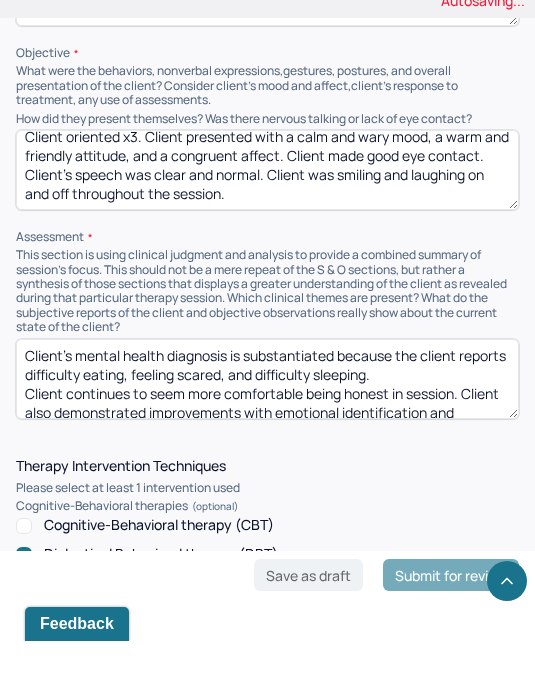 click on "Client’s mental health diagnosis is substantiated because the client reports difficulty eating, feeling scared, and difficulty sleeping. Client continues to seem more comfortable being honest in session. Client also demonstrated improvements with emotional identification and expression during the session. Client is spending more time discussing feelings in session. Client noticed that it is easier for her to accommodate and care for others compared to herself. Client was able to acknowledge her personal growth over the last few months and name her strengths. Therapist used client-centered therapy, trauma-informed CBT, strength-based therapy, and DBT to build rapport, validate the client’s feelings, and explore how safety and care in the client’s previous romantic relationships. Therapist also used these therapeutic techniques to acknowledge recent emotional themes in client’s life and explore how she is expressing those feelings." at bounding box center (267, 434) 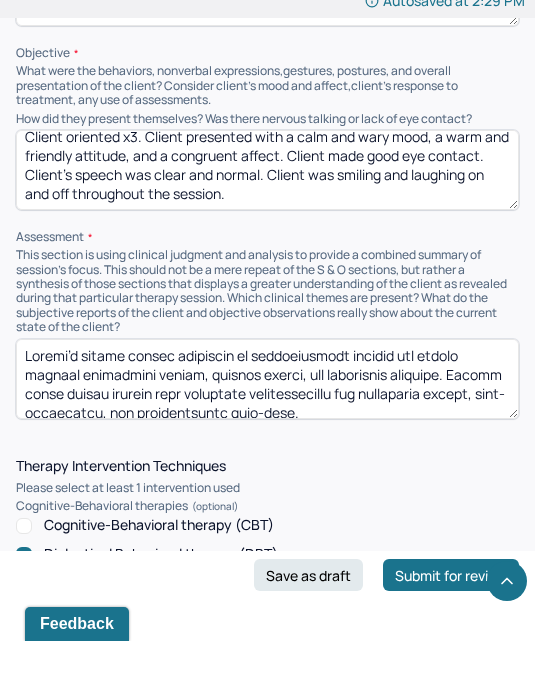 scroll, scrollTop: 8, scrollLeft: 0, axis: vertical 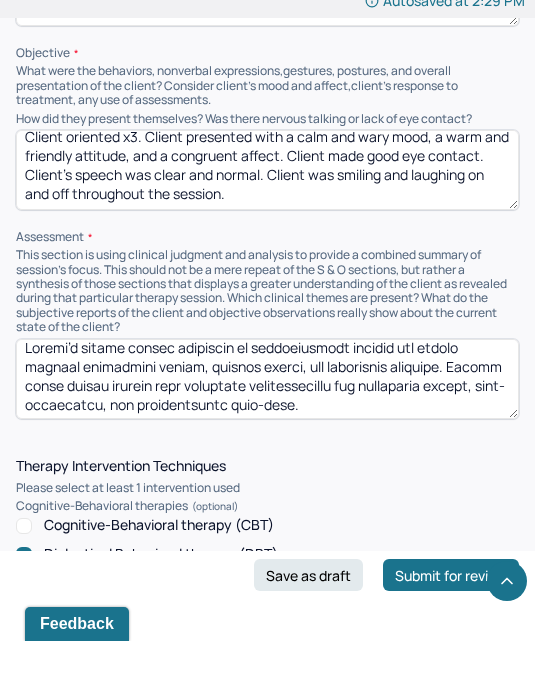 click at bounding box center [267, 434] 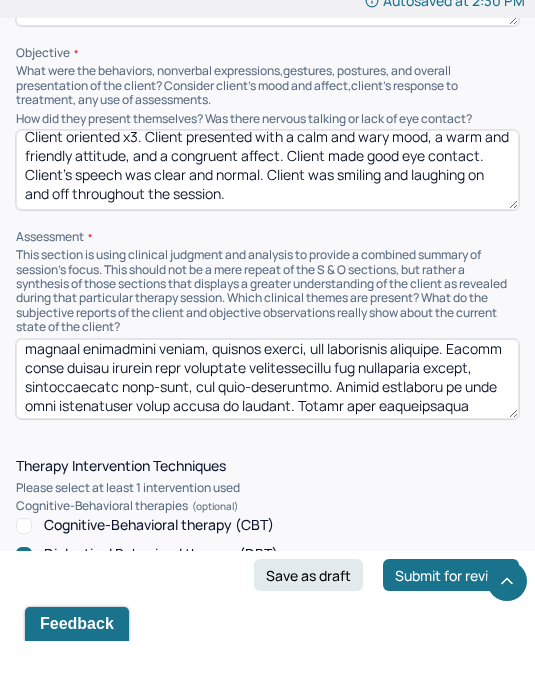 scroll, scrollTop: 45, scrollLeft: 0, axis: vertical 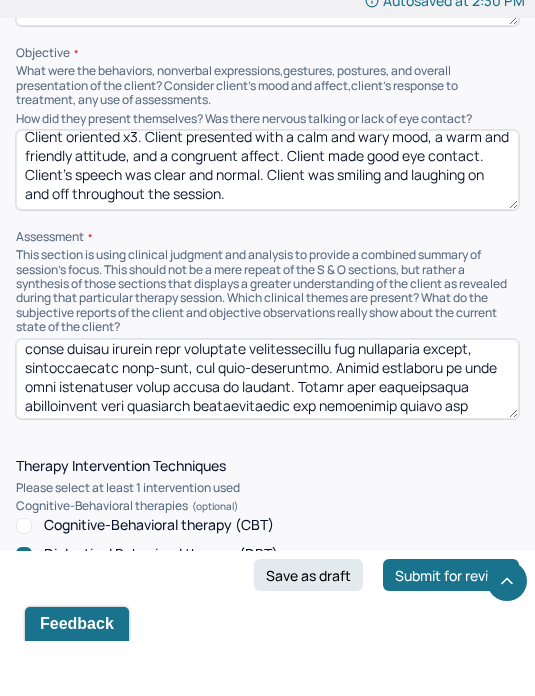 click at bounding box center (267, 434) 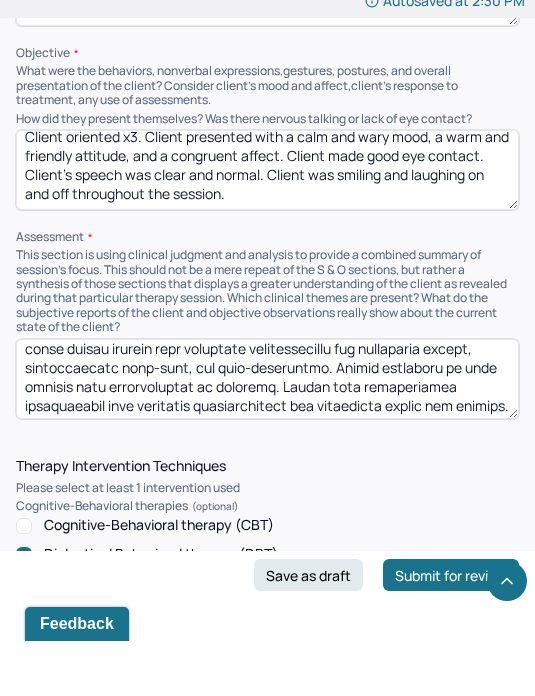 scroll, scrollTop: 48, scrollLeft: 0, axis: vertical 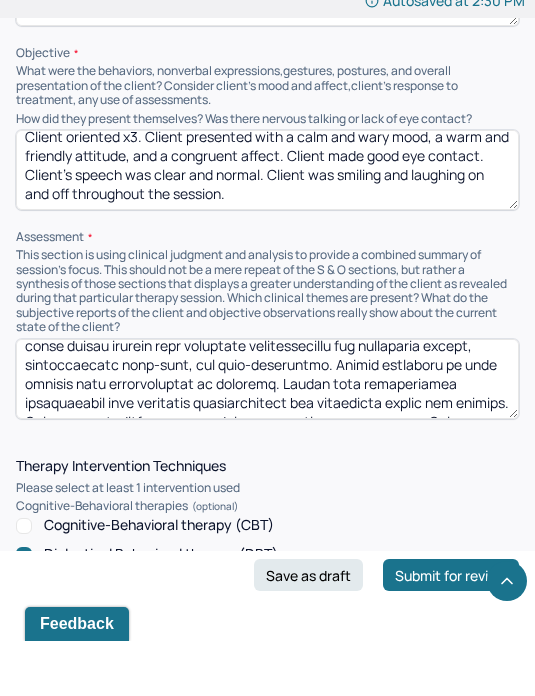 click at bounding box center [267, 434] 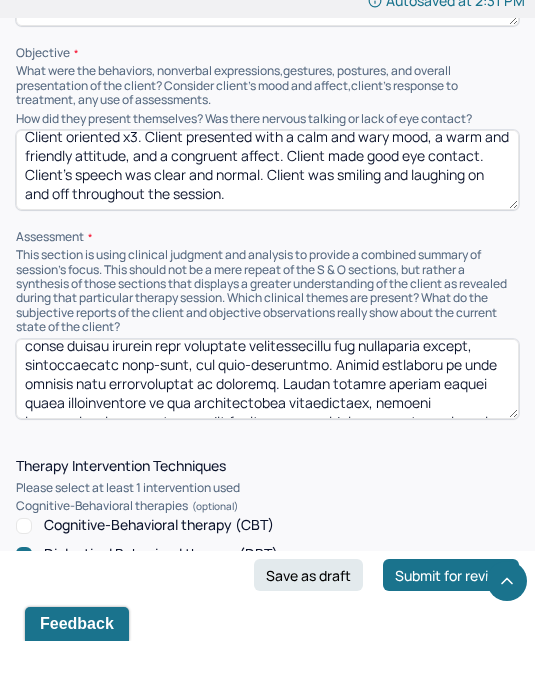 click at bounding box center (267, 434) 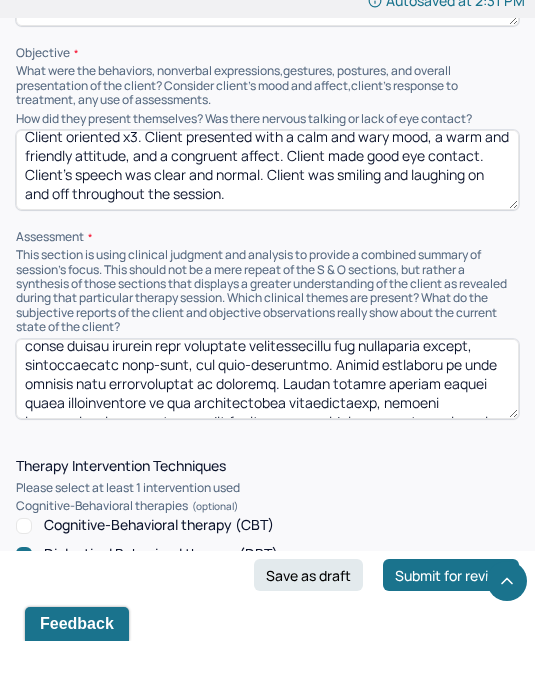 click at bounding box center (267, 434) 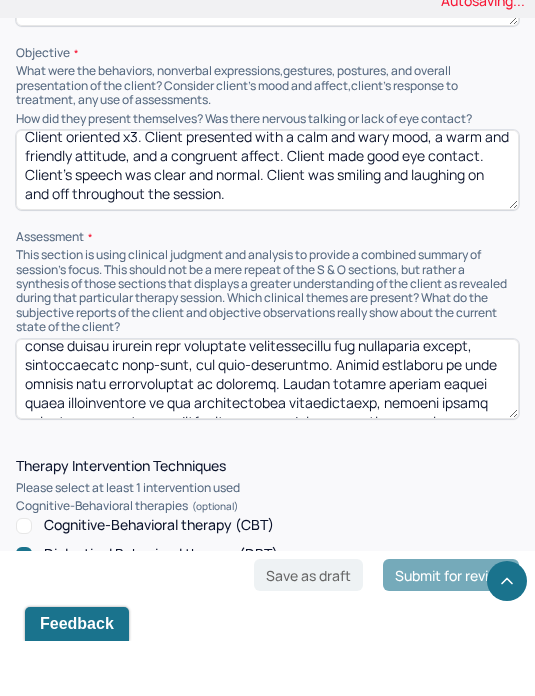 click at bounding box center [267, 434] 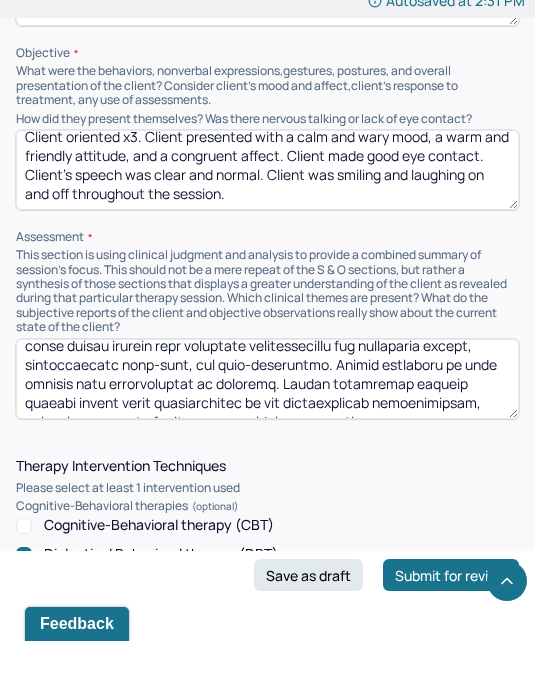 scroll, scrollTop: 68, scrollLeft: 0, axis: vertical 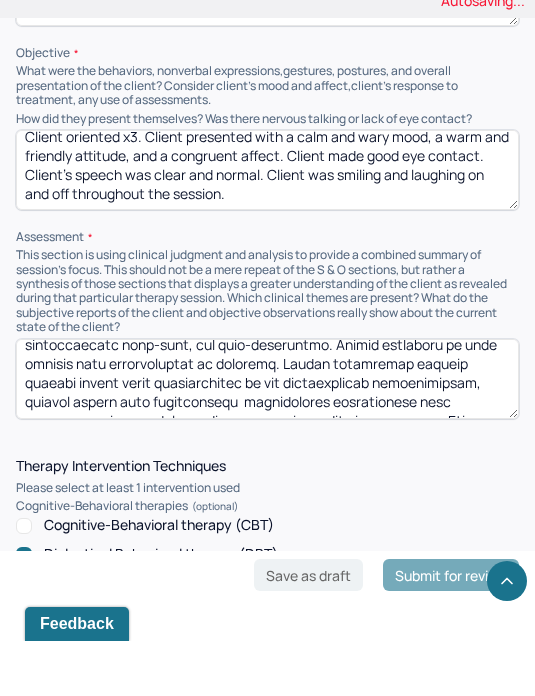click at bounding box center (267, 434) 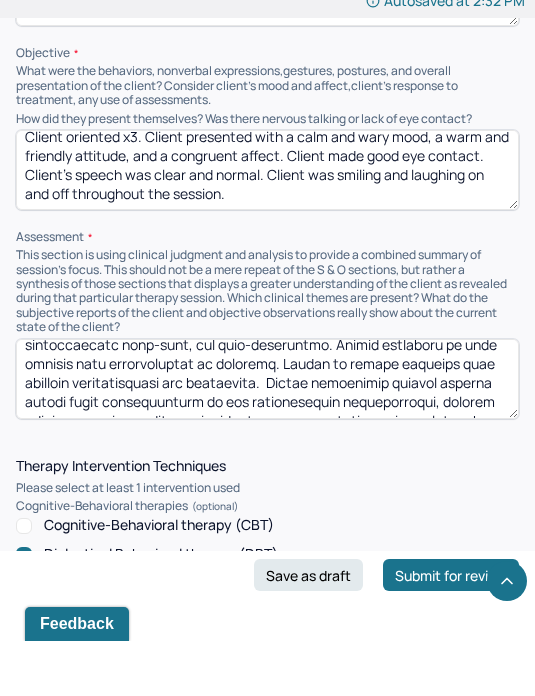click at bounding box center [267, 434] 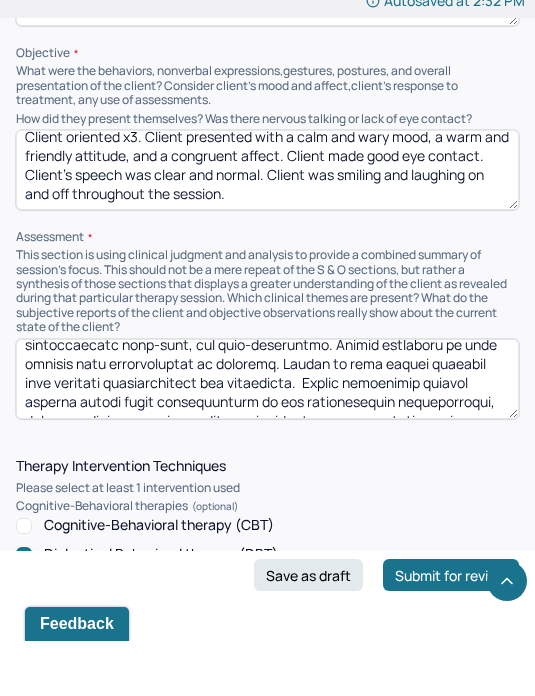 click at bounding box center [267, 434] 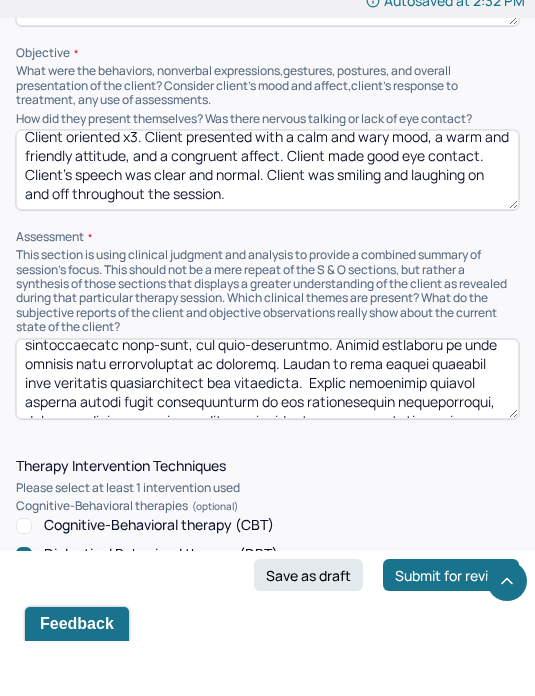 click at bounding box center [267, 434] 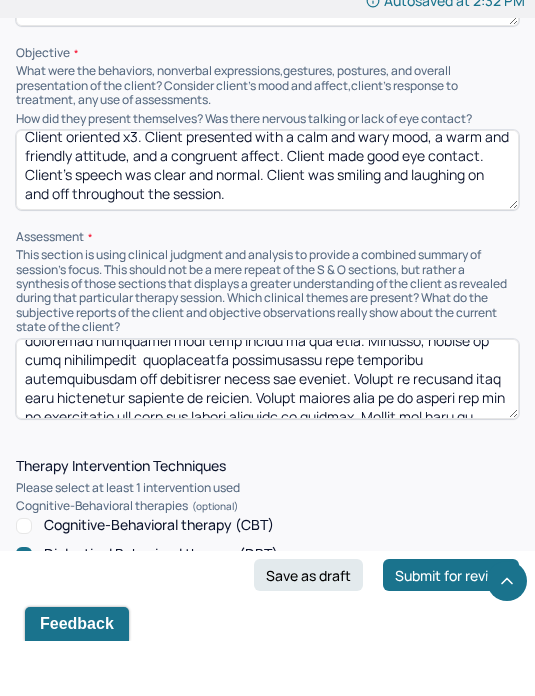 scroll, scrollTop: 137, scrollLeft: 0, axis: vertical 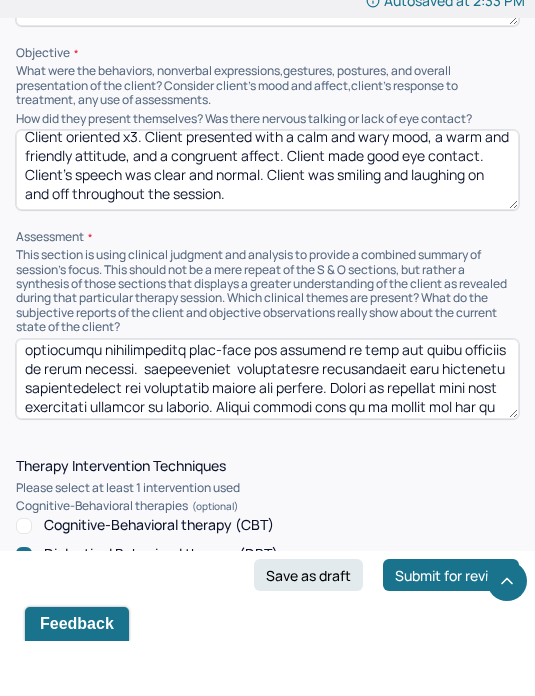 click at bounding box center (267, 434) 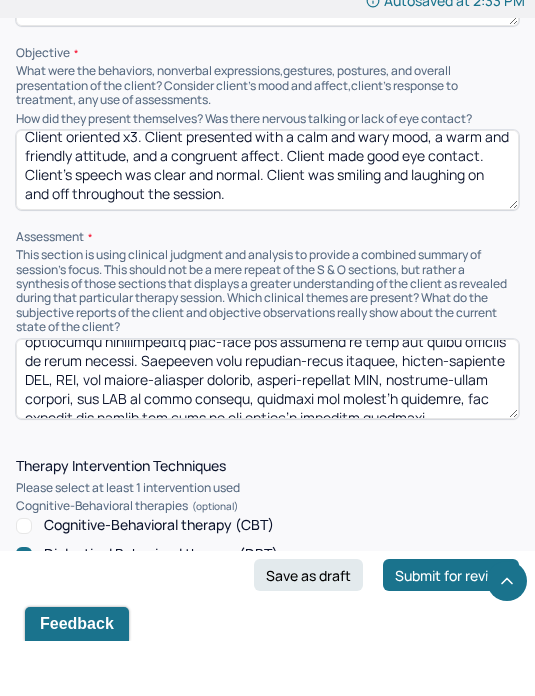 scroll, scrollTop: 167, scrollLeft: 0, axis: vertical 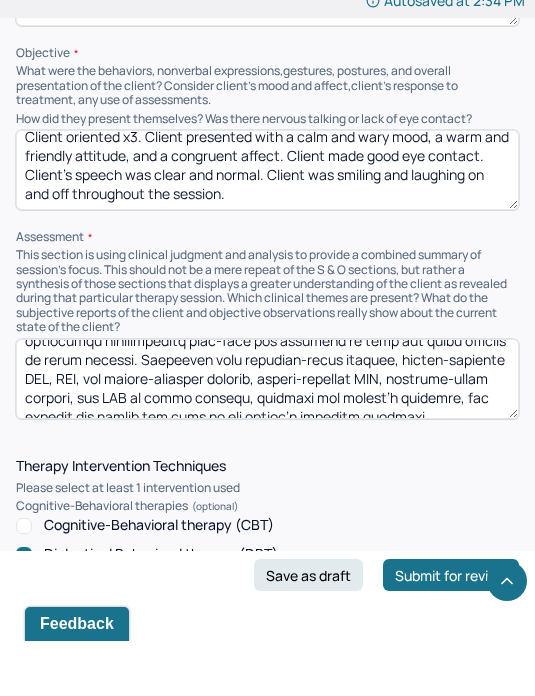 click at bounding box center (267, 434) 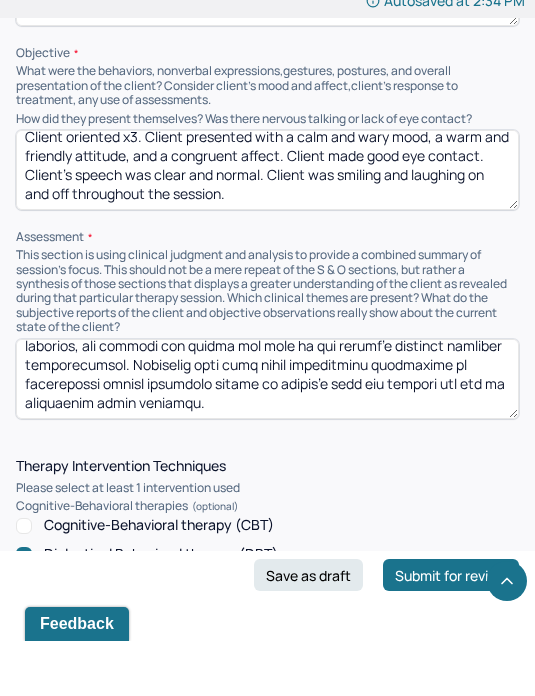 scroll, scrollTop: 220, scrollLeft: 0, axis: vertical 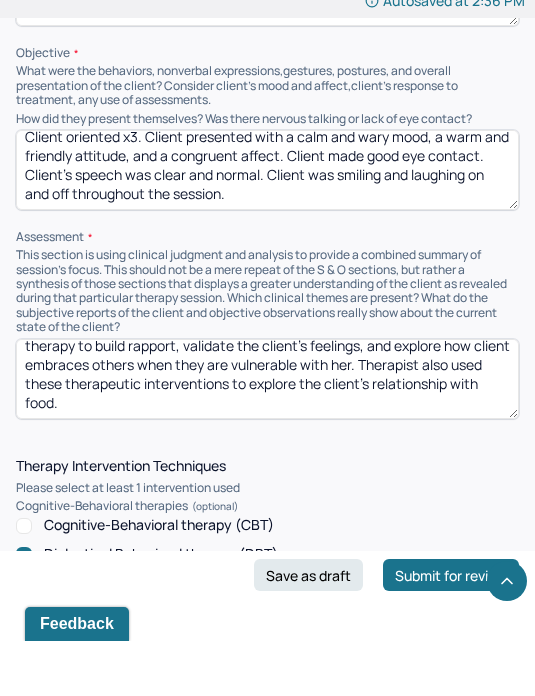 click on "Client’s mental health diagnosis is substantiated because the client reports difficulty eating, feeling scared, and difficulty sleeping. Client would likely benefit from emotional identification and expression skills, compassionate self-talk, and self-confidence. Client continues to make strides with vulnerability in sessions. Client is also making progress with emotional identification and expression. Client repeatedly reports feeling scared about vulnerability in her interpersonal relationships, including accepting care from people in her life. Client described practicing compassionate self-talk and checking in with her other feelings in these moments. Therapist used strength-based therapy, trauma-informed CBT, DBT, and client-centered therapy to build rapport, validate the client’s feelings, and explore how client embraces others when they are vulnerable with her. Therapist also used these therapeutic interventions to explore the client’s relationship with food." at bounding box center [267, 434] 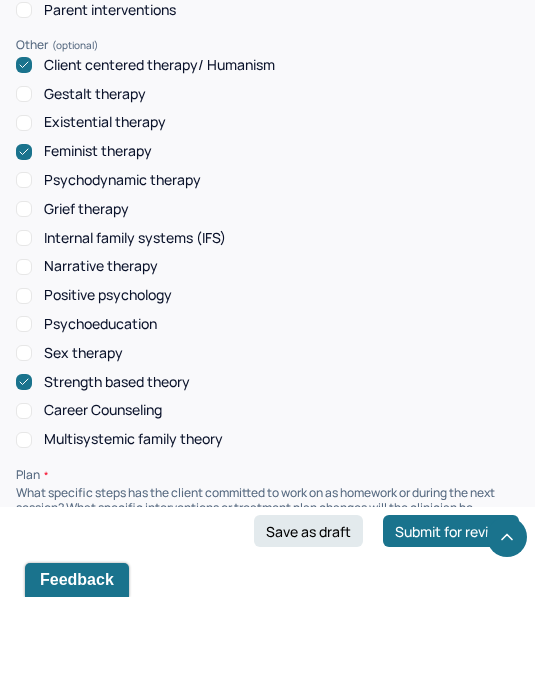scroll, scrollTop: 2560, scrollLeft: 0, axis: vertical 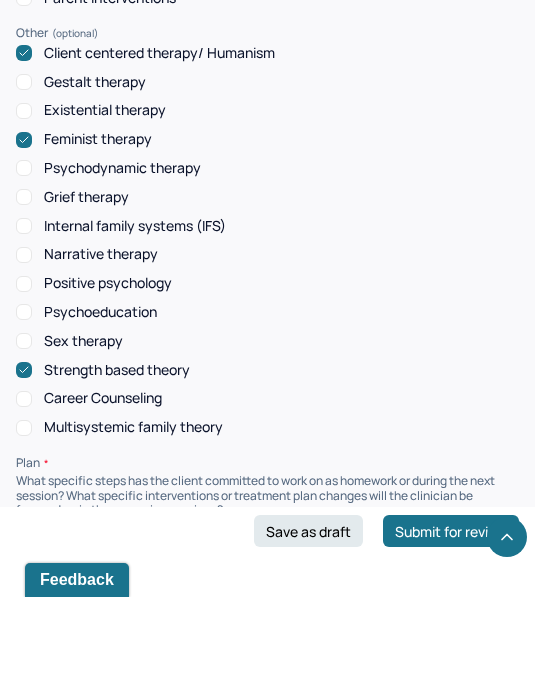 type on "Client’s mental health diagnosis is substantiated because the client reports difficulty eating, feeling scared, and difficulty sleeping. Client would likely benefit from emotional identification and expression skills, compassionate self-talk, and self-confidence. Client continues to make strides with vulnerability in sessions. Client is also making progress with emotional identification and expression. Client repeatedly reports feeling scared about vulnerability in her interpersonal relationships, including accepting care from people in her life. Client described practicing compassionate self-talk and checking in with her other feelings in these moments. Therapist used strength-based therapy, trauma-informed CBT, DBT, and client-centered therapy to build rapport, validate the client’s feelings, and explore how client embraces others when they are vulnerable with her. Therapist also used these therapeutic interventions to explore the client’s relationship with food." 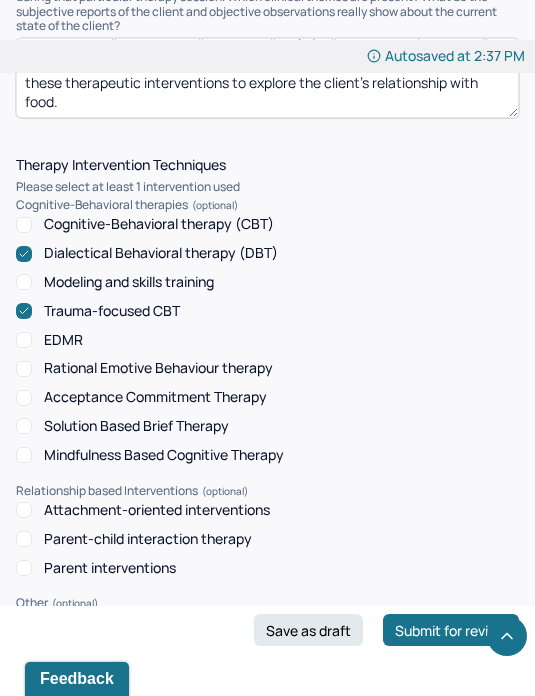 scroll, scrollTop: 1674, scrollLeft: 0, axis: vertical 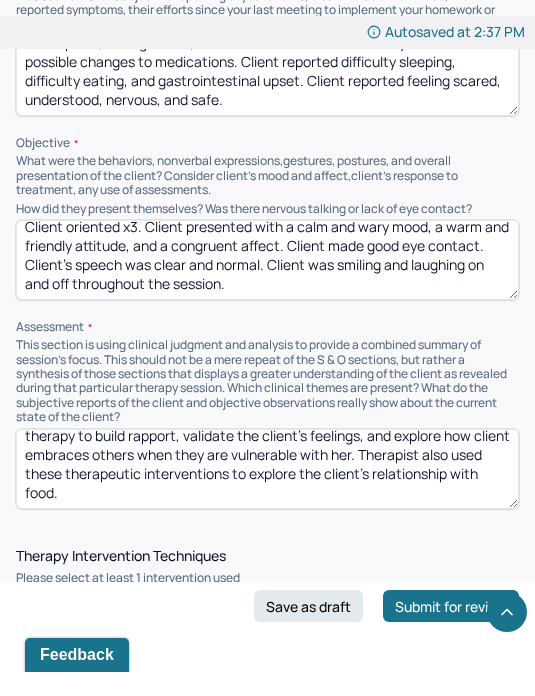 type 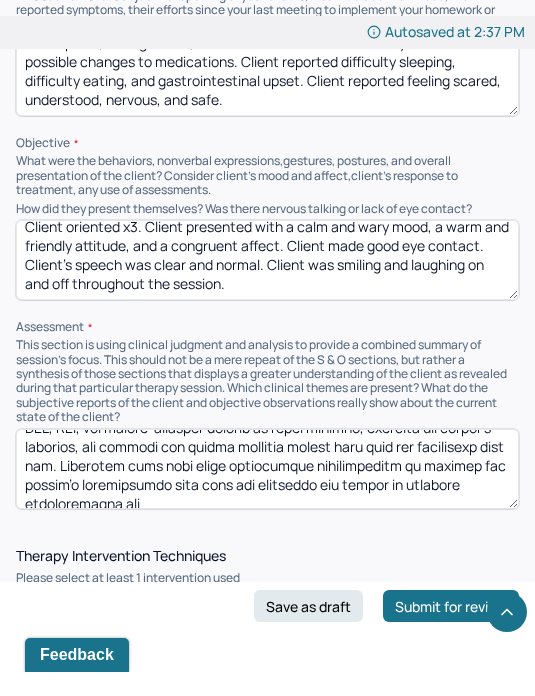 scroll, scrollTop: 228, scrollLeft: 0, axis: vertical 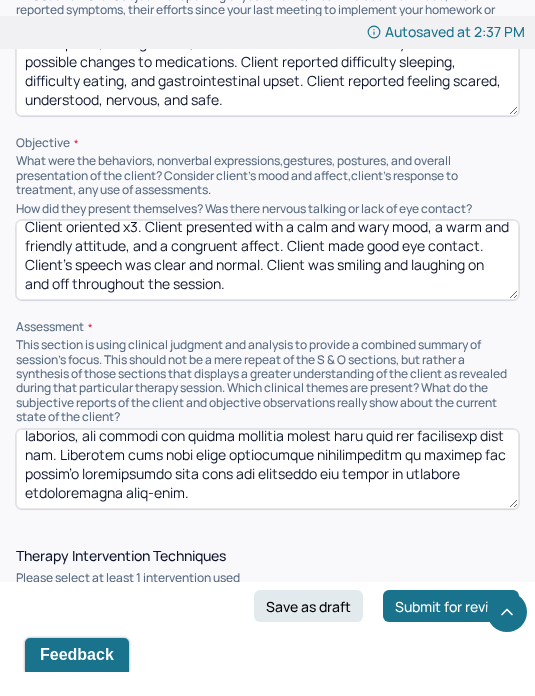 click on "Client’s mental health diagnosis is substantiated because the client reports difficulty eating, feeling scared, and difficulty sleeping. Client would likely benefit from emotional identification and expression skills, compassionate self-talk, and self-confidence. Client continues to make strides with vulnerability in sessions. Client is also making progress with emotional identification and expression. Client repeatedly reports feeling scared about vulnerability in her interpersonal relationships, including accepting care from people in her life. Client described practicing compassionate self-talk and checking in with her other feelings in these moments. Therapist used strength-based therapy, trauma-informed CBT, DBT, and client-centered therapy to build rapport, validate the client’s feelings, and explore how client embraces others when they are vulnerable with her. Therapist also used these therapeutic interventions to explore the client’s relationship with food." at bounding box center (267, 493) 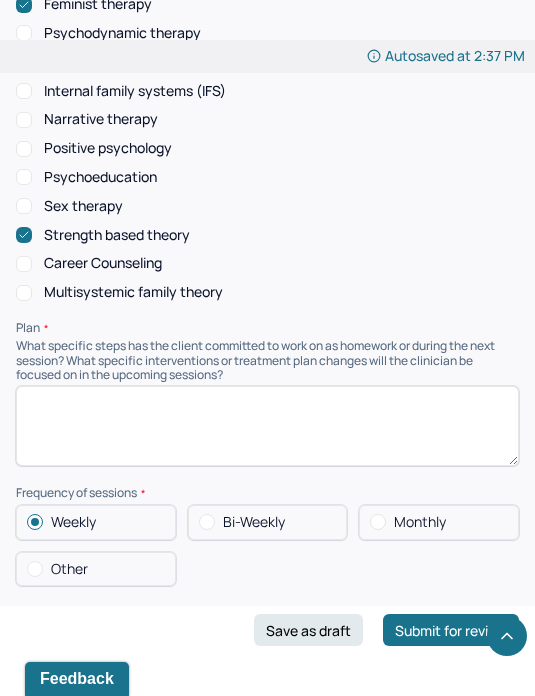 scroll, scrollTop: 2742, scrollLeft: 0, axis: vertical 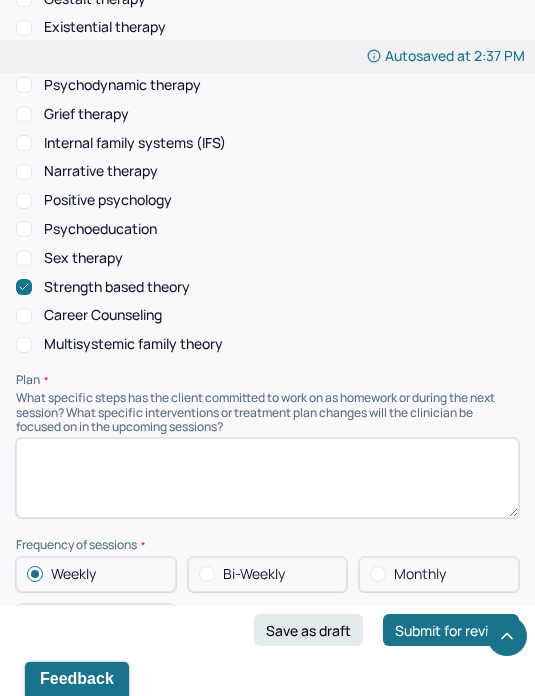 type on "Client’s mental health diagnosis is substantiated because the client reports difficulty eating, feeling scared, and difficulty sleeping. Client would likely benefit from emotional identification and expression skills, compassionate self-talk, and self-confidence. Client continues to make strides with vulnerability in sessions. Client is also making progress with emotional identification and expression. Client repeatedly reports feeling scared about vulnerability in her interpersonal relationships, including accepting care from people in her life. Client described practicing compassionate self-talk and checking in with her other feelings in these moments. Therapist used strength-based therapy, trauma-informed CBT, DBT, and client-centered therapy to build rapport, validate the client’s feelings, and explore how client embraces others when they are vulnerable with her. Therapist also used these therapeutic interventions to explore the client’s relationship with food and encourage the client to practice compa..." 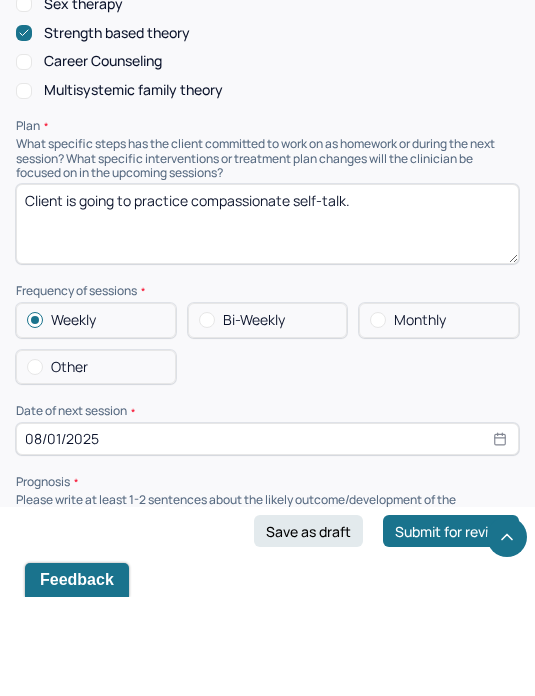scroll, scrollTop: 2899, scrollLeft: 0, axis: vertical 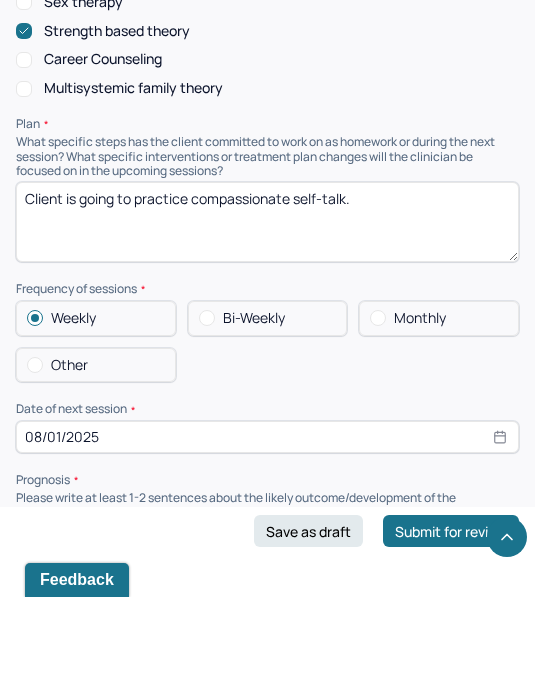 type on "Client is going to practice compassionate self-talk." 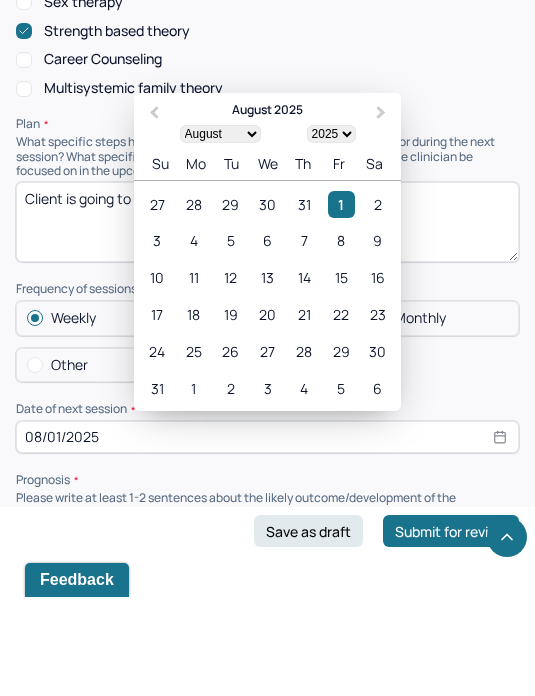 click on "8" at bounding box center [341, 339] 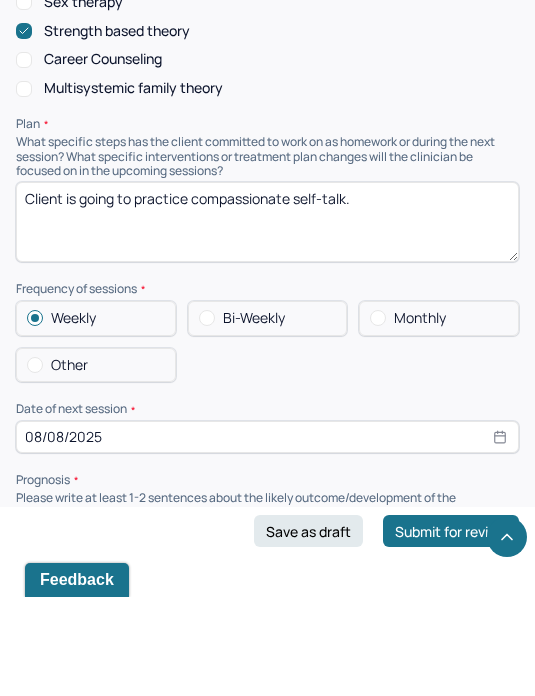 scroll, scrollTop: 3029, scrollLeft: 0, axis: vertical 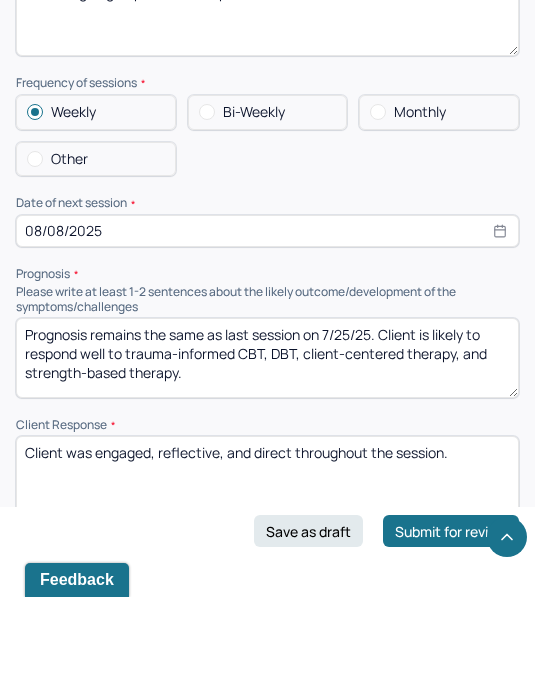 click on "Prognosis remains the same as last session on 7/18/25. Client is likely to respond well to trauma-informed CBT, DBT, client-centered therapy, and strength-based therapy." at bounding box center (267, 457) 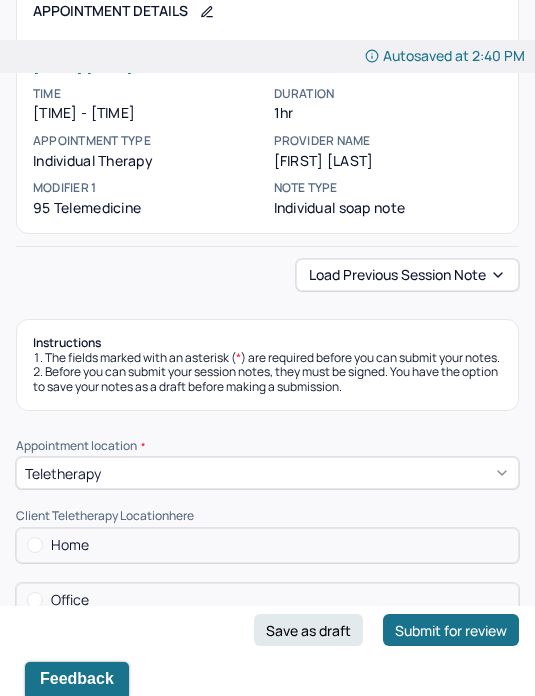 scroll, scrollTop: 122, scrollLeft: 0, axis: vertical 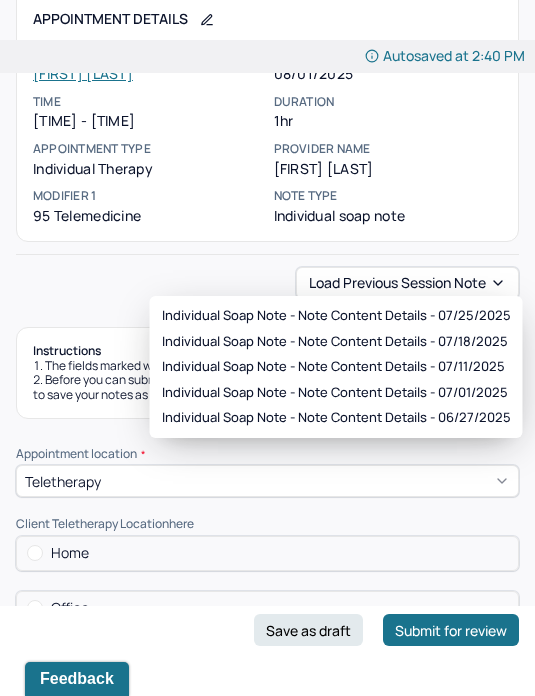 click on "The fields marked with an asterisk ( * ) are required before you can submit your notes." at bounding box center (267, 366) 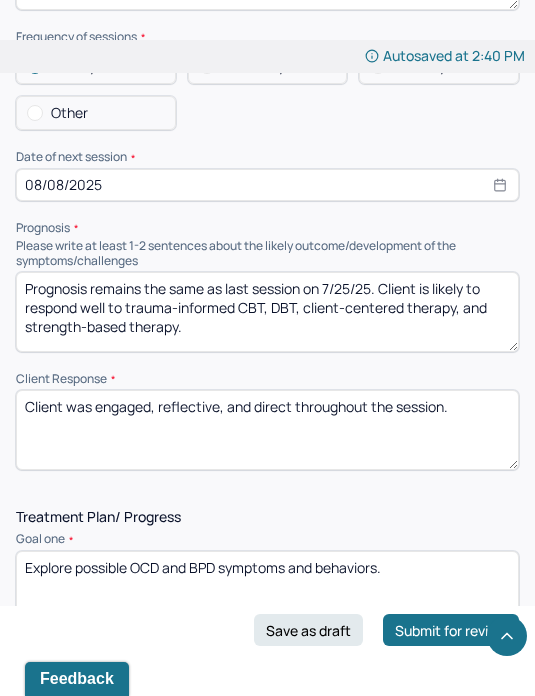 scroll, scrollTop: 3251, scrollLeft: 0, axis: vertical 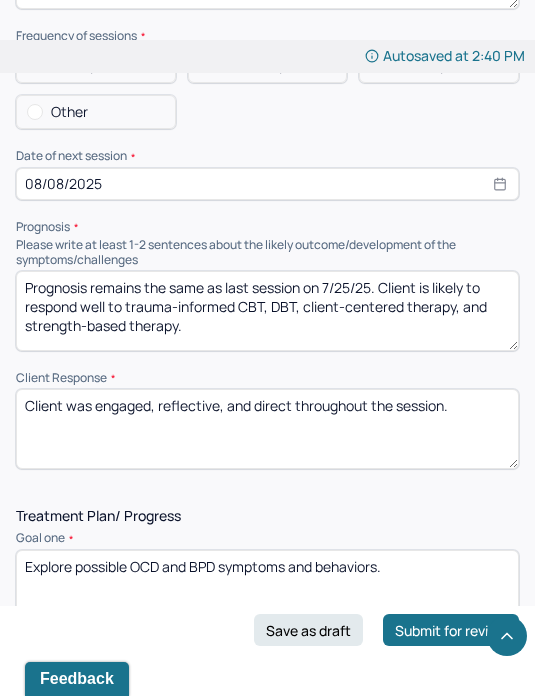 click on "Prognosis remains the same as last session on 7/18/25. Client is likely to respond well to trauma-informed CBT, DBT, client-centered therapy, and strength-based therapy." at bounding box center [267, 311] 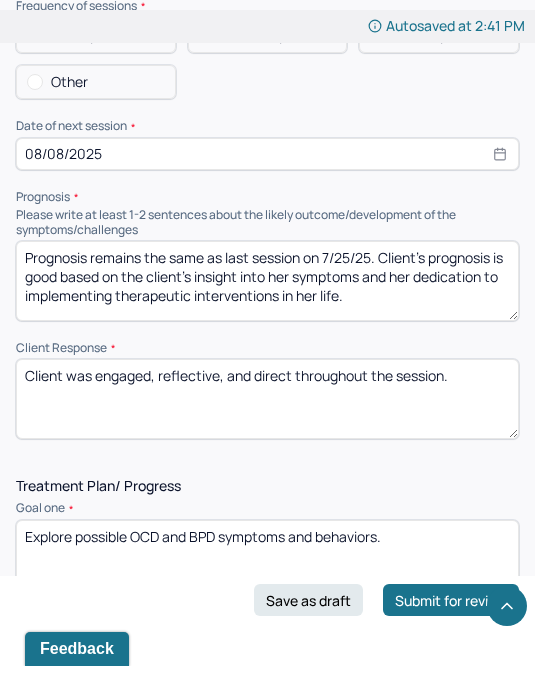 scroll, scrollTop: 0, scrollLeft: 0, axis: both 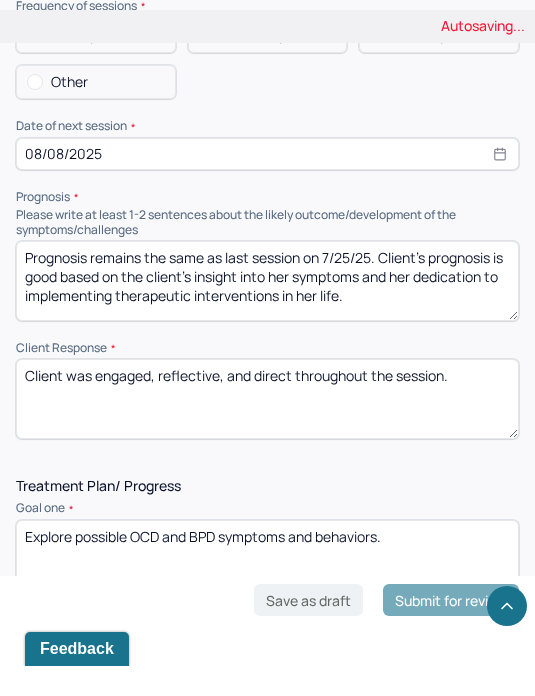 type on "Prognosis remains the same as last session on 7/25/25. Client’s prognosis is good based on the client’s insight into her symptoms and her dedication to implementing therapeutic interventions in her life." 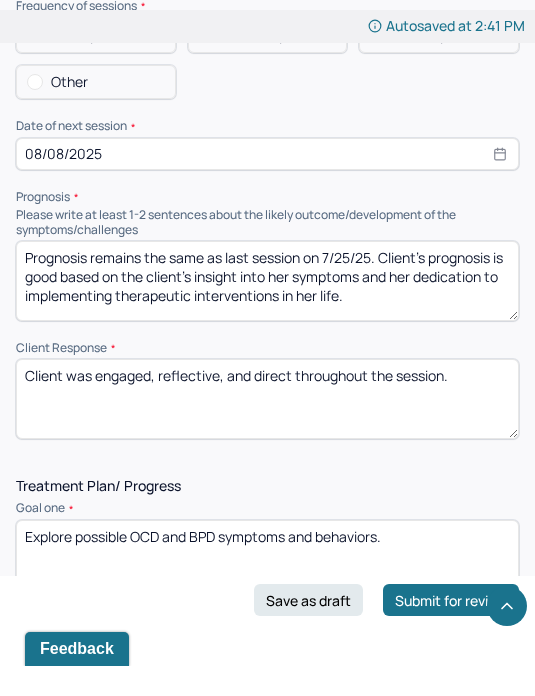 click on "Client was engaged, reflective, and direct throughout the session." at bounding box center (267, 429) 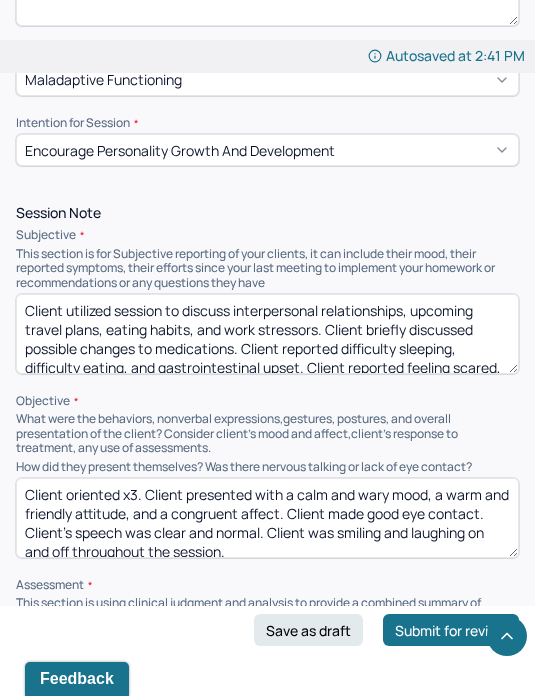 scroll, scrollTop: 1431, scrollLeft: 0, axis: vertical 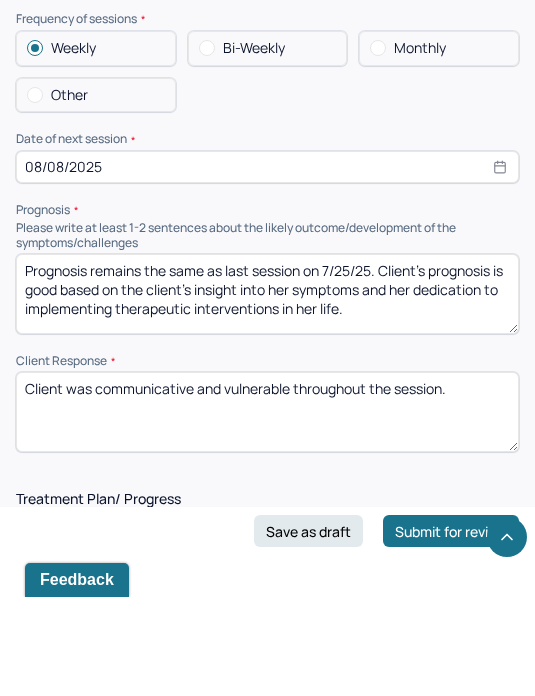 click on "Client was communicative and vulnerable throughout the session." at bounding box center [267, 511] 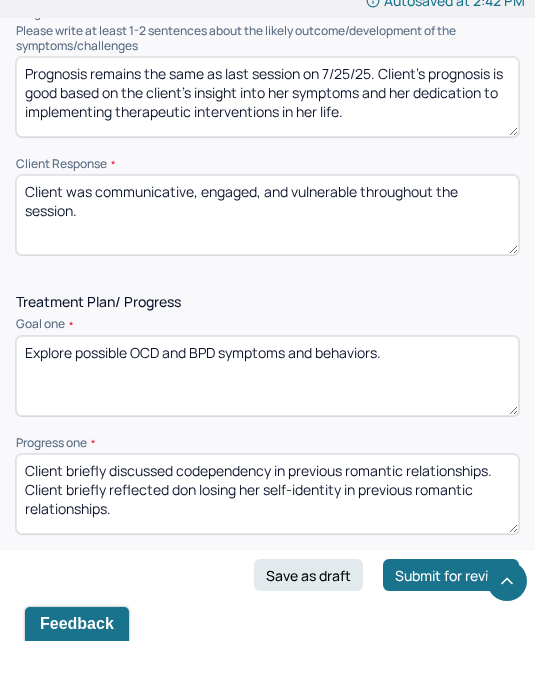 scroll, scrollTop: 3413, scrollLeft: 0, axis: vertical 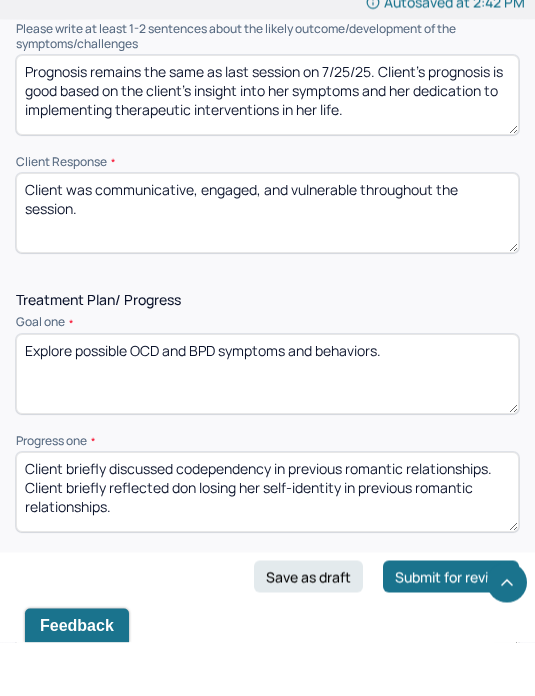 type on "Client was communicative, engaged, and vulnerable throughout the session." 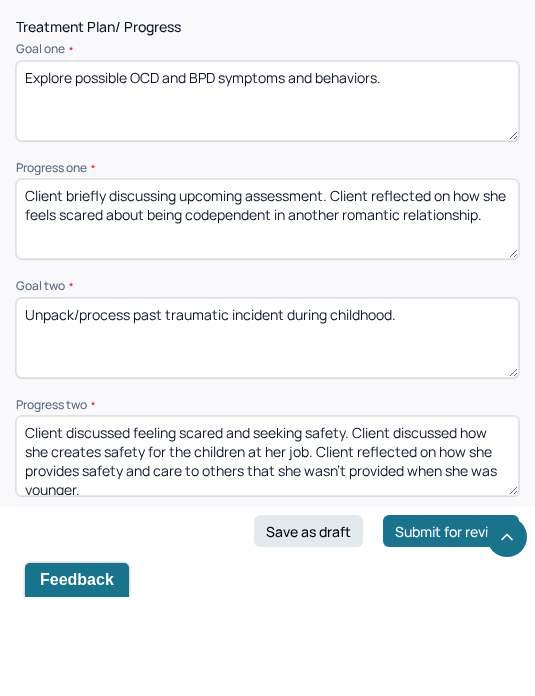 scroll, scrollTop: 3664, scrollLeft: 0, axis: vertical 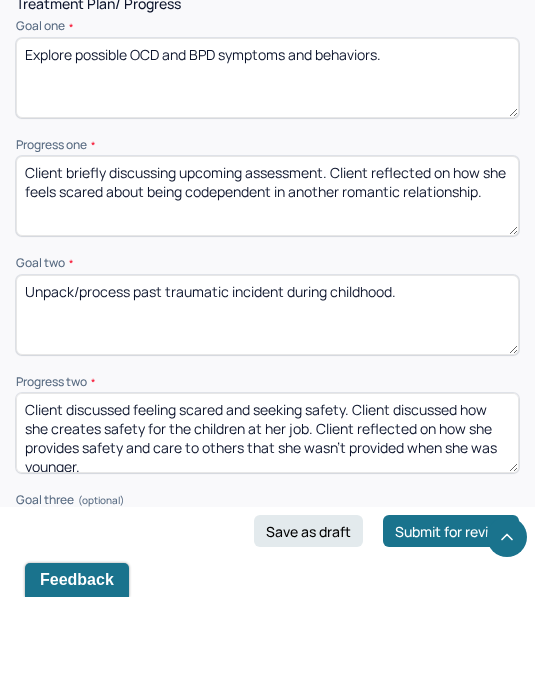 type on "Client briefly discussing upcoming assessment. Client reflected on how she feels scared about being codependent in another romantic relationship." 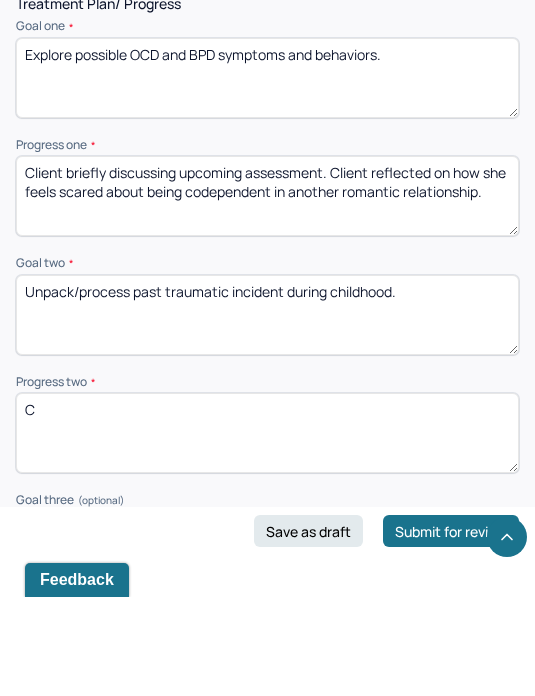 scroll, scrollTop: 0, scrollLeft: 0, axis: both 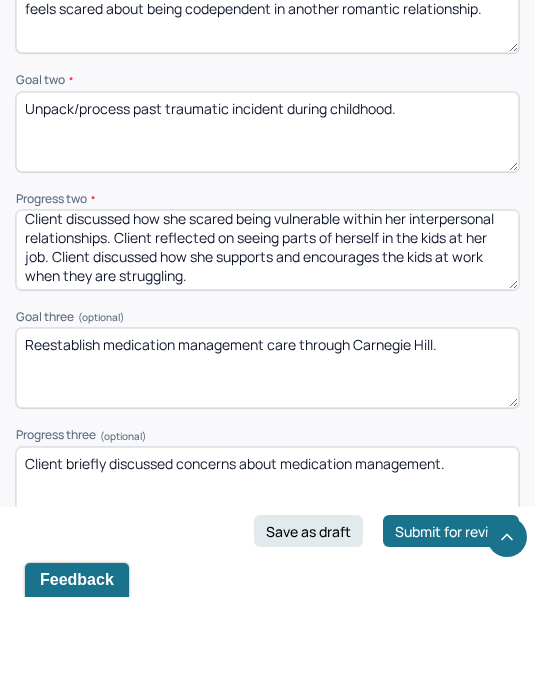 type on "Client discussed how she scared being vulnerable within her interpersonal relationships. Client reflected on seeing parts of herself in the kids at her job. Client discussed how she supports and encourages the kids at work when they are struggling." 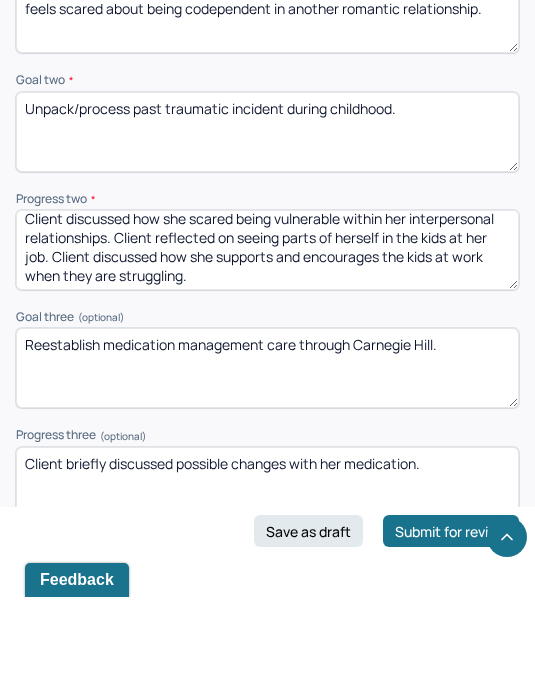 type on "Client briefly discussed possible changes with her medication." 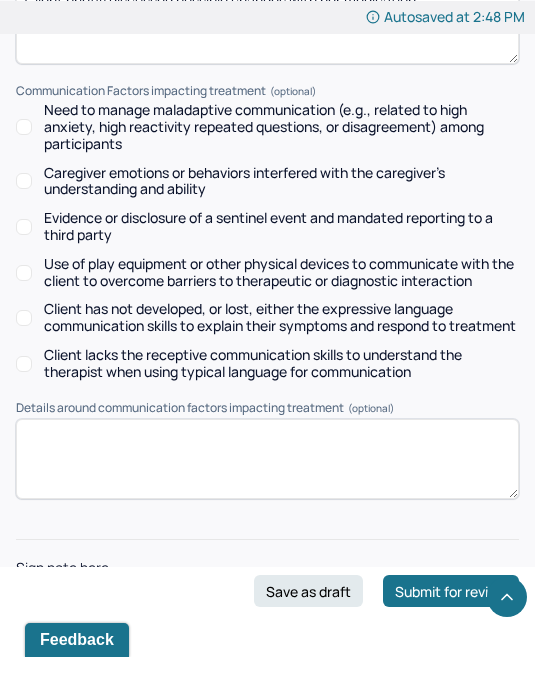 scroll, scrollTop: 4423, scrollLeft: 0, axis: vertical 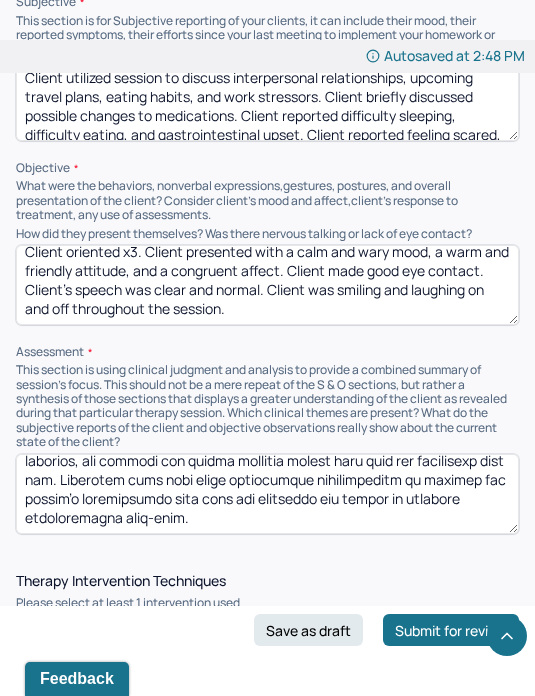 type on "MZ" 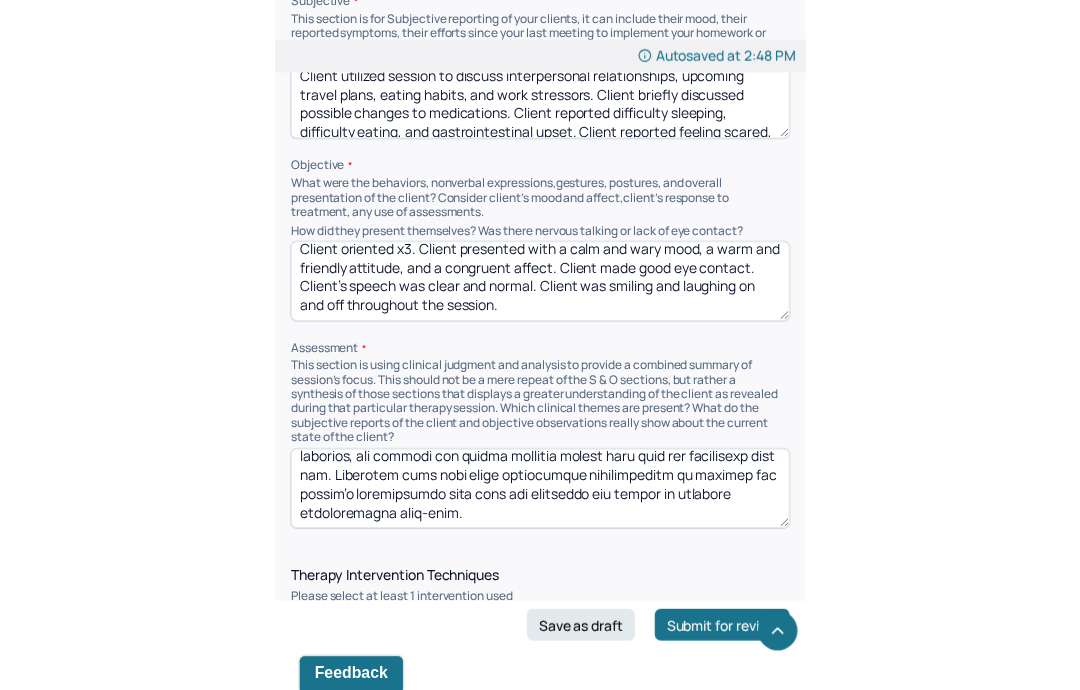 scroll, scrollTop: 1724, scrollLeft: 0, axis: vertical 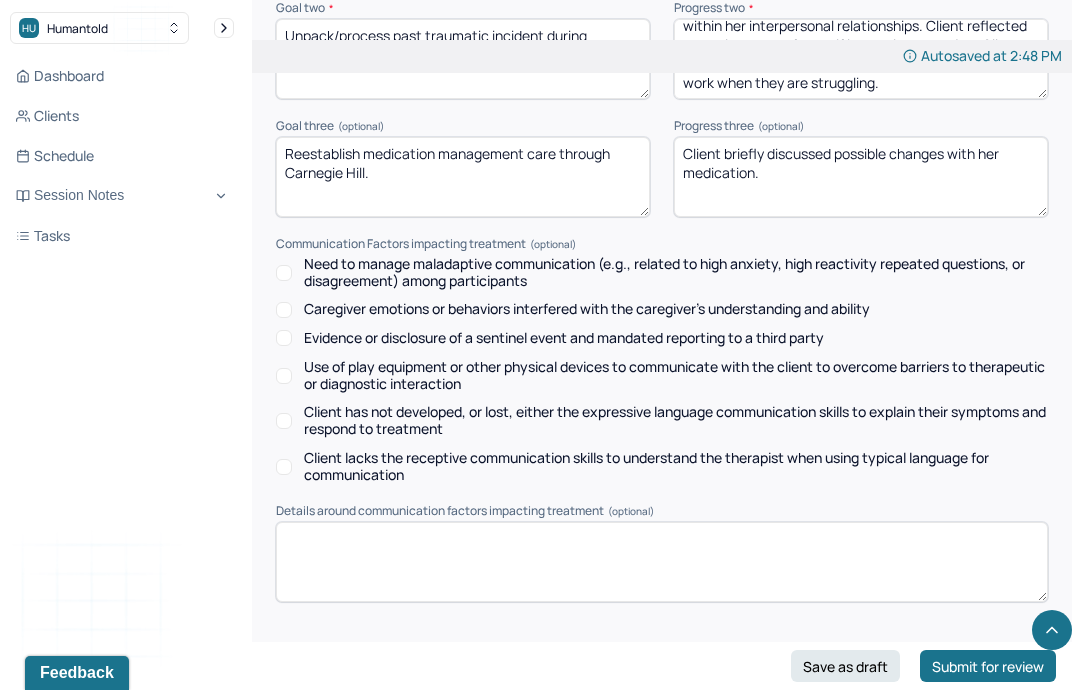 click on "Submit for review" at bounding box center (988, 666) 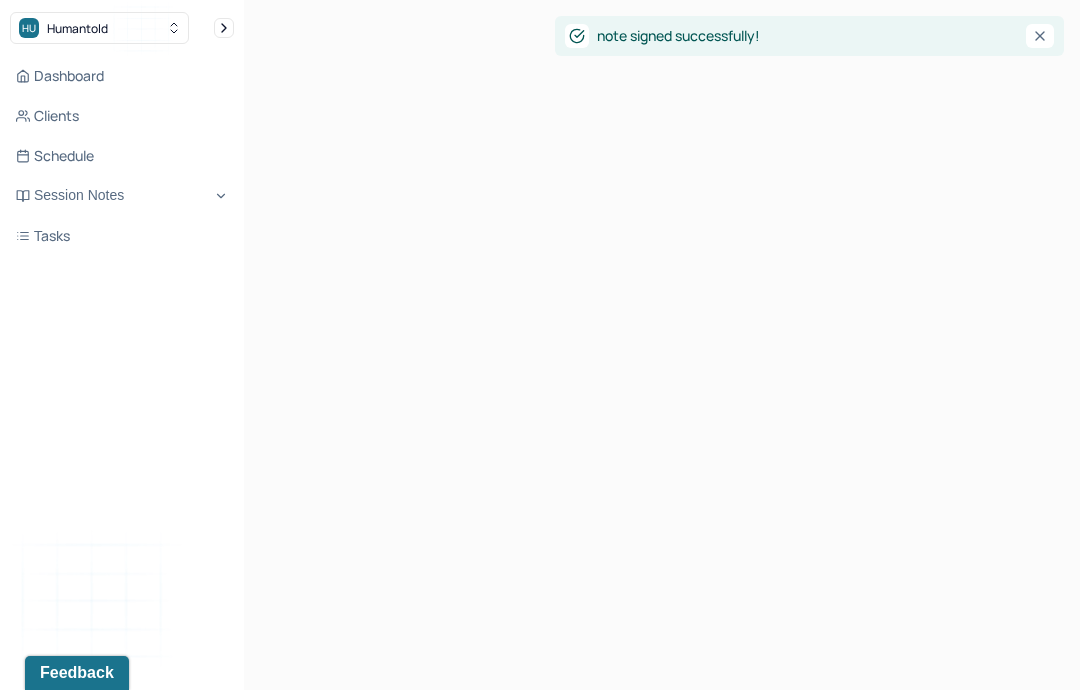 scroll, scrollTop: 80, scrollLeft: 0, axis: vertical 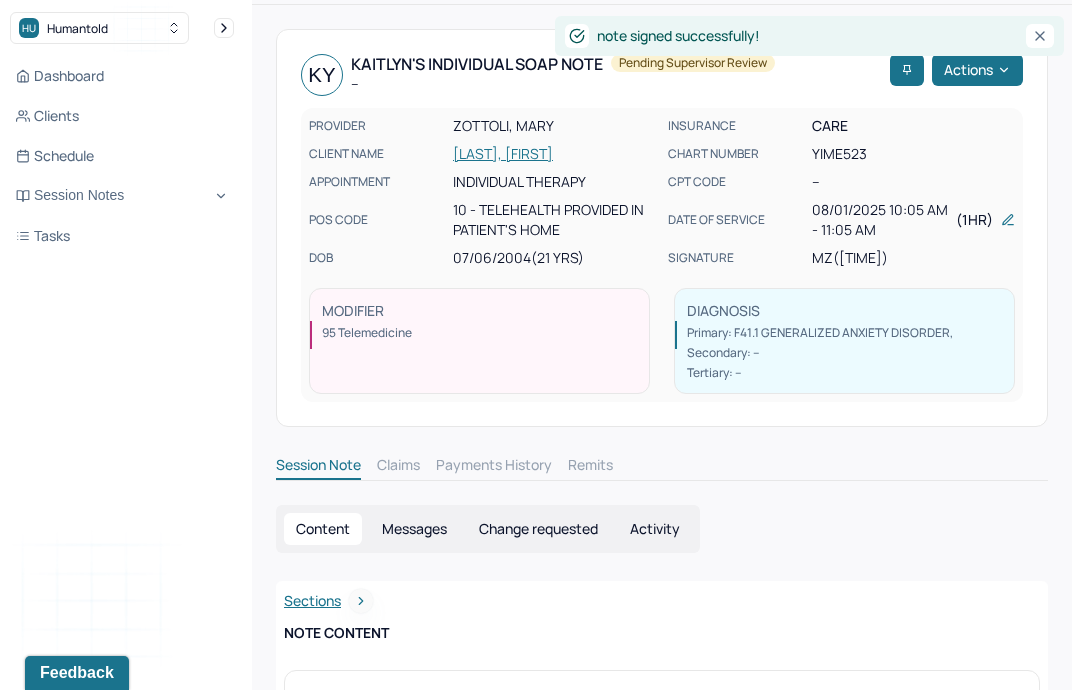 click on "Session Notes" at bounding box center (122, 196) 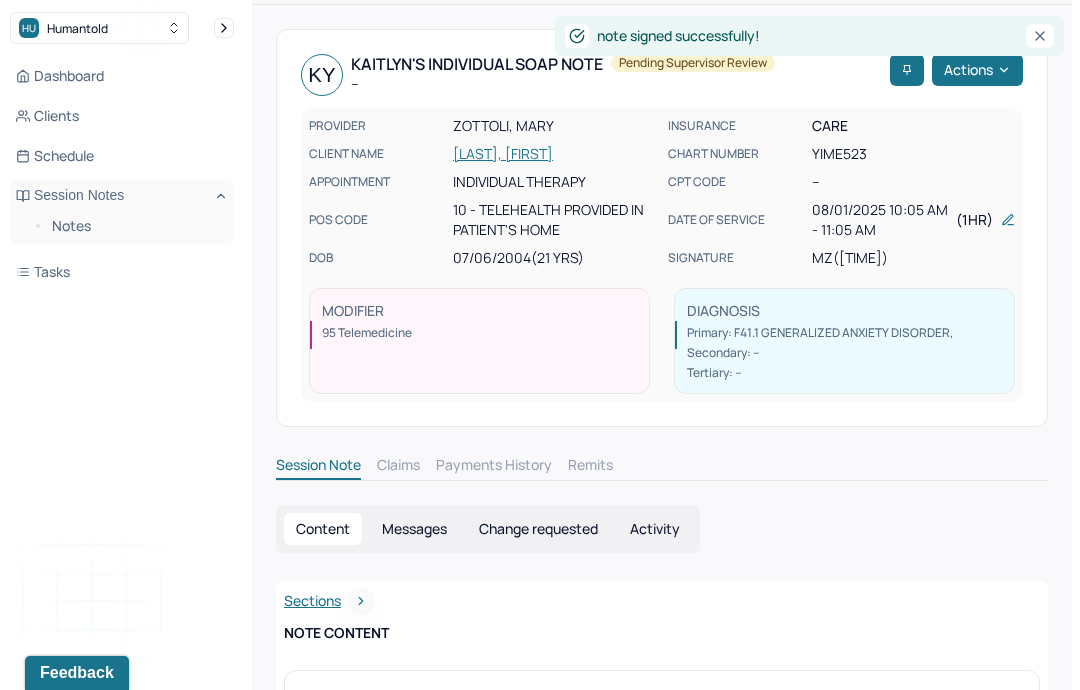 click on "Session Notes" at bounding box center (122, 196) 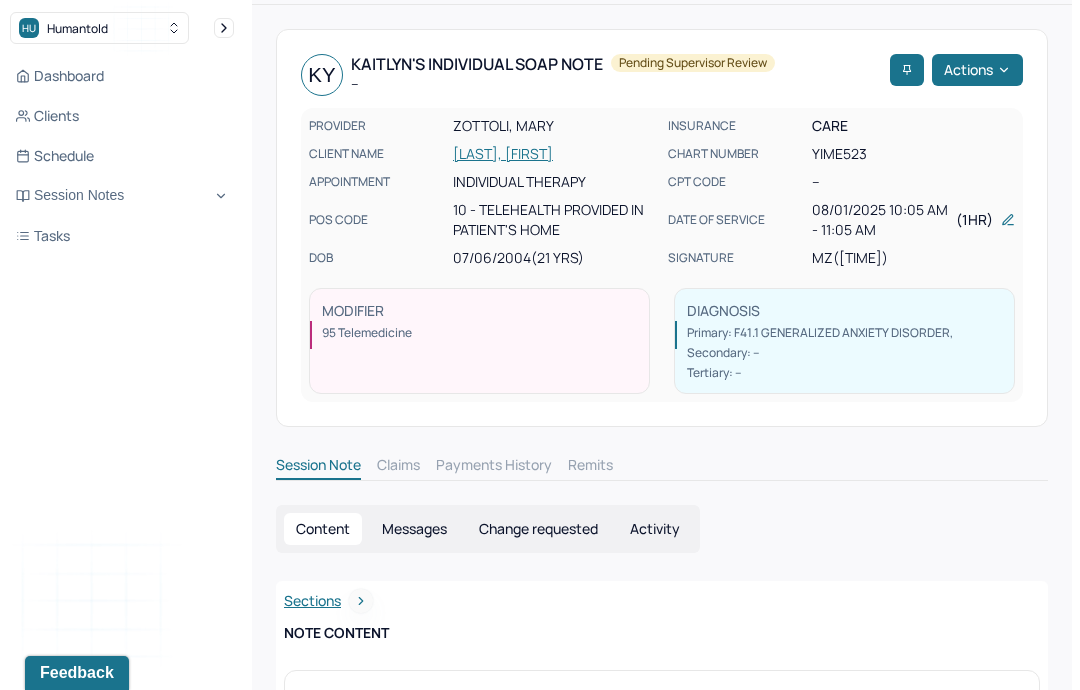 click 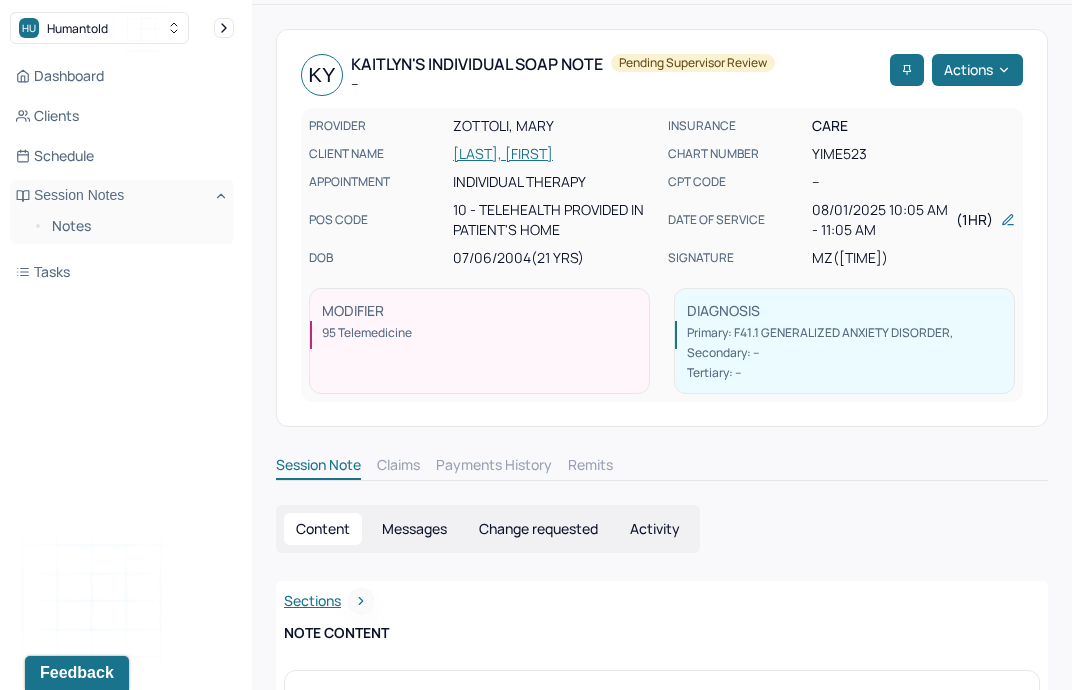 click on "Notes" at bounding box center (135, 226) 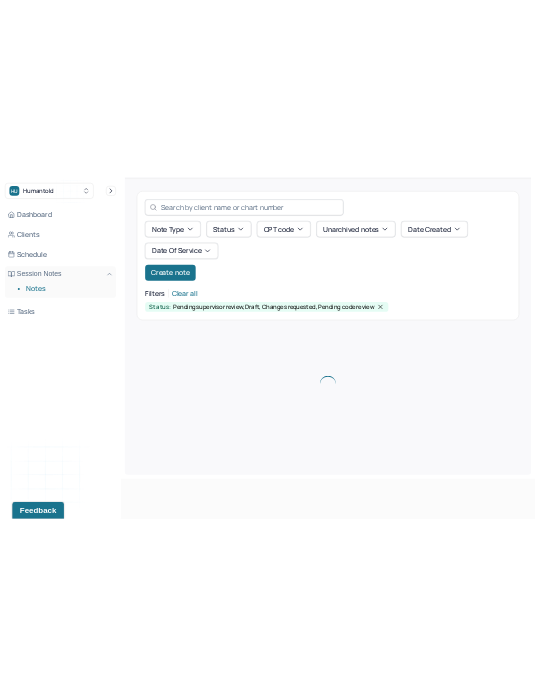 scroll, scrollTop: 0, scrollLeft: 0, axis: both 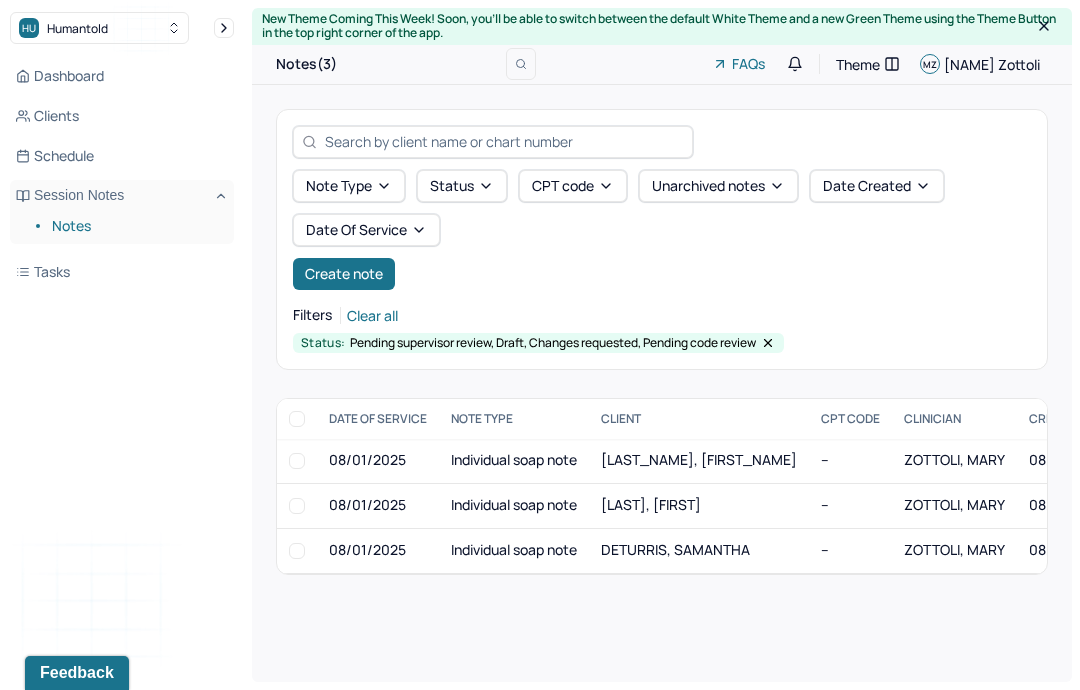 click on "--" at bounding box center [850, 461] 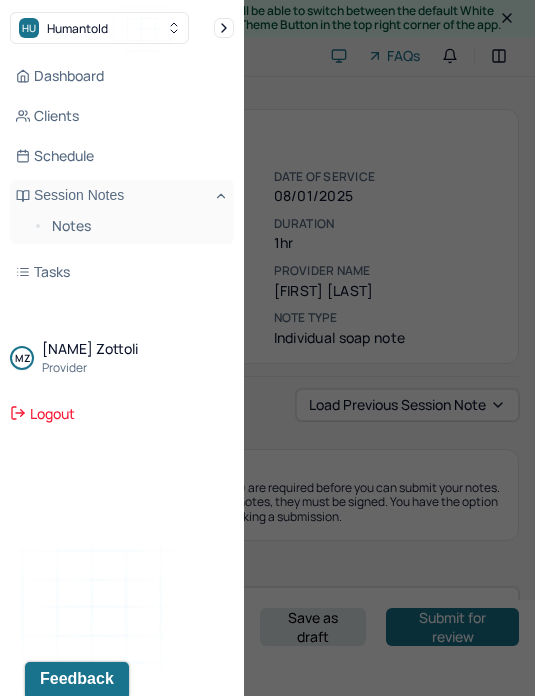 click at bounding box center (267, 348) 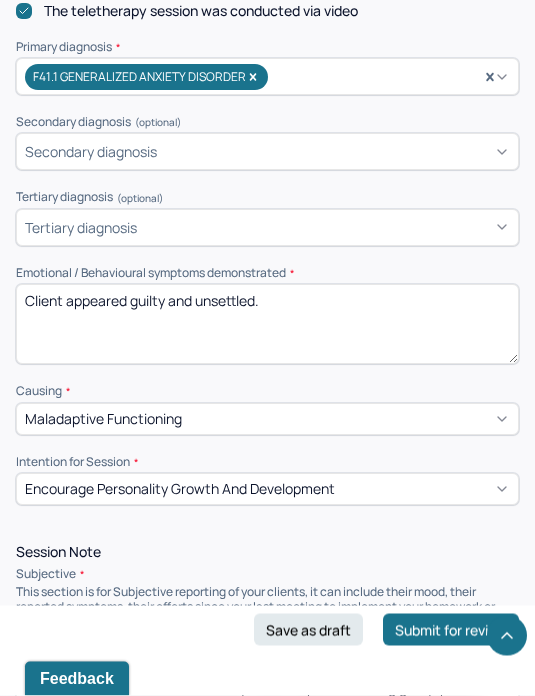 scroll, scrollTop: 1019, scrollLeft: 0, axis: vertical 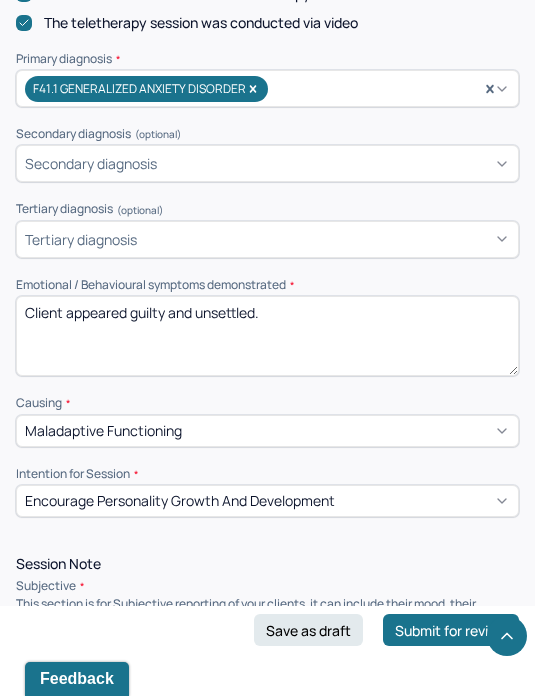 click on "Client appeared guilty and unsettled." at bounding box center (267, 336) 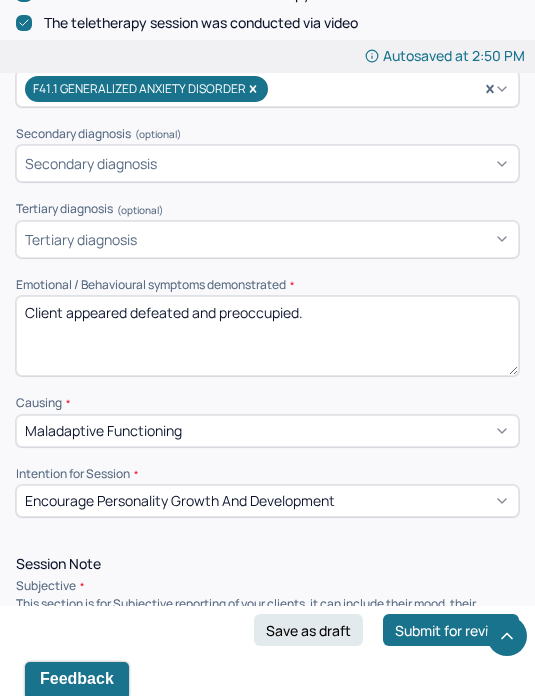 scroll, scrollTop: 1119, scrollLeft: 0, axis: vertical 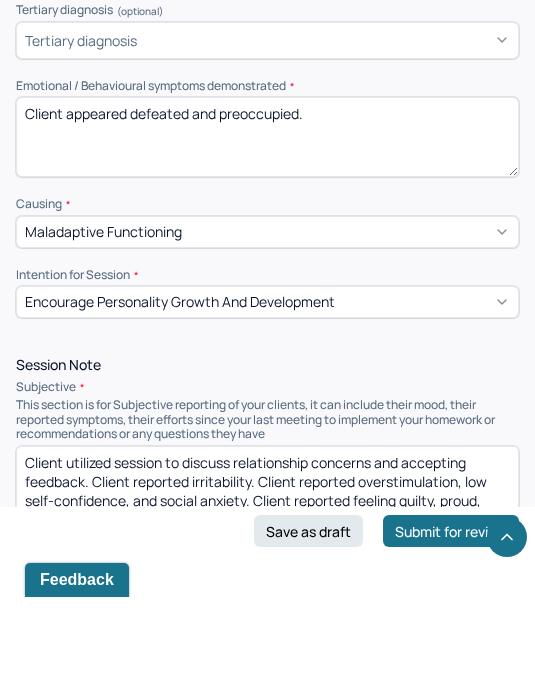 type on "Client appeared defeated and preoccupied." 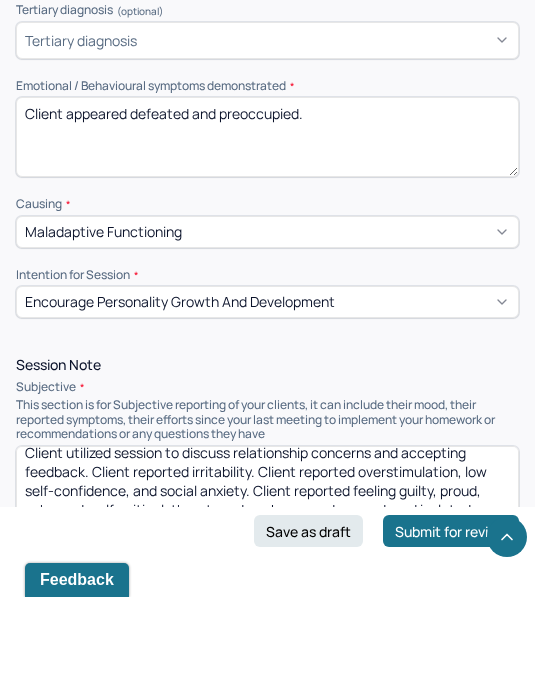 scroll, scrollTop: 9, scrollLeft: 0, axis: vertical 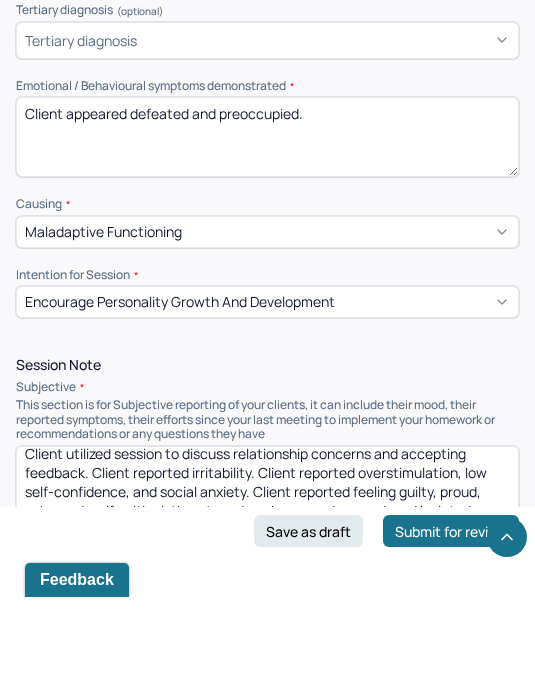click on "Client utilized session to discuss relationship concerns and accepting feedback. Client reported irritability. Client reported overstimulation, low self-confidence, and social anxiety. Client reported feeling guilty, proud, ashamed, self-critical, threatened, embarrassed, scared, and isolated." at bounding box center [267, 585] 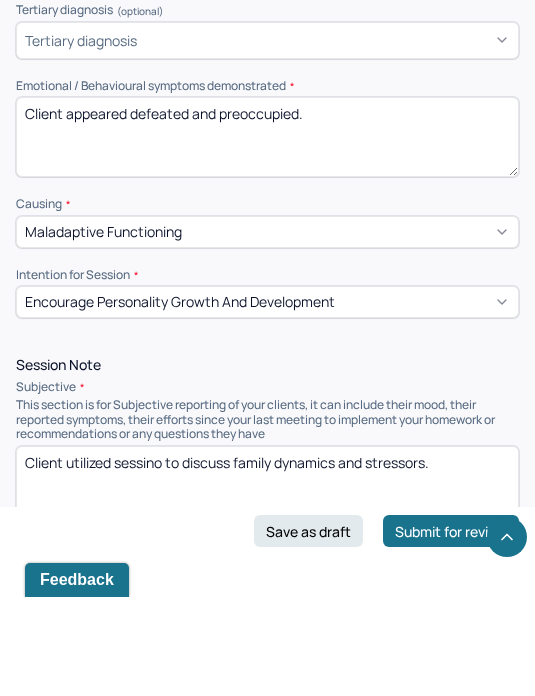 click on "Client utilized session to discuss relationship concerns and accepting feedback. Client reported irritability. Client reported overstimulation, low self-confidence, and social anxiety. Client reported feeling guilty, proud, ashamed, self-critical, threatened, embarrassed, scared, and isolated." at bounding box center [267, 585] 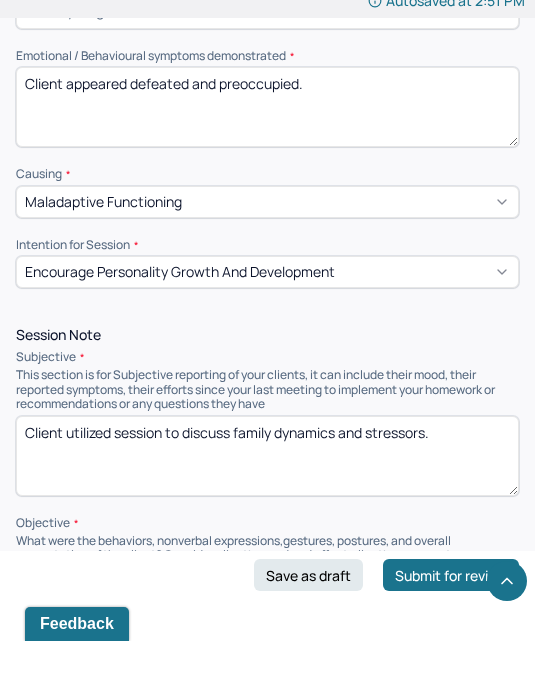 click on "Client utilized sessino to discuss family dynamics and stressors." at bounding box center [267, 511] 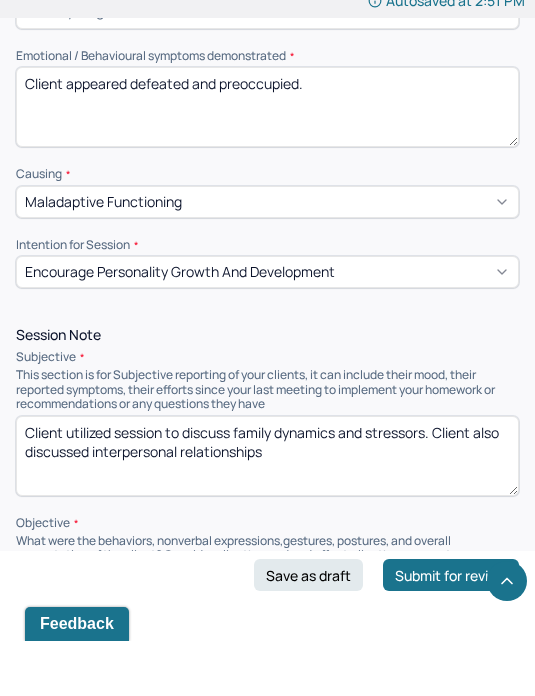 click on "Client utilized session to discuss family dynamics and stressors. Client also discussed interpersonal relationships" at bounding box center (267, 511) 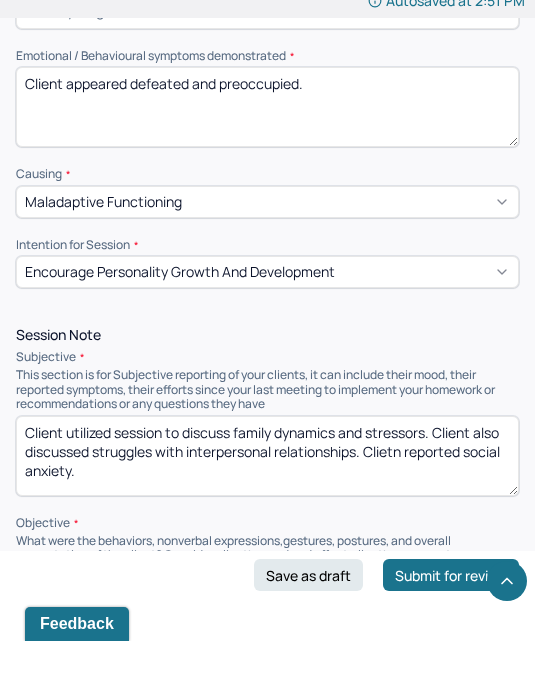 click on "Client utilized session to discuss family dynamics and stressors. Client also discussed struggles with interpersonal relationships. Clietn reported social anxiety." at bounding box center (267, 511) 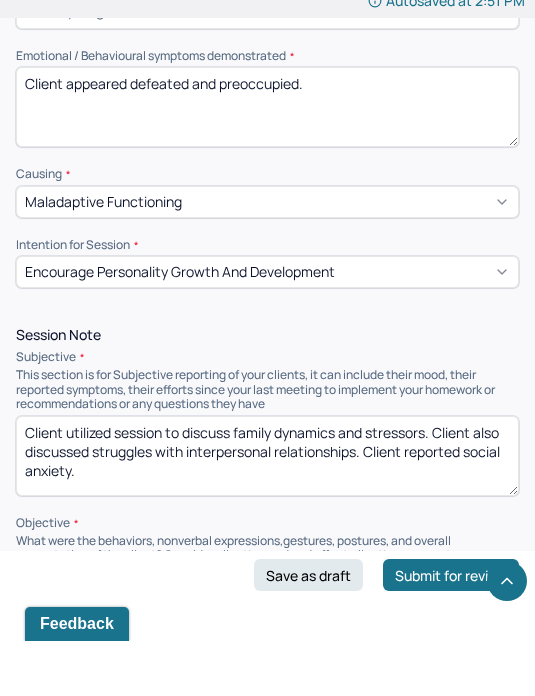 click on "Client utilized session to discuss family dynamics and stressors. Client also discussed struggles with interpersonal relationships. Clietn reported social anxiety." at bounding box center [267, 511] 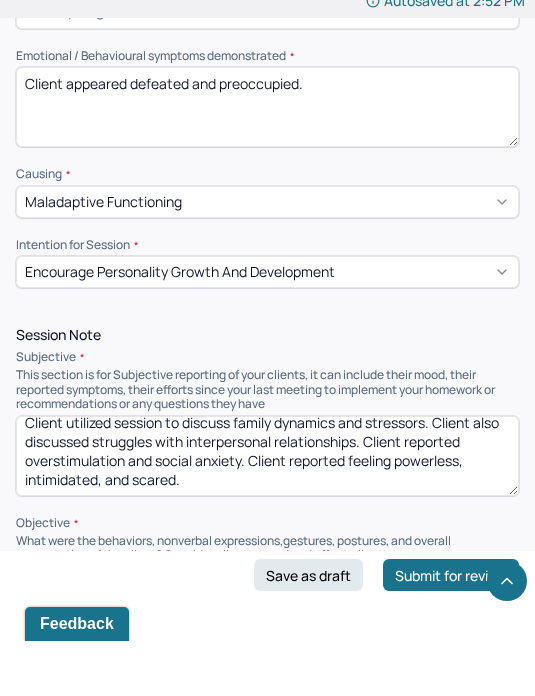 scroll, scrollTop: 14, scrollLeft: 0, axis: vertical 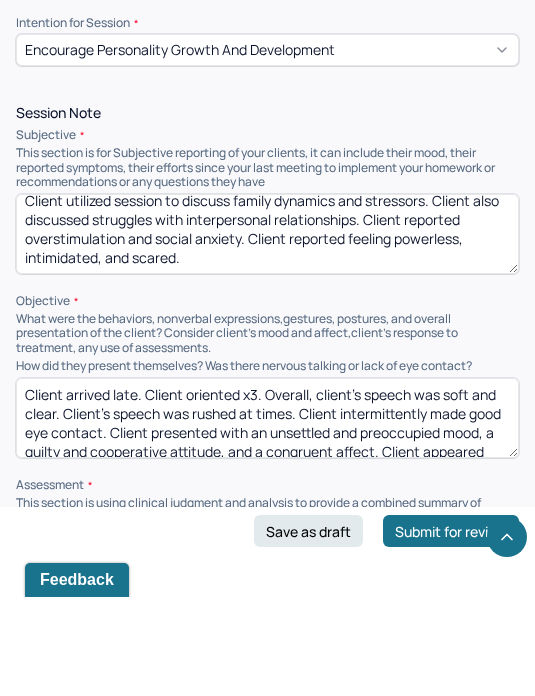 type on "Client utilized session to discuss family dynamics and stressors. Client also discussed struggles with interpersonal relationships. Client reported overstimulation and social anxiety. Client reported feeling powerless, intimidated, and scared." 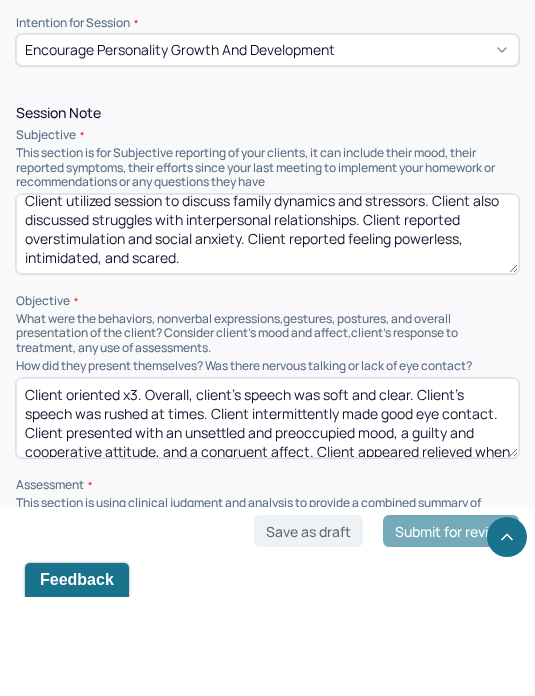 click on "Client arrived late. Client oriented x3. Overall, client’s speech was soft and clear. Client’s speech was rushed at times. Client intermittently made good eye contact. Client presented with an unsettled and preoccupied mood, a guilty and cooperative attitude, and a congruent affect. Client appeared relieved when therapist provided new perspective about the client’s relationship concerns." at bounding box center [267, 517] 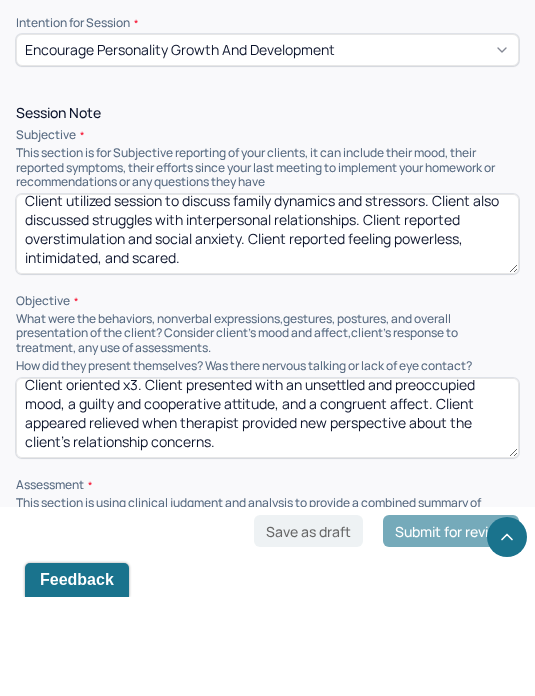 scroll, scrollTop: 13, scrollLeft: 0, axis: vertical 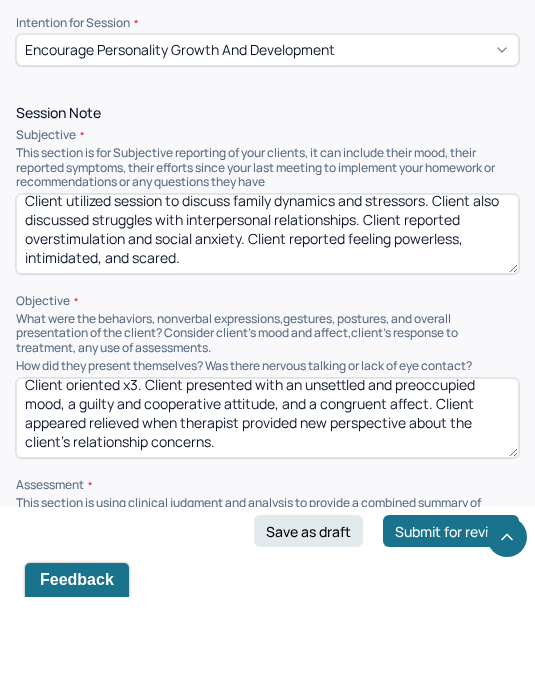click on "Client oriented x3. Client presented with an unsettled and preoccupied mood, a guilty and cooperative attitude, and a congruent affect. Client appeared relieved when therapist provided new perspective about the client’s relationship concerns." at bounding box center (267, 517) 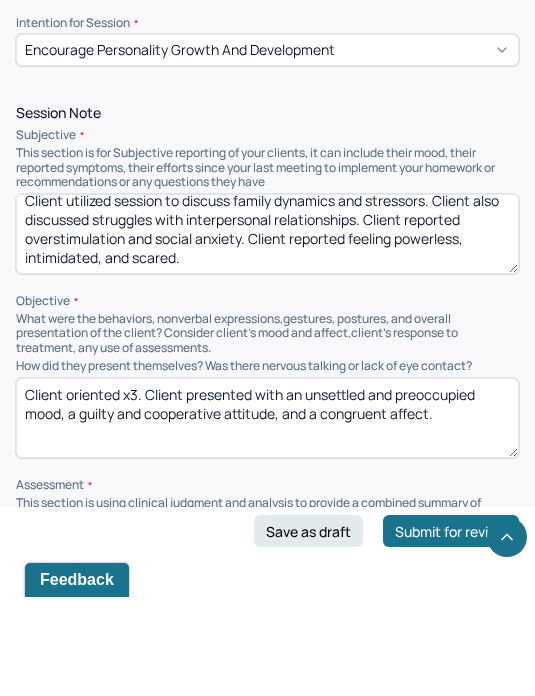 scroll, scrollTop: 0, scrollLeft: 0, axis: both 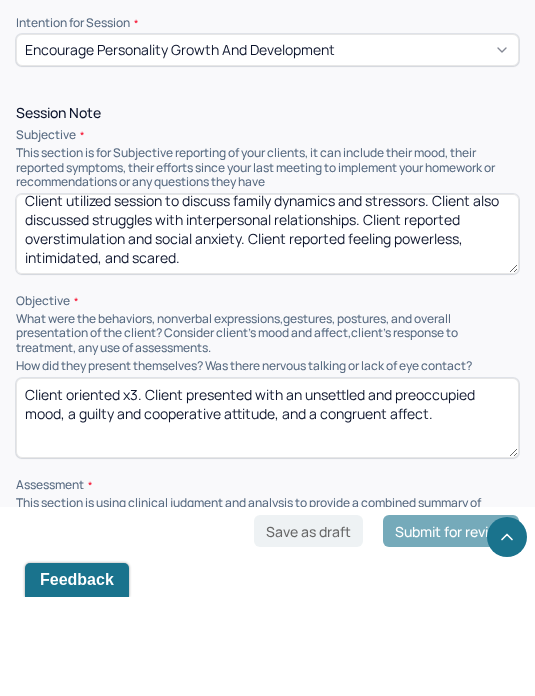 click on "Client oriented x3. Client presented with an unsettled and preoccupied mood, a guilty and cooperative attitude, and a congruent affect. Client appeared relieved when therapist provided new perspective about the client’s relationship concerns." at bounding box center (267, 517) 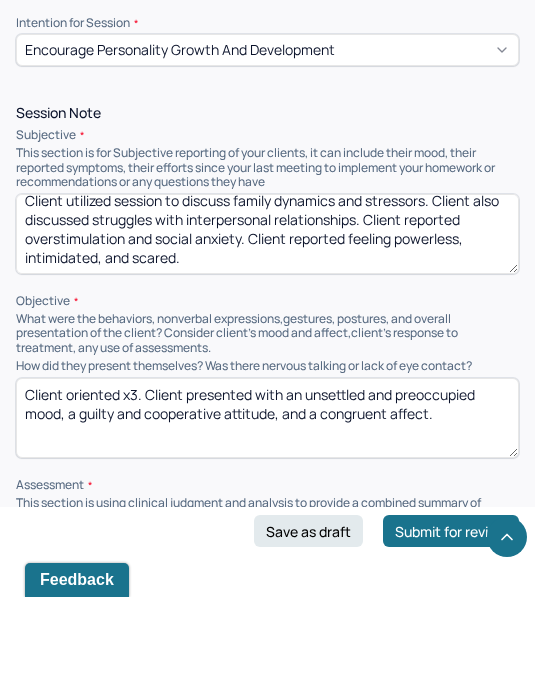 click on "Client oriented x3. Client presented with an unsettled and preoccupied mood, a guilty and cooperative attitude, and a congruent affect." at bounding box center [267, 517] 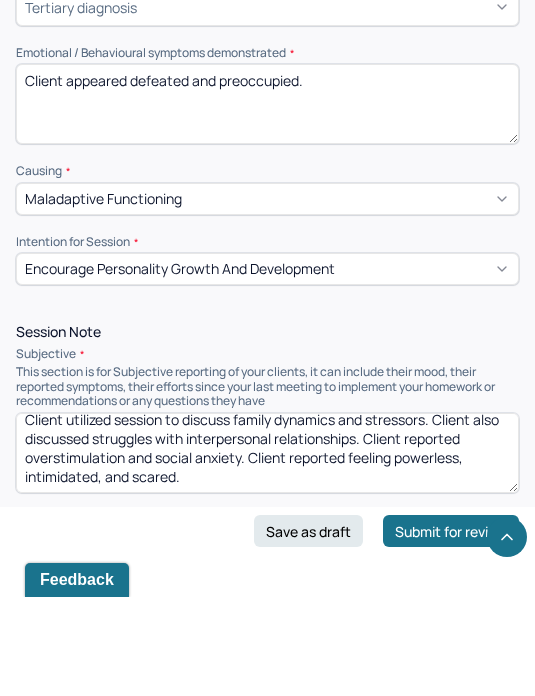 scroll, scrollTop: 1304, scrollLeft: 0, axis: vertical 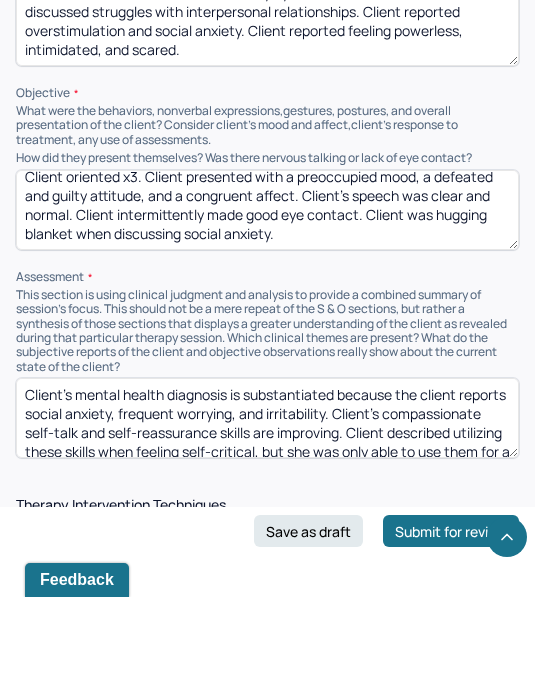type on "Client oriented x3. Client presented with a preoccupied mood, a defeated and guilty attitude, and a congruent affect. Client’s speech was clear and normal. Client intermittently made good eye contact. Client was hugging blanket when discussing social anxiety." 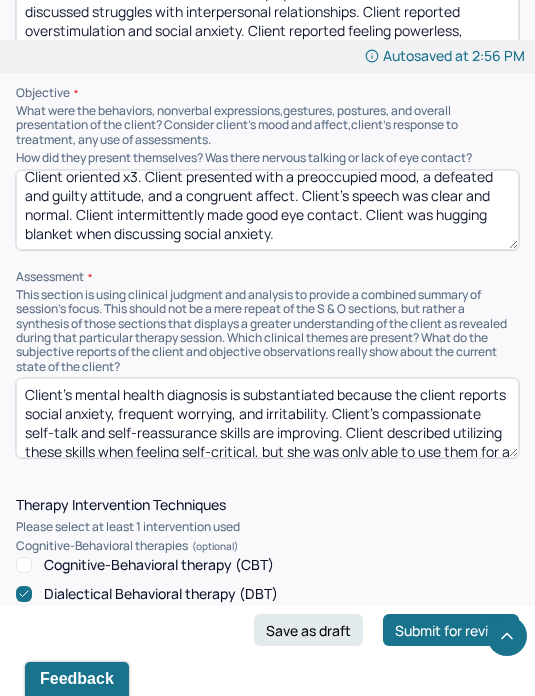 scroll, scrollTop: 1708, scrollLeft: 0, axis: vertical 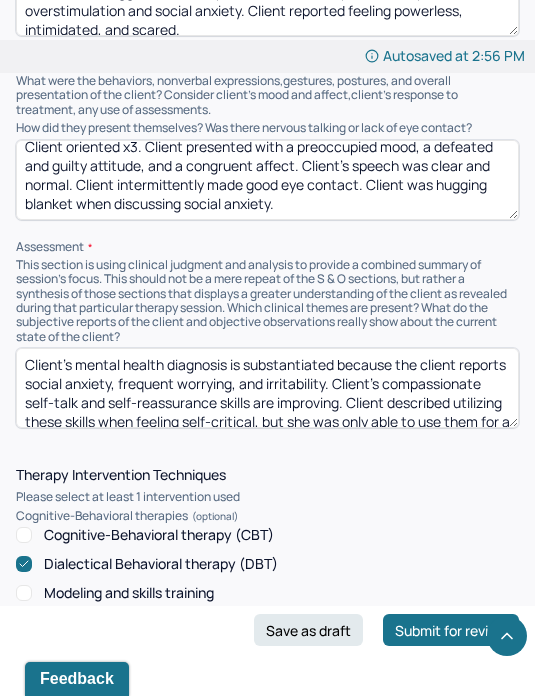 click on "Client’s mental health diagnosis is substantiated because the client reports social anxiety, frequent worrying, and irritability. Client’s compassionate self-talk and self-reassurance skills are improving. Client described utilizing these skills when feeling self-critical, but she was only able to use them for a short time. Client also noticed that she struggles to accept any praise and encouragement. Therapist utilized client-centered therapy, strength-based therapy, trauma-informed CBT, and DBT to encourage the client reflect on her fears, provide perspective on relationship concerns, and discuss how the client’s inner critic is connected to her social anxiety. Therapist also used these therapeutic techniques to discuss the client’s strengths and how she accepts compliments. Client would likely benefit from emotional identification and expression skills, setting boundaries, and compassionate self-talk." at bounding box center [267, 388] 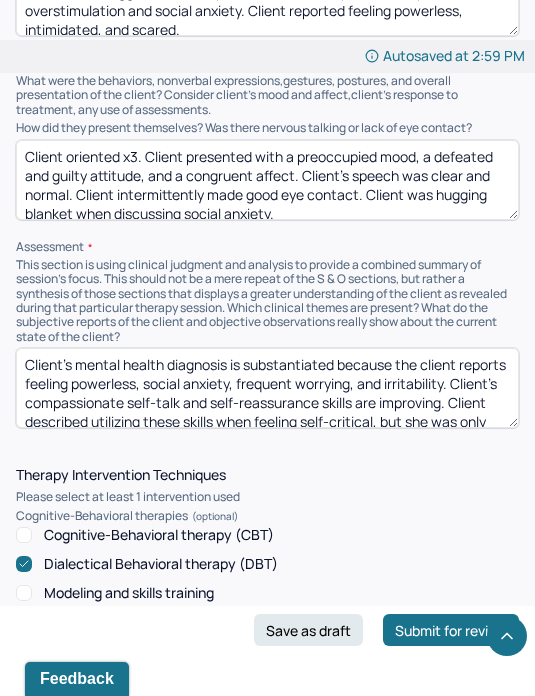 scroll, scrollTop: 0, scrollLeft: 0, axis: both 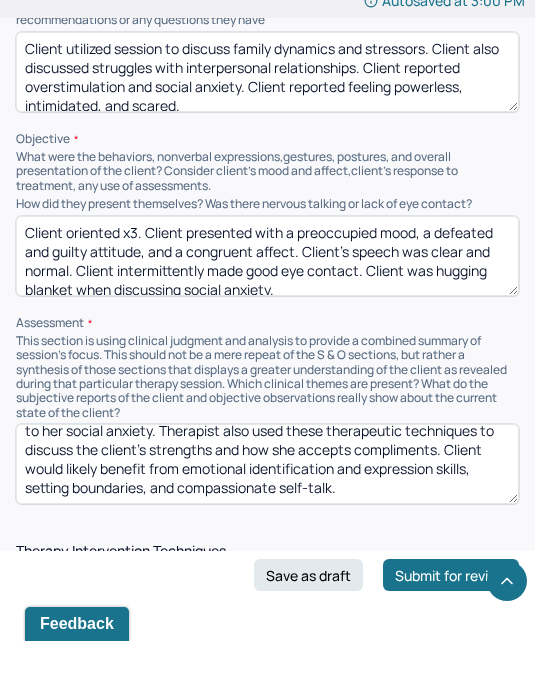 click on "Client’s mental health diagnosis is substantiated because the client reports feeling powerless, frequent worrying, and social anxiety. Client’s compassionate self-talk and self-reassurance skills are improving. Client described utilizing these skills when feeling self-critical, but she was only able to use them for a short time. Client also noticed that she struggles to accept any praise and encouragement. Therapist utilized client-centered therapy, strength-based therapy, trauma-informed CBT, and DBT to encourage the client reflect on her fears, provide perspective on relationship concerns, and discuss how the client’s inner critic is connected to her social anxiety. Therapist also used these therapeutic techniques to discuss the client’s strengths and how she accepts compliments. Client would likely benefit from emotional identification and expression skills, setting boundaries, and compassionate self-talk." at bounding box center [267, 519] 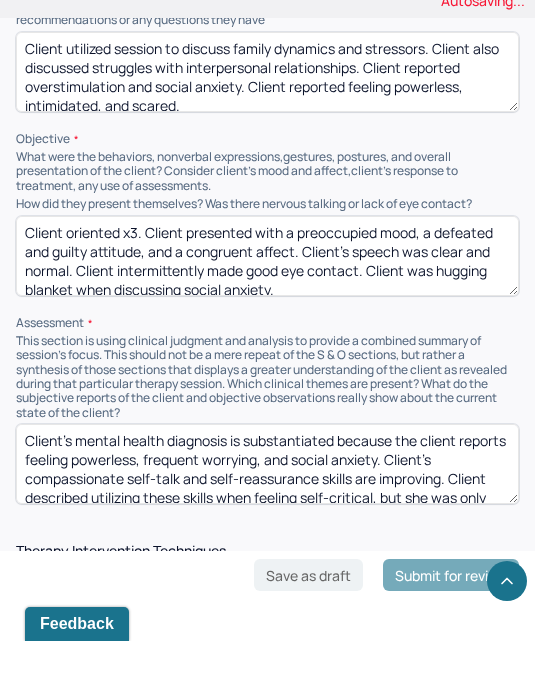 scroll, scrollTop: 0, scrollLeft: 0, axis: both 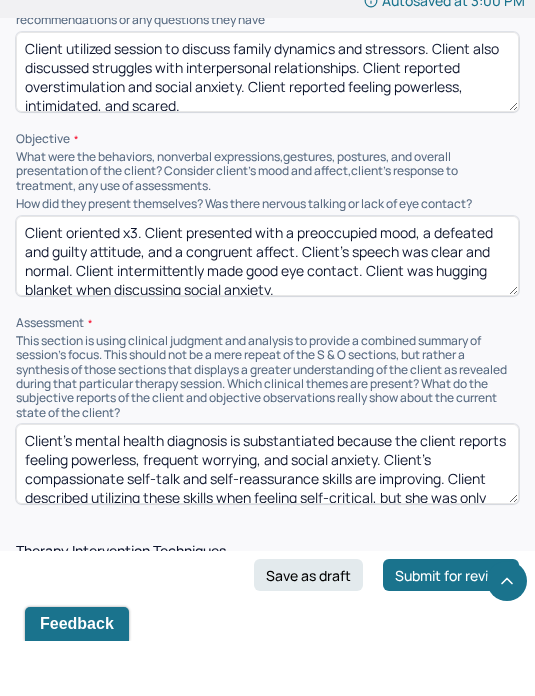 click on "Client’s mental health diagnosis is substantiated because the client reports feeling powerless, frequent worrying, and social anxiety. Client’s compassionate self-talk and self-reassurance skills are improving. Client described utilizing these skills when feeling self-critical, but she was only able to use them for a short time. Client also noticed that she struggles to accept any praise and encouragement. Therapist utilized client-centered therapy, strength-based therapy, trauma-informed CBT, and DBT to encourage the client reflect on her fears, provide perspective on relationship concerns, and discuss how the client’s inner critic is connected to her social anxiety. Therapist also used these therapeutic techniques to discuss the client’s strengths and how she accepts compliments." at bounding box center [267, 519] 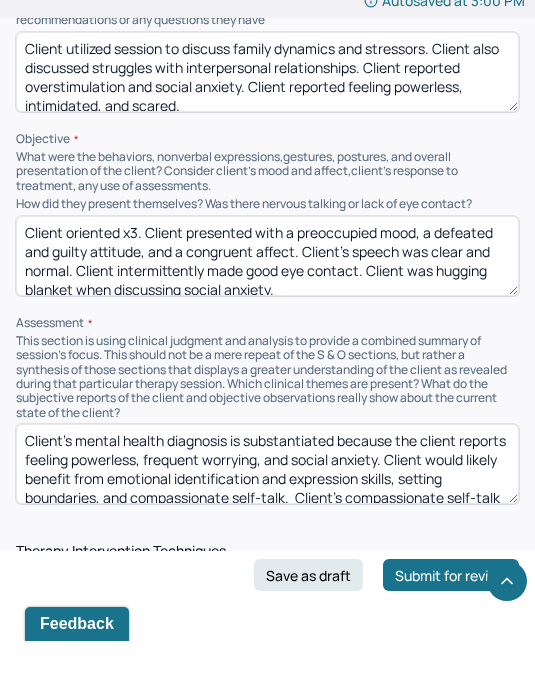 scroll, scrollTop: 8, scrollLeft: 0, axis: vertical 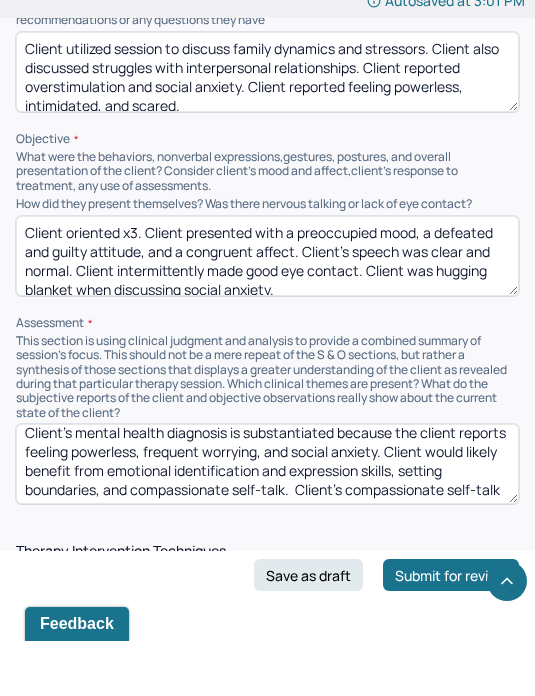 click on "Client’s mental health diagnosis is substantiated because the client reports feeling powerless, frequent worrying, and social anxiety. Client would likely benefit from emotional identification and expression skills, setting boundaries, and compassionate self-talk.  Client’s compassionate self-talk and self-reassurance skills are improving. Client described utilizing these skills when feeling self-critical, but she was only able to use them for a short time. Client also noticed that she struggles to accept any praise and encouragement. Therapist utilized client-centered therapy, strength-based therapy, trauma-informed CBT, and DBT to encourage the client reflect on her fears, provide perspective on relationship concerns, and discuss how the client’s inner critic is connected to her social anxiety. Therapist also used these therapeutic techniques to discuss the client’s strengths and how she accepts compliments." at bounding box center [267, 519] 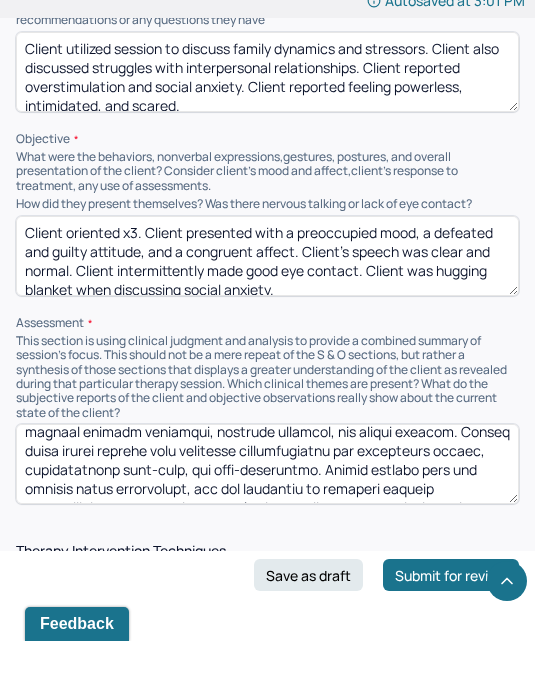 scroll, scrollTop: 48, scrollLeft: 0, axis: vertical 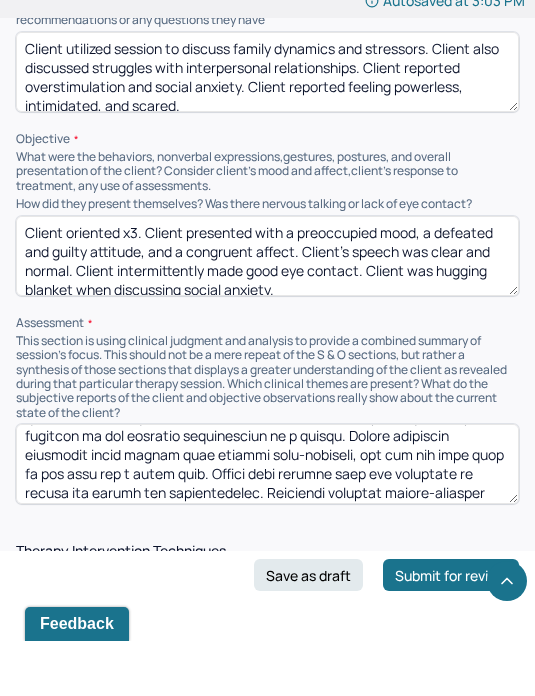 click at bounding box center [267, 519] 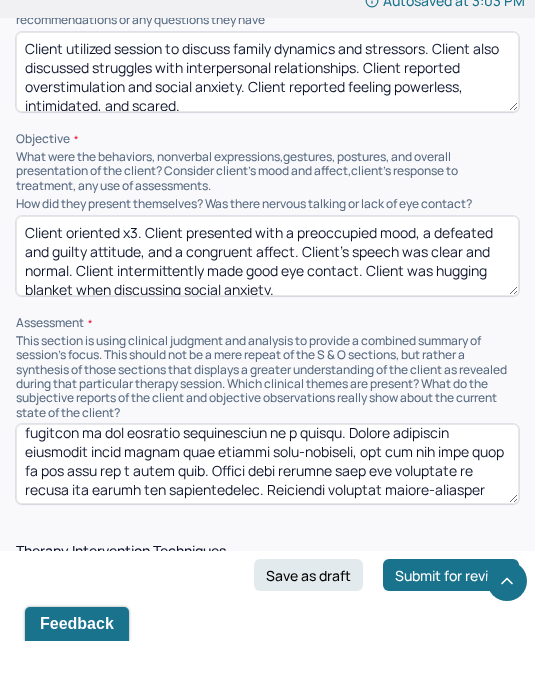 scroll, scrollTop: 124, scrollLeft: 0, axis: vertical 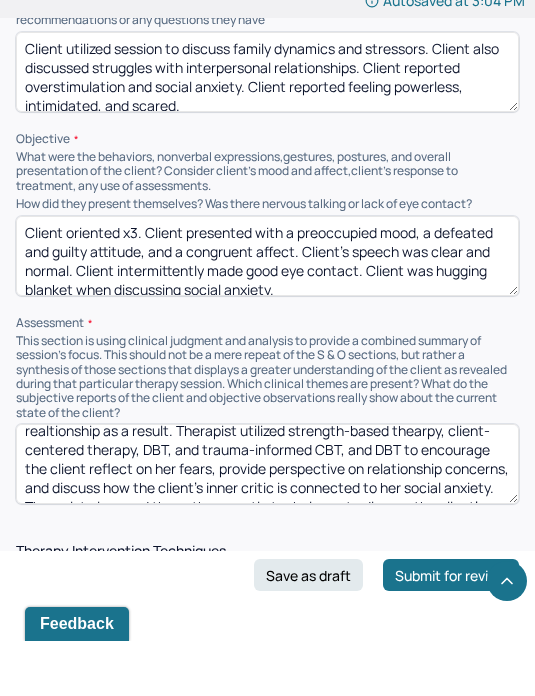 click on "Client’s mental health diagnosis is substantiated because the client reports feeling powerless, frequent worrying, and social anxiety. Client would likely benefit from emotional identification and expression skills, compassionate self-talk, and self-confidence. Client noticed that she desires close friendships, but she struggles to maintain current relationships due to social anxiety. Client also reflected on how she puts pressure on her romantic realtionship as a result. Therapist utilized strength-based thearpy, client-centered therapy, DBT, and trauma-informed CBT, and DBT to encourage the client reflect on her fears, provide perspective on relationship concerns, and discuss how the client’s inner critic is connected to her social anxiety. Therapist also used these therapeutic techniques to discuss the client’s strengths and how she accepts compliments." at bounding box center [267, 519] 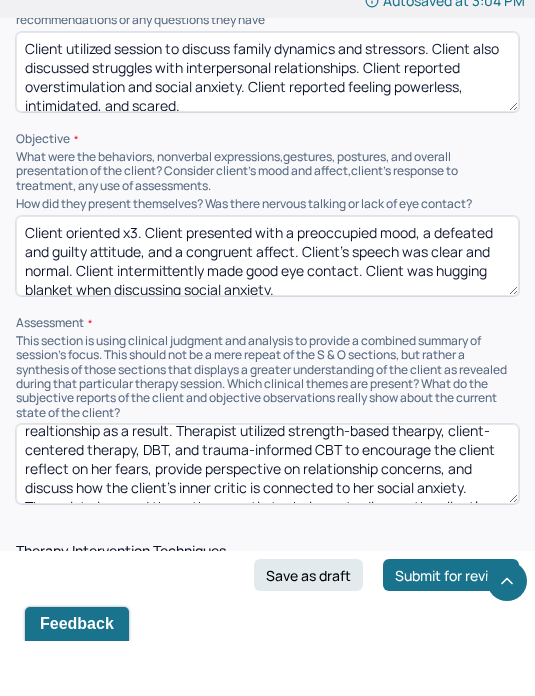 click on "Client’s mental health diagnosis is substantiated because the client reports feeling powerless, frequent worrying, and social anxiety. Client would likely benefit from emotional identification and expression skills, compassionate self-talk, and self-confidence. Client noticed that she desires close friendships, but she struggles to maintain current relationships due to social anxiety. Client also reflected on how she puts pressure on her romantic realtionship as a result. Therapist utilized strength-based thearpy, client-centered therapy, DBT, and trauma-informed CBT, to encourage the client reflect on her fears, provide perspective on relationship concerns, and discuss how the client’s inner critic is connected to her social anxiety. Therapist also used these therapeutic techniques to discuss the client’s strengths and how she accepts compliments." at bounding box center [267, 519] 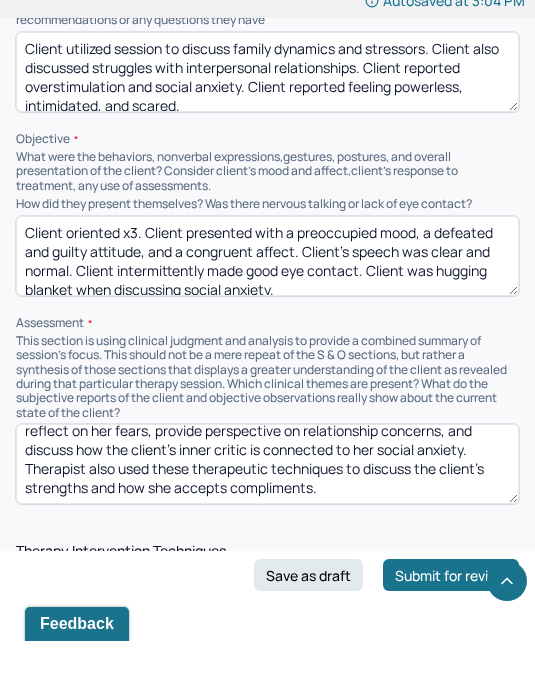 scroll, scrollTop: 173, scrollLeft: 0, axis: vertical 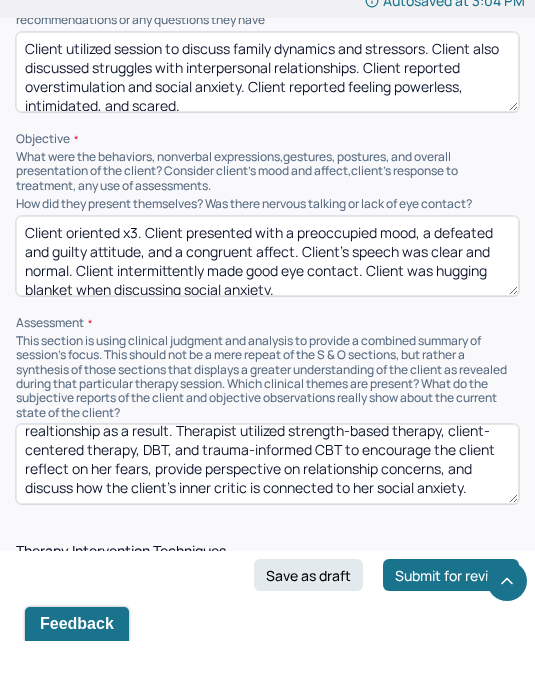 click on "Client’s mental health diagnosis is substantiated because the client reports feeling powerless, frequent worrying, and social anxiety. Client would likely benefit from emotional identification and expression skills, compassionate self-talk, and self-confidence. Client noticed that she desires close friendships, but she struggles to maintain current relationships due to social anxiety. Client also reflected on how she puts pressure on her romantic realtionship as a result. Therapist utilized strength-based therapy, client-centered therapy, DBT, and trauma-informed CBT to encourage the client reflect on her fears, provide perspective on relationship concerns, and discuss how the client’s inner critic is connected to her social anxiety." at bounding box center (267, 519) 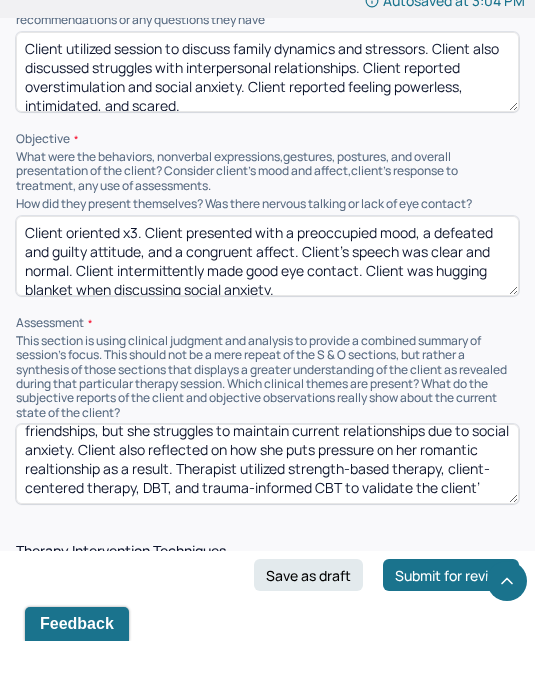 scroll, scrollTop: 108, scrollLeft: 0, axis: vertical 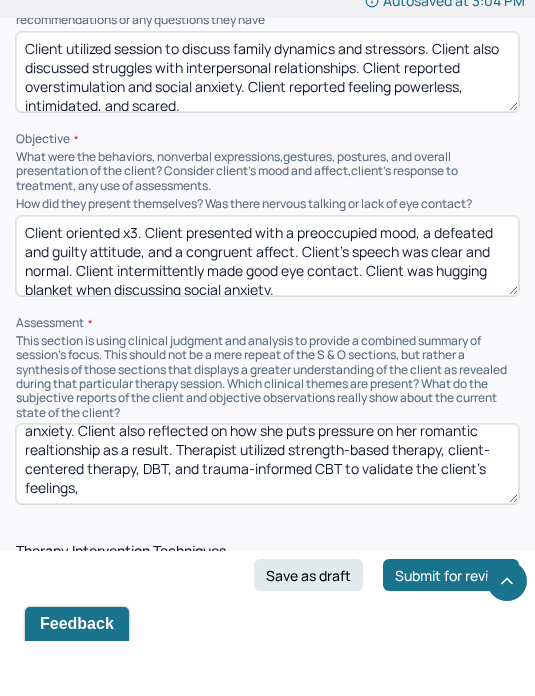 click on "Client’s mental health diagnosis is substantiated because the client reports feeling powerless, frequent worrying, and social anxiety. Client would likely benefit from emotional identification and expression skills, compassionate self-talk, and self-confidence. Client noticed that she desires close friendships, but she struggles to maintain current relationships due to social anxiety. Client also reflected on how she puts pressure on her romantic realtionship as a result. Therapist utilized strength-based therapy, client-centered therapy, DBT, and trauma-informed CBT to validate the client’s feelings," at bounding box center (267, 519) 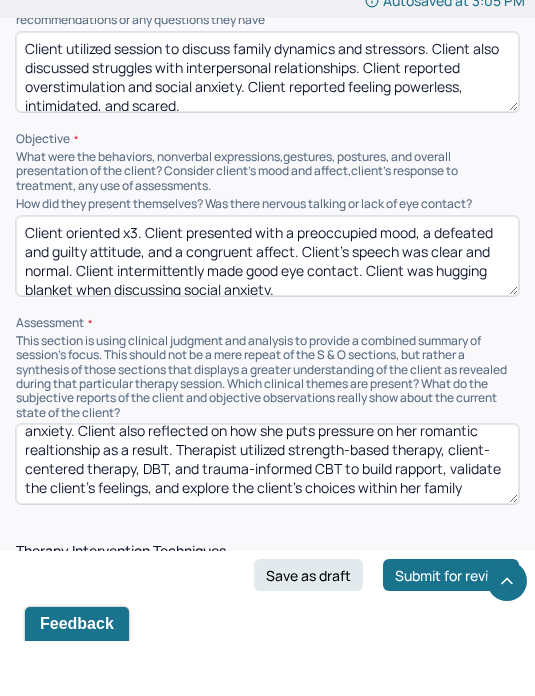 scroll, scrollTop: 128, scrollLeft: 0, axis: vertical 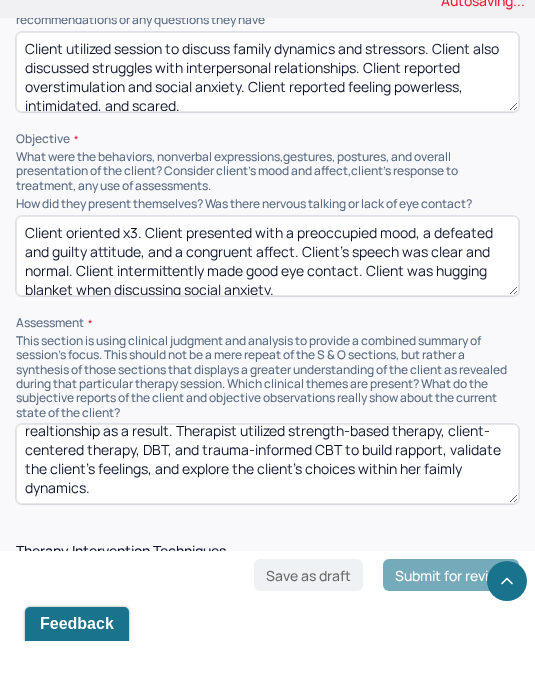 click on "Client’s mental health diagnosis is substantiated because the client reports feeling powerless, frequent worrying, and social anxiety. Client would likely benefit from emotional identification and expression skills, compassionate self-talk, and self-confidence. Client noticed that she desires close friendships, but she struggles to maintain current relationships due to social anxiety. Client also reflected on how she puts pressure on her romantic realtionship as a result. Therapist utilized strength-based therapy, client-centered therapy, DBT, and trauma-informed CBT to build rapport, validate the client’s feelings, and explore the client’s" at bounding box center [267, 519] 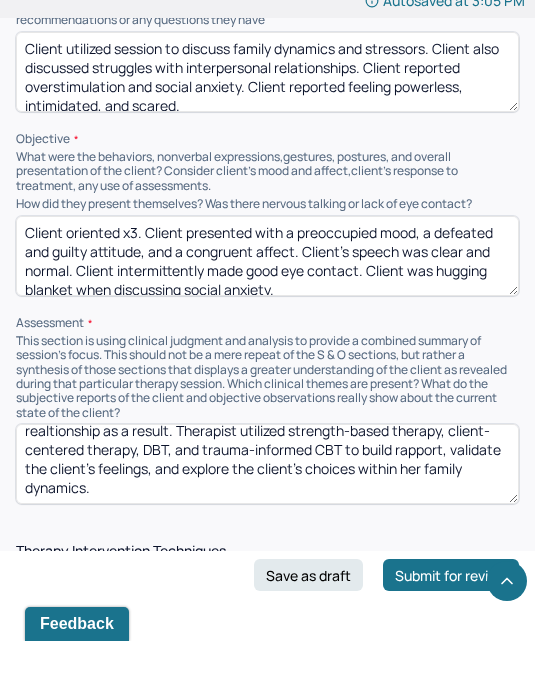 click on "Client’s mental health diagnosis is substantiated because the client reports feeling powerless, frequent worrying, and social anxiety. Client would likely benefit from emotional identification and expression skills, compassionate self-talk, and self-confidence. Client noticed that she desires close friendships, but she struggles to maintain current relationships due to social anxiety. Client also reflected on how she puts pressure on her romantic realtionship as a result. Therapist utilized strength-based therapy, client-centered therapy, DBT, and trauma-informed CBT to build rapport, validate the client’s feelings, and explore the client’s choices within her faimly dynamics." at bounding box center [267, 519] 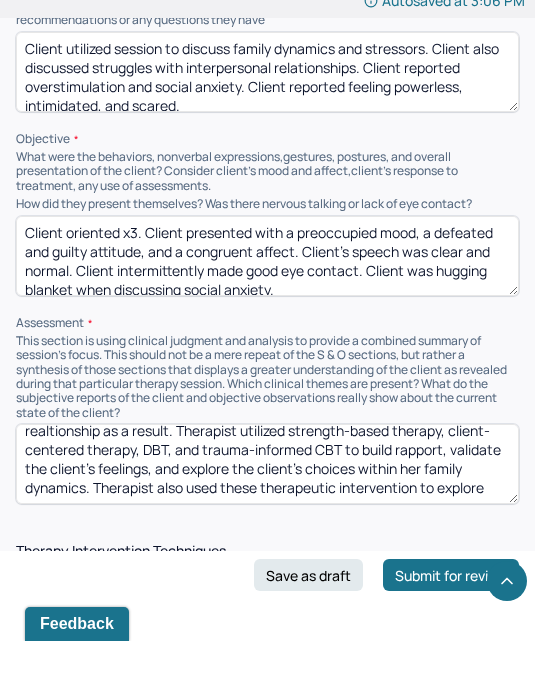 scroll, scrollTop: 148, scrollLeft: 0, axis: vertical 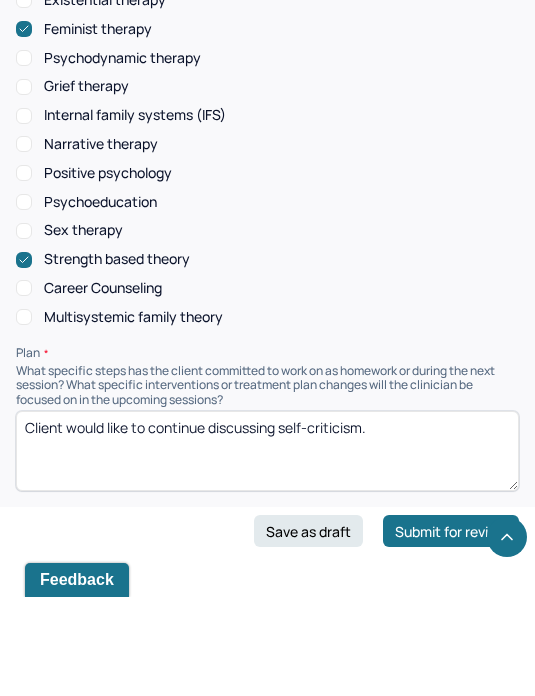 type on "Client’s mental health diagnosis is substantiated because the client reports feeling powerless, frequent worrying, and social anxiety. Client would likely benefit from emotional identification and expression skills, compassionate self-talk, and self-confidence. Client noticed that she desires close friendships, but she struggles to maintain current relationships due to social anxiety. Client also reflected on how she puts pressure on her romantic realtionship as a result. Therapist utilized strength-based therapy, client-centered therapy, DBT, and trauma-informed CBT to build rapport, validate the client’s feelings, and explore the client’s choices within her family dynamics. Therapist also used these therapeutic intervention to explore client’s social anxiety with her existing friends." 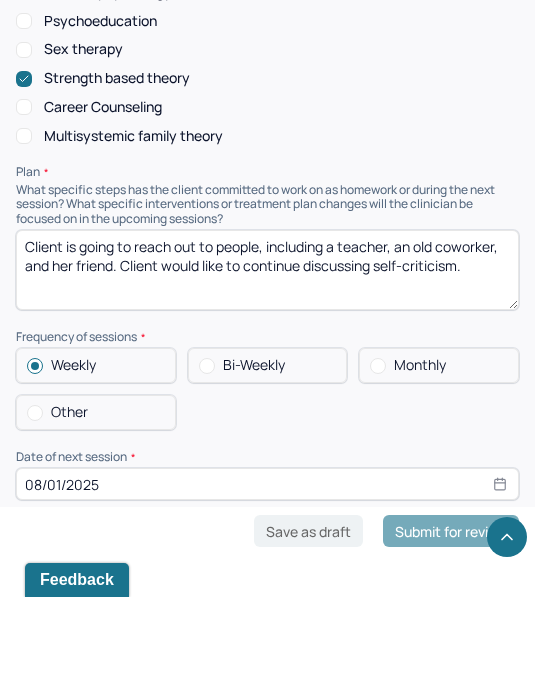 scroll, scrollTop: 2797, scrollLeft: 0, axis: vertical 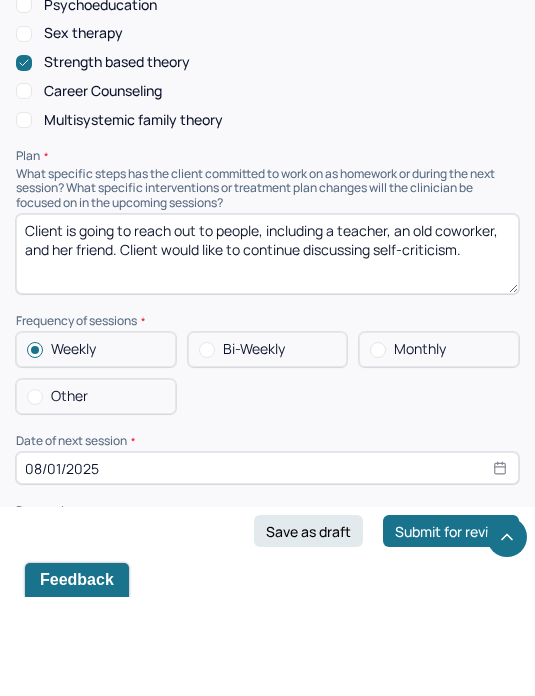 type on "Client is going to reach out to people, including a teacher, an old coworker, and her friend. Client would like to continue discussing self-criticism." 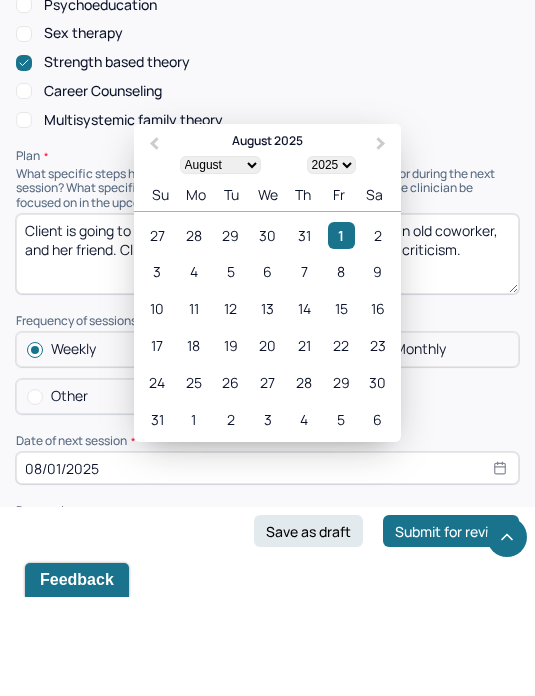 click on "8" at bounding box center (341, 371) 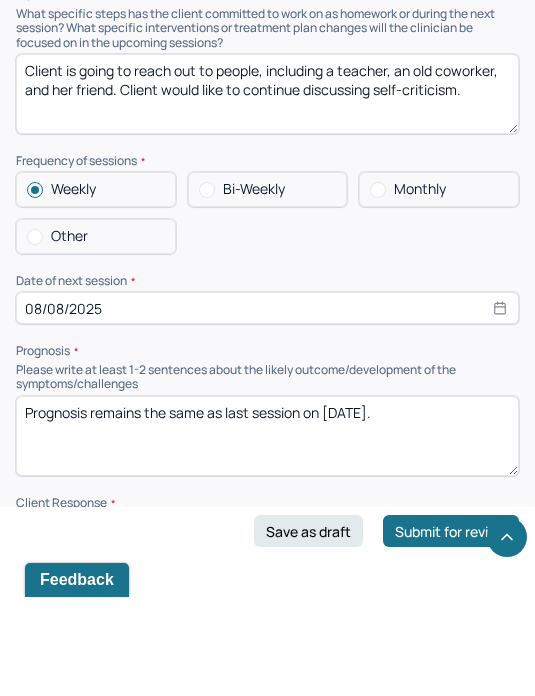 scroll, scrollTop: 2962, scrollLeft: 0, axis: vertical 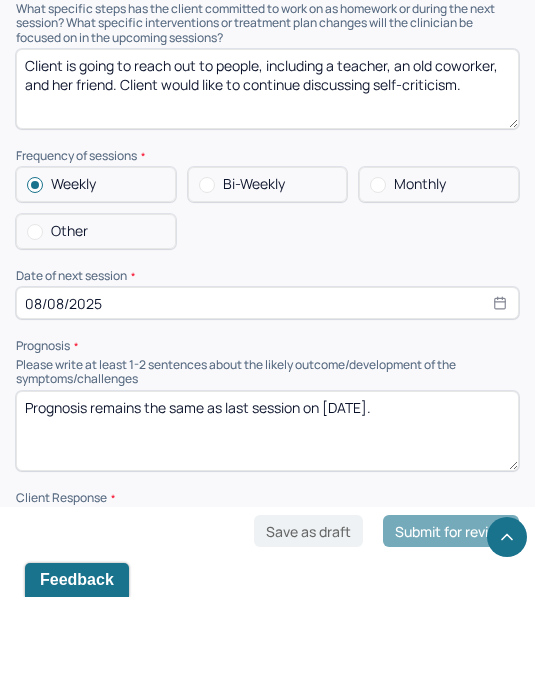 click on "Prognosis remains the same as last session on 7/18/25. Client is likely to respond well to client-centered therapy, strength-based therapy, trauma-informed CBT, and DBT." at bounding box center [267, 530] 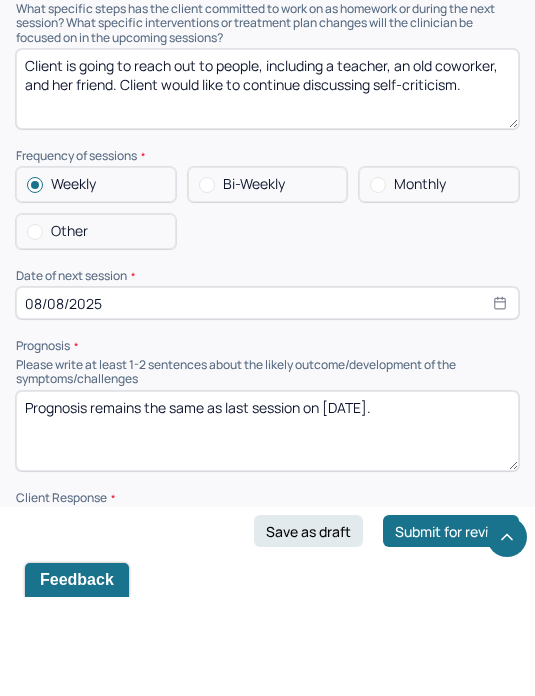 click on "Prognosis remains the same as last session on 7/18/25. Client is likely to respond well to client-centered therapy, strength-based therapy, trauma-informed CBT, and DBT." at bounding box center (267, 530) 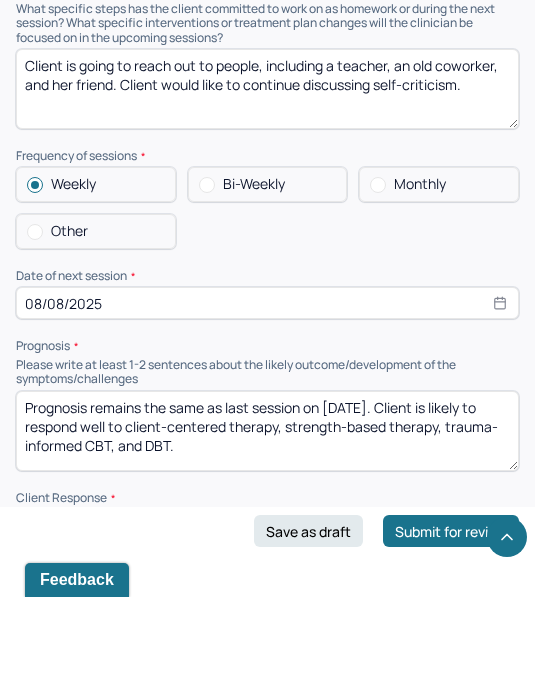 click on "Prognosis remains the same as last session on 7/25/25. Client is likely to respond well to client-centered therapy, strength-based therapy, trauma-informed CBT, and DBT." at bounding box center [267, 530] 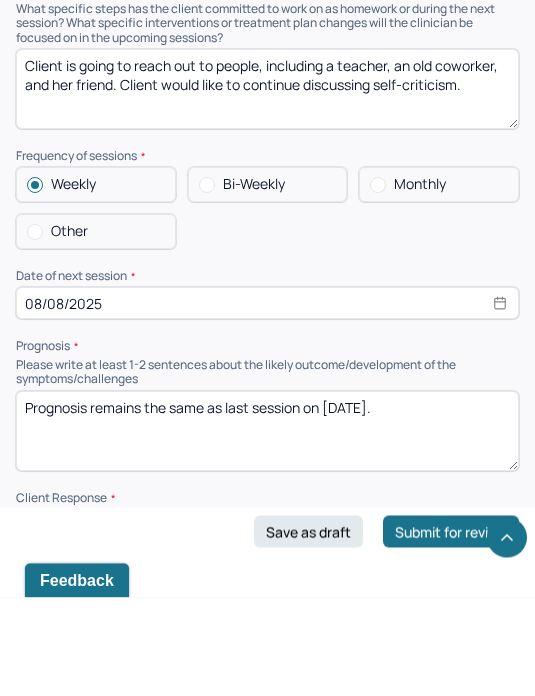 click on "Prognosis remains the same as last session on 7/25/25. Client is likely to respond well to client-centered therapy, strength-based therapy, trauma-informed CBT, and DBT." at bounding box center (267, 530) 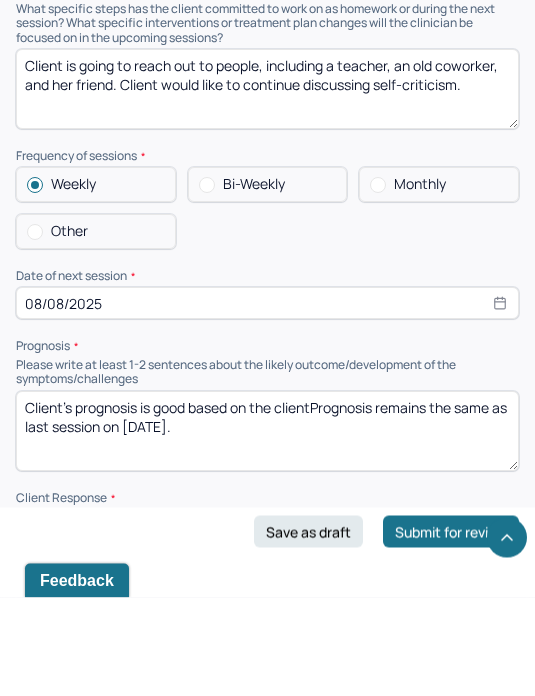 click on "Client’s prognosis is good based on teh client’s Prognosis remains the same as last session on 7/25/25." at bounding box center (267, 530) 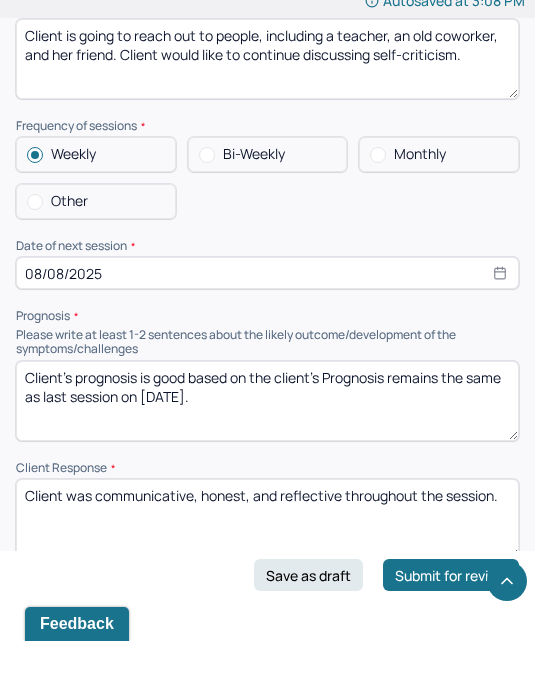 click on "Client’s prognosis is good based on teh client’s Prognosis remains the same as last session on 7/25/25." at bounding box center (267, 456) 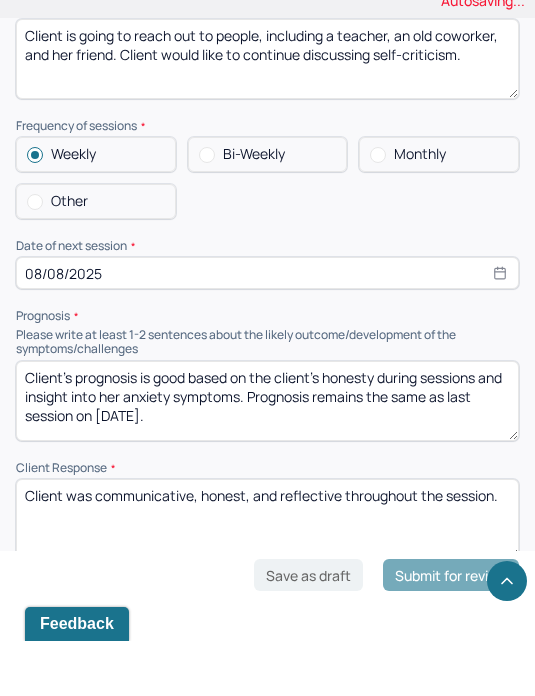 type on "Client’s prognosis is good based on the client’s honesty during sessions and insight into her anxiety symptoms. Prognosis remains the same as last session on 7/25/25." 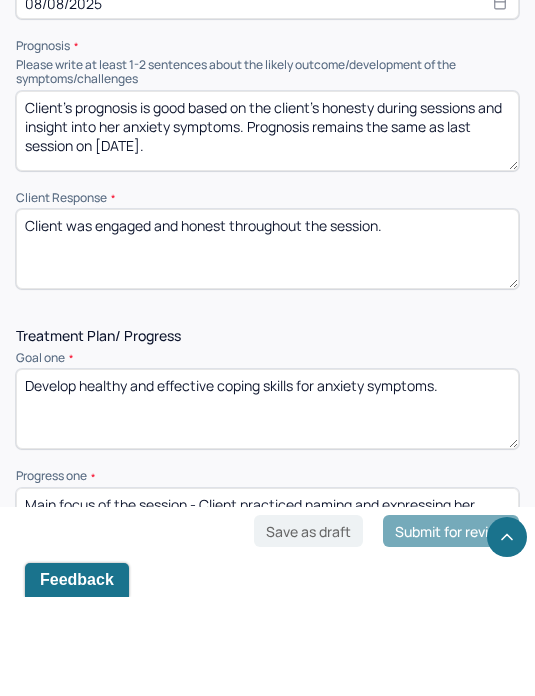 scroll, scrollTop: 3332, scrollLeft: 0, axis: vertical 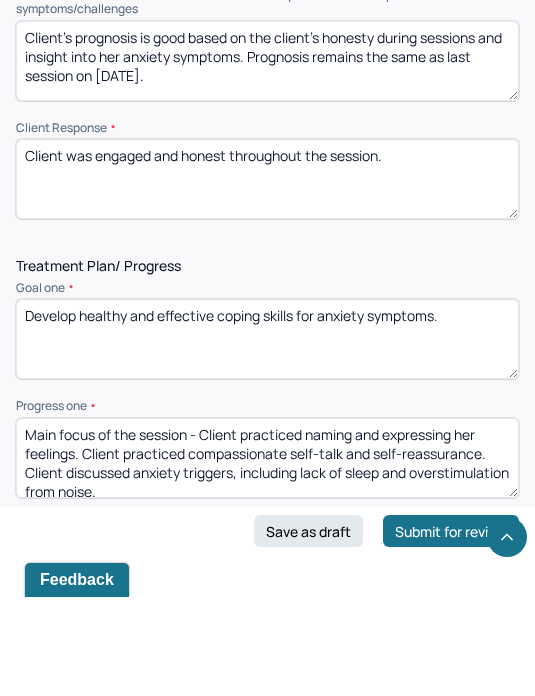 type on "Client was engaged and honest throughout the session." 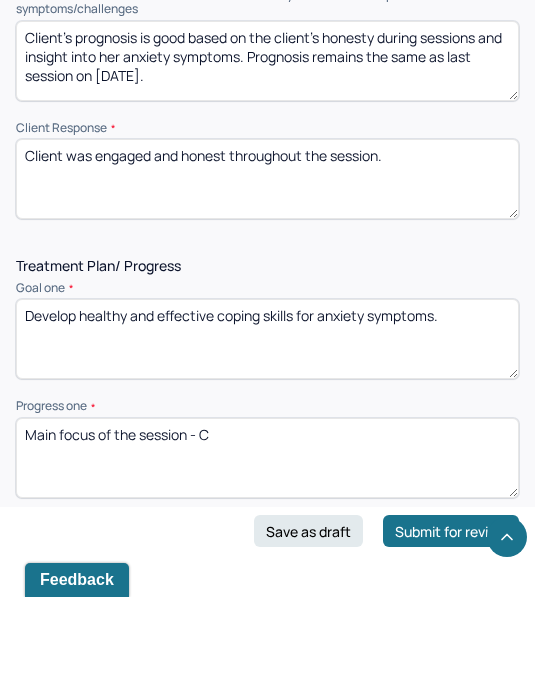 scroll, scrollTop: 0, scrollLeft: 0, axis: both 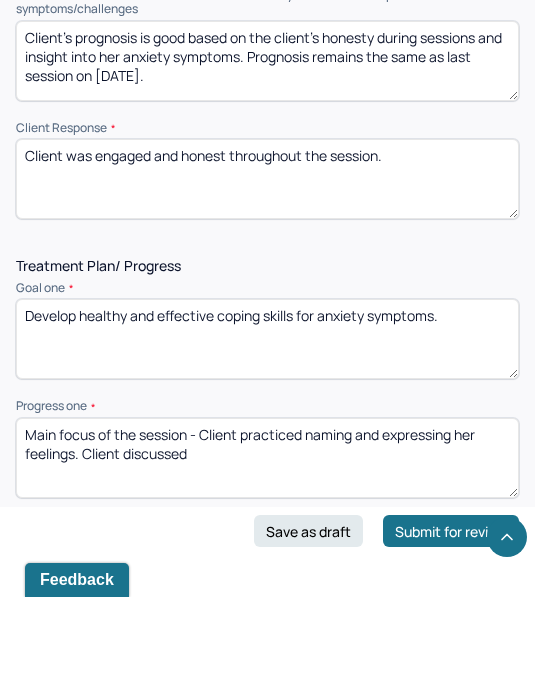 click on "Main focus of the session - Client practiced naming and expressing her feelings. Client discussed" at bounding box center [267, 557] 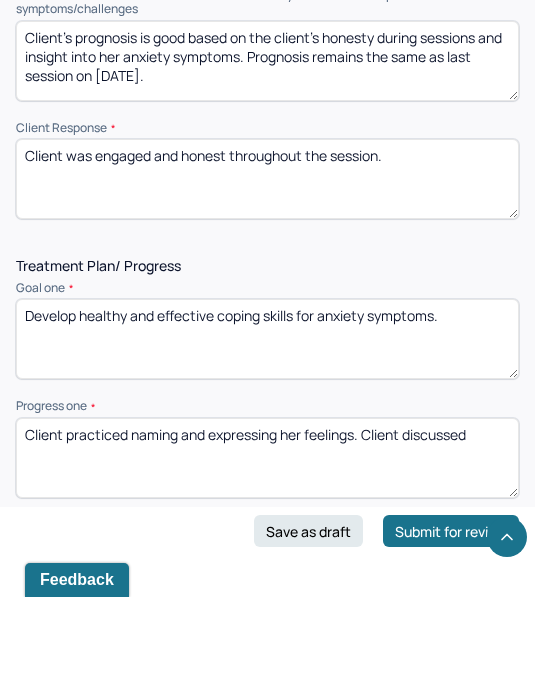 scroll, scrollTop: 3406, scrollLeft: 0, axis: vertical 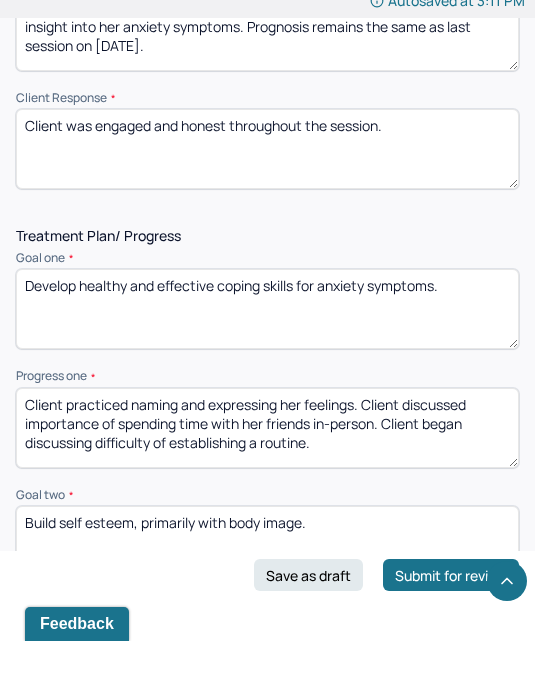 click on "Client practiced naming and expressing her feelings. Client discussed importance of spending time with her friends in-person. Client began discussing" at bounding box center [267, 483] 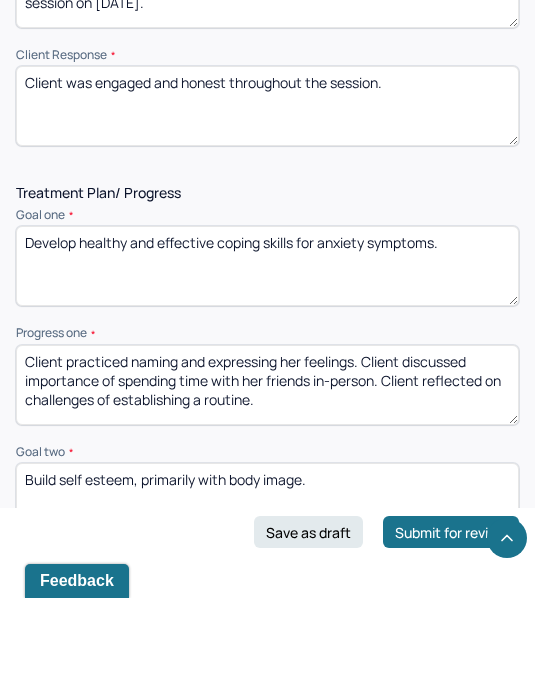 scroll, scrollTop: 3490, scrollLeft: 0, axis: vertical 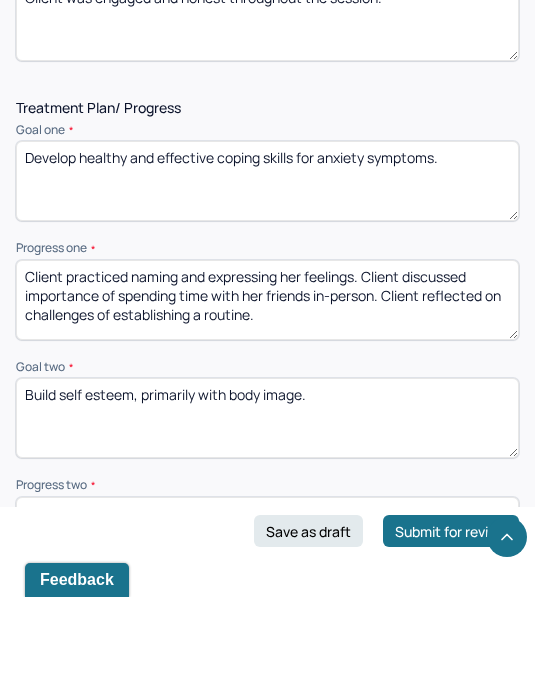 type on "Client practiced naming and expressing her feelings. Client discussed importance of spending time with her friends in-person. Client reflected on challenges of establishing a routine." 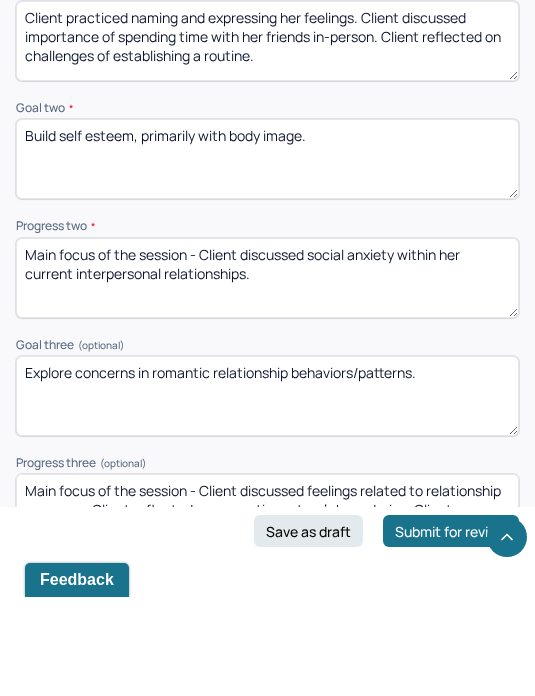 scroll, scrollTop: 3752, scrollLeft: 0, axis: vertical 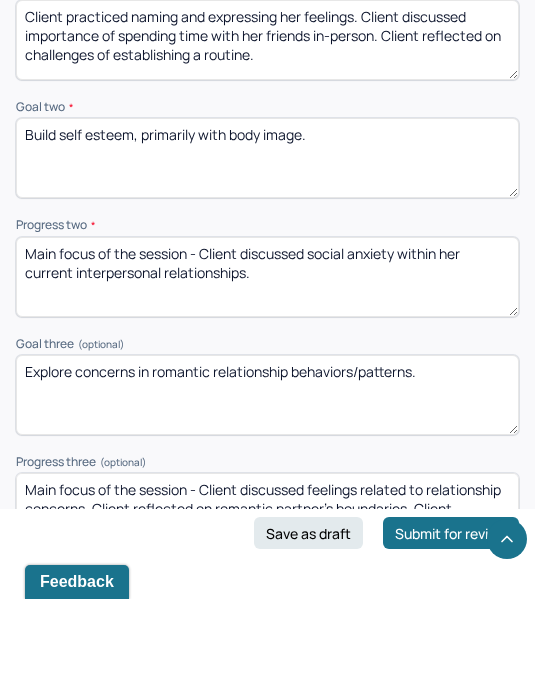 type on "Main focus of the session - Client discussed social anxiety within her current interpersonal relationships." 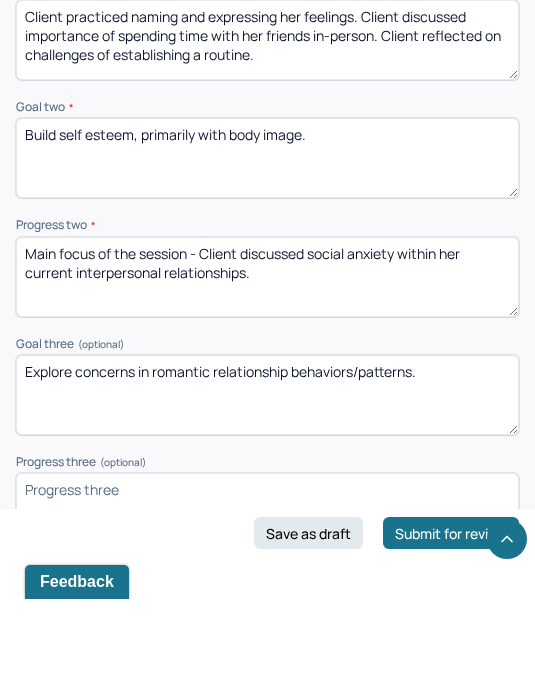 scroll, scrollTop: 0, scrollLeft: 0, axis: both 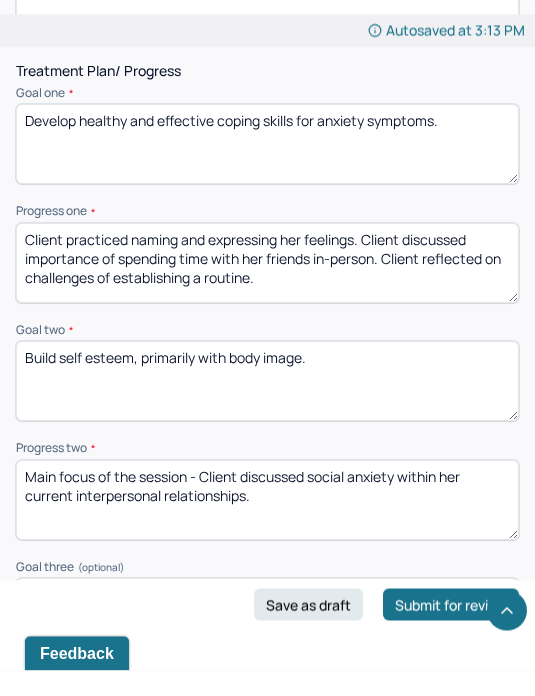 click on "Client practiced naming and expressing her feelings. Client discussed importance of spending time with her friends in-person. Client reflected on challenges of establishing a routine." at bounding box center (267, 289) 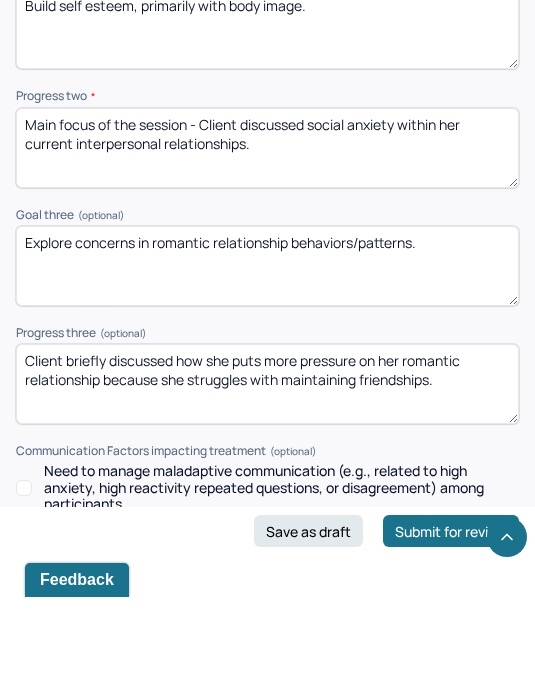 scroll, scrollTop: 3953, scrollLeft: 0, axis: vertical 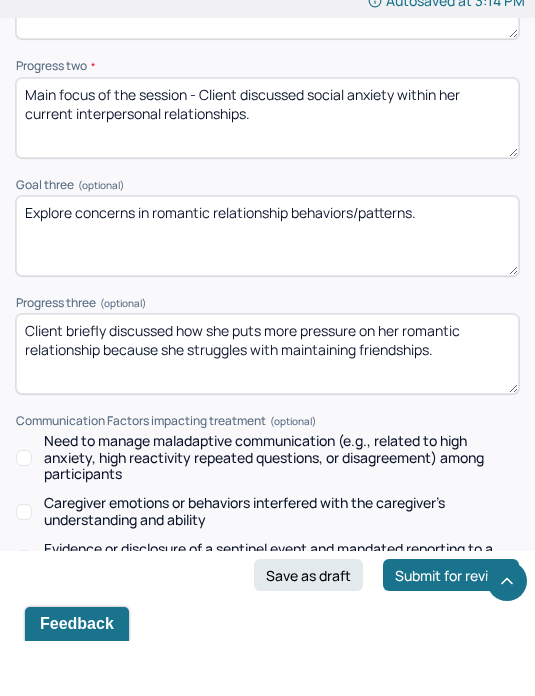 click on "Client briefly discussed how she puts more pressure on her romantic relationship because she struggles with maintaining friendships." at bounding box center [267, 409] 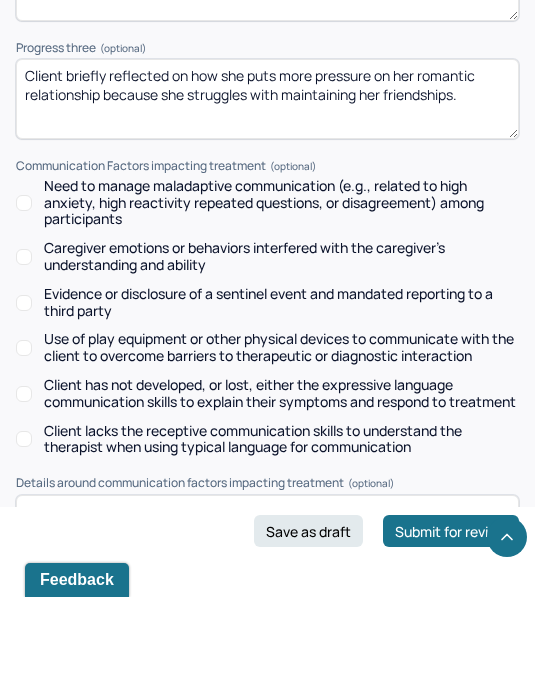scroll, scrollTop: 4353, scrollLeft: 0, axis: vertical 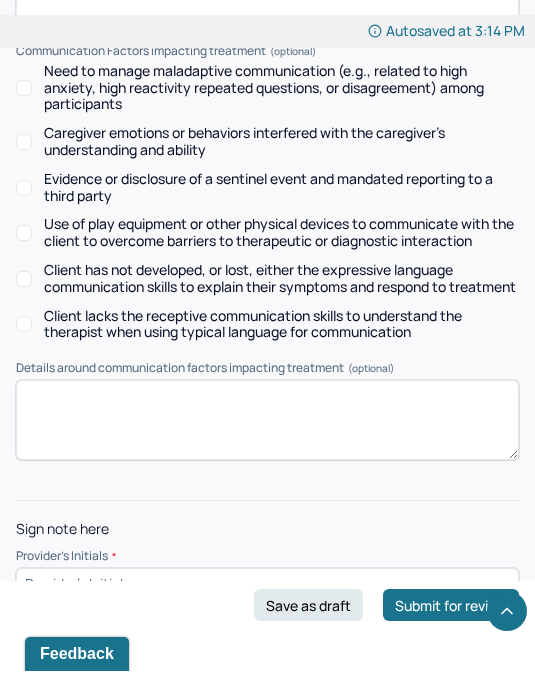 type on "Client briefly reflected on how she puts more pressure on her romantic relationship because she struggles with maintaining her friendships." 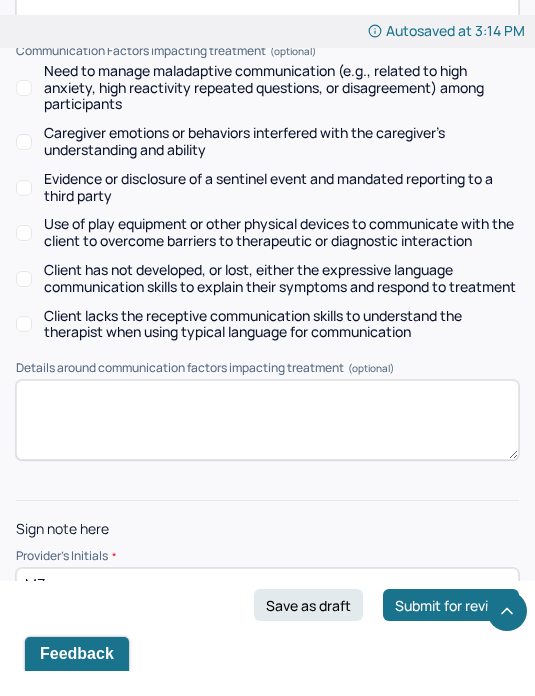 type on "MZ" 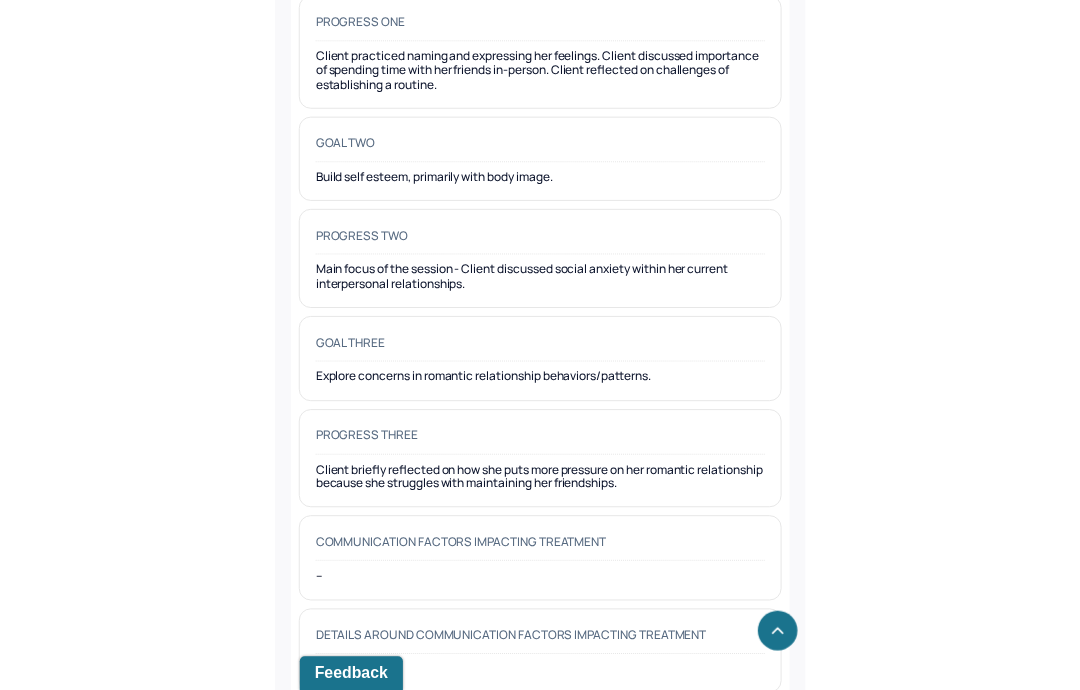 scroll, scrollTop: 3232, scrollLeft: 0, axis: vertical 